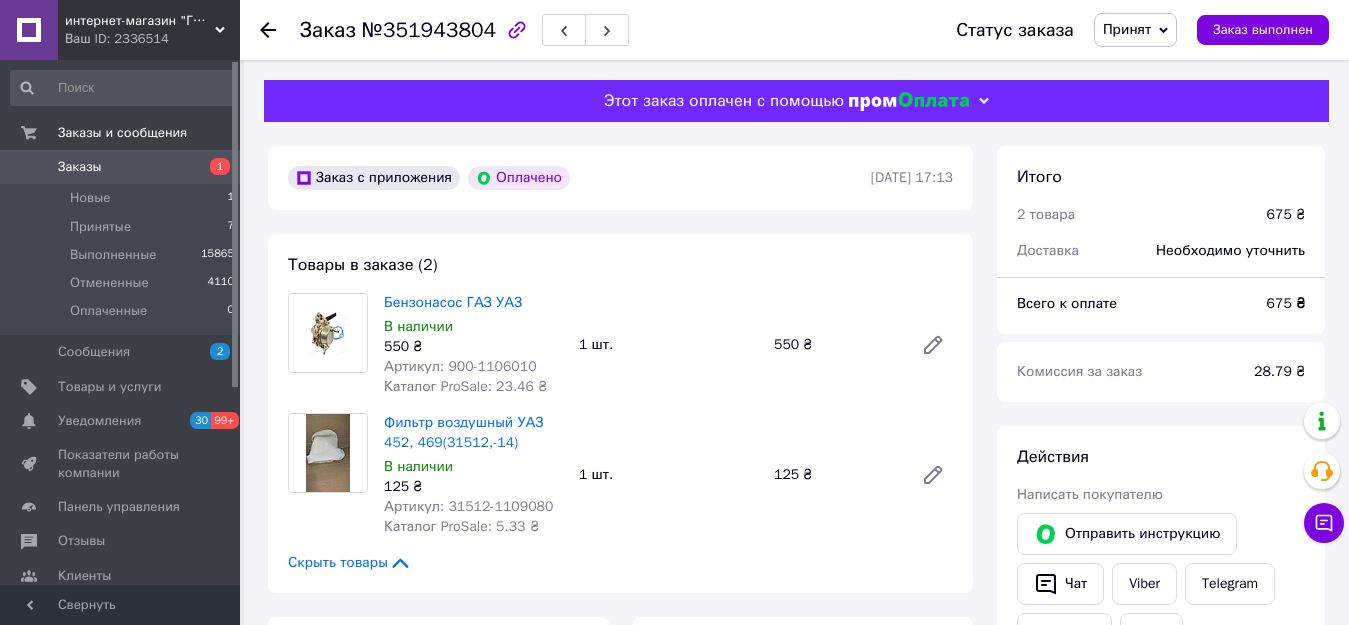 scroll, scrollTop: 100, scrollLeft: 0, axis: vertical 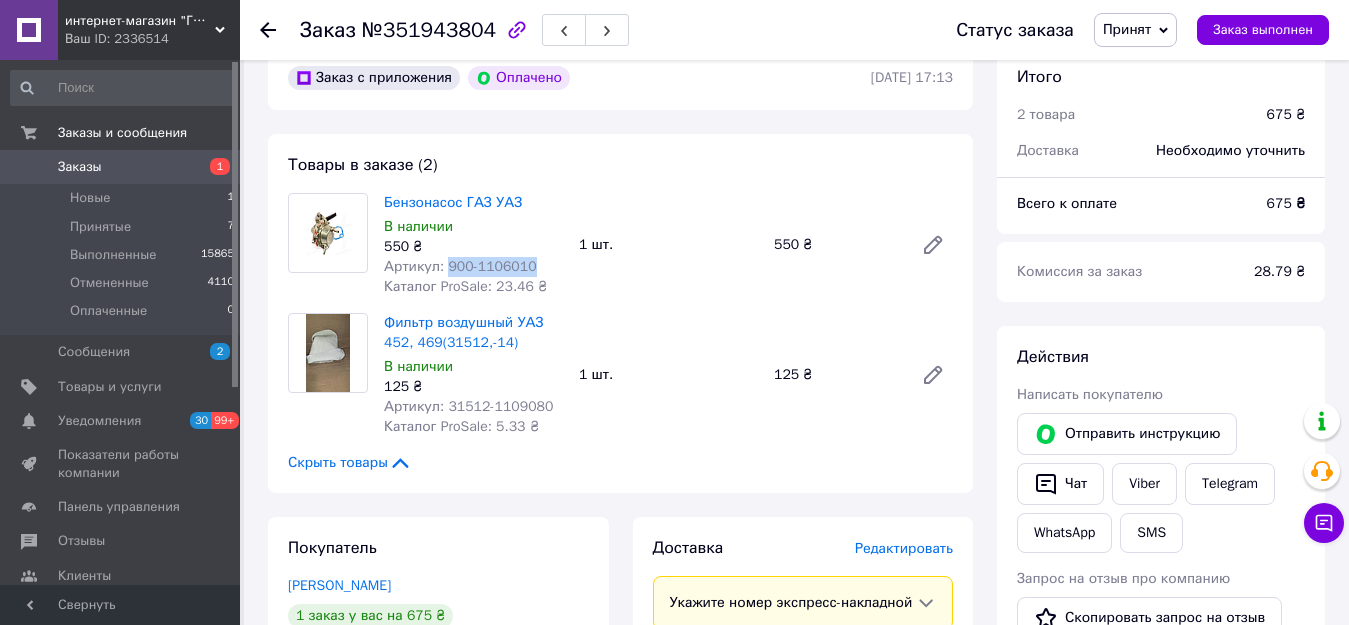 drag, startPoint x: 441, startPoint y: 267, endPoint x: 526, endPoint y: 259, distance: 85.37564 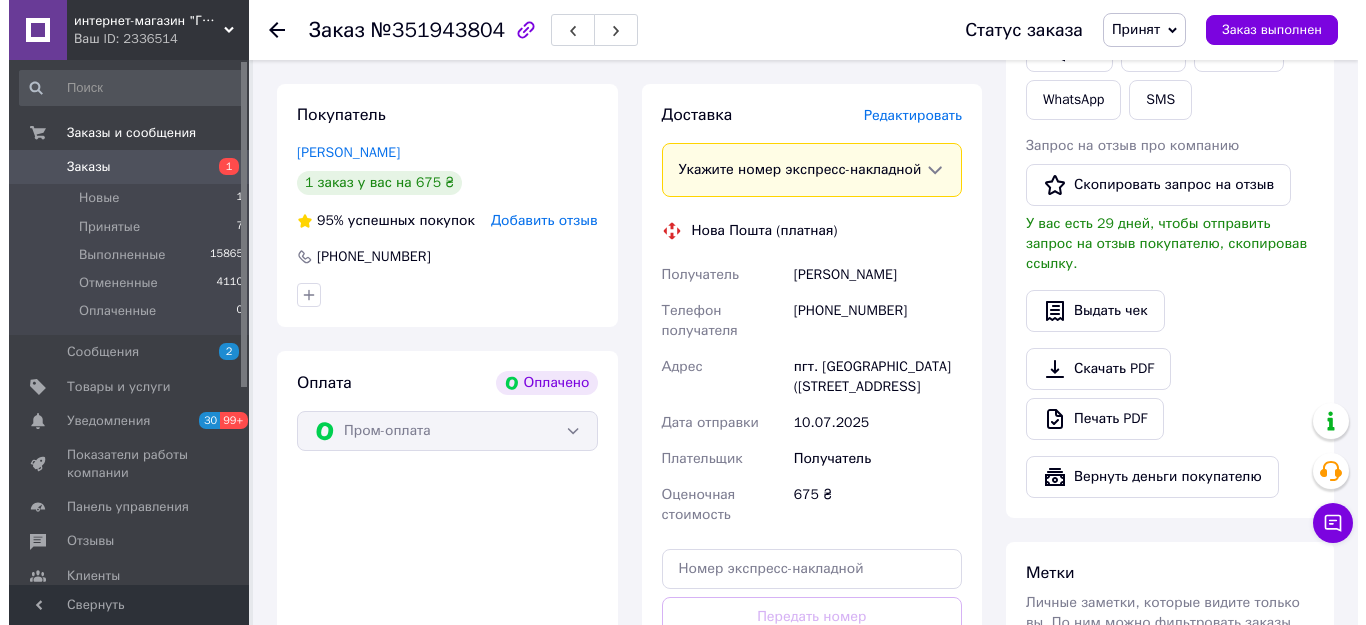 scroll, scrollTop: 500, scrollLeft: 0, axis: vertical 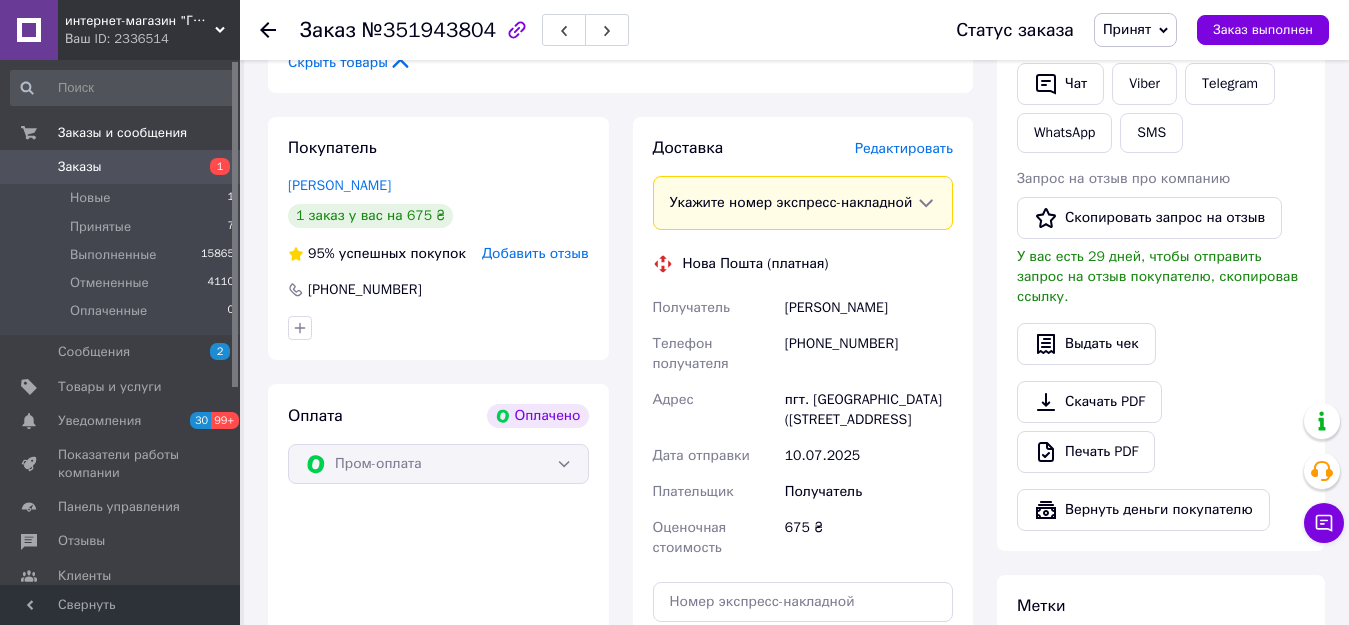 click on "Редактировать" at bounding box center (904, 148) 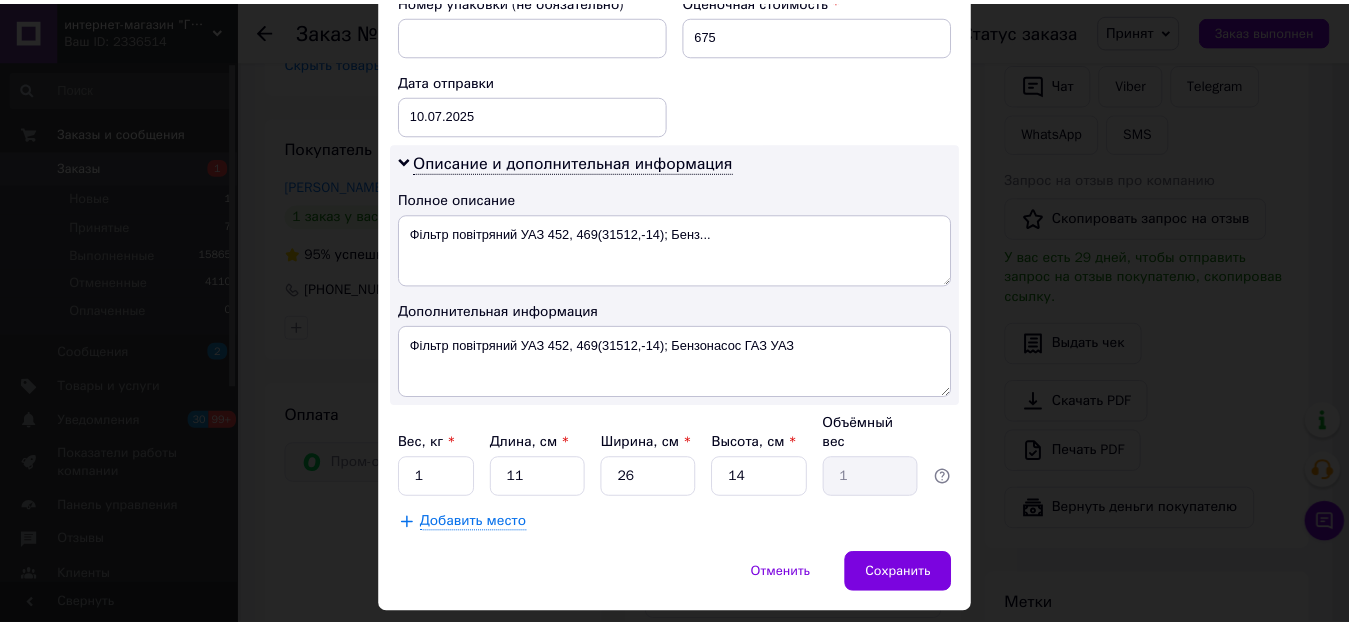scroll, scrollTop: 927, scrollLeft: 0, axis: vertical 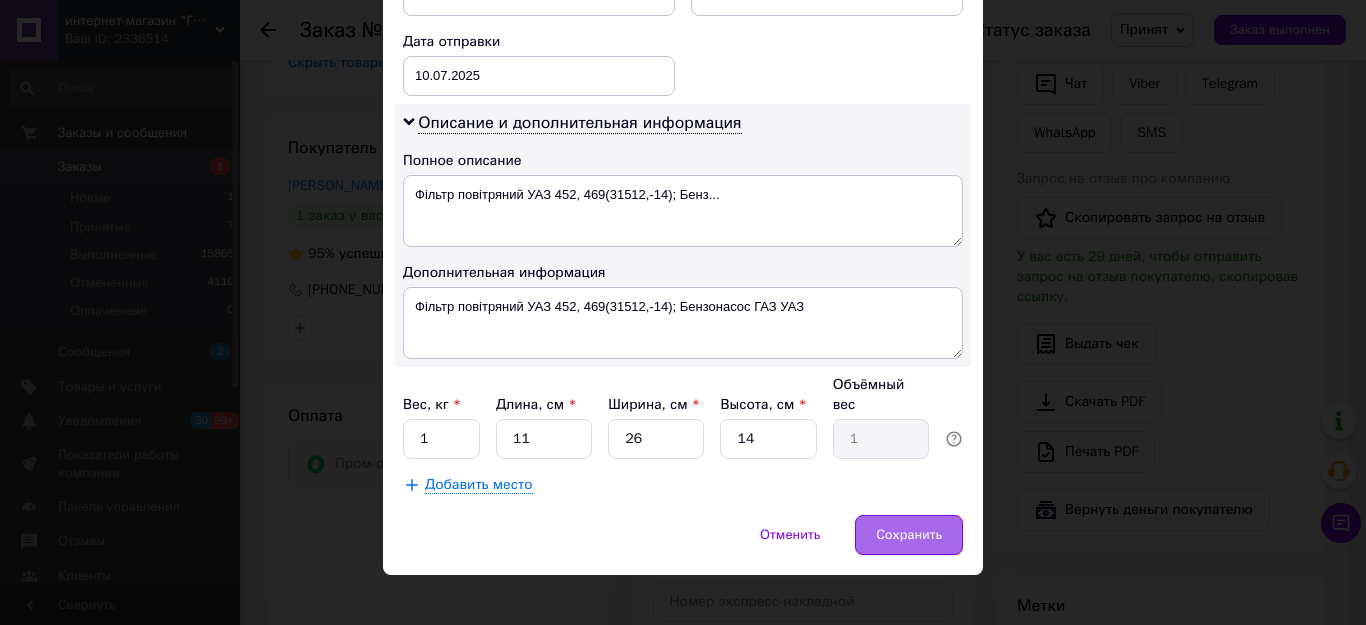 click on "Сохранить" at bounding box center [909, 535] 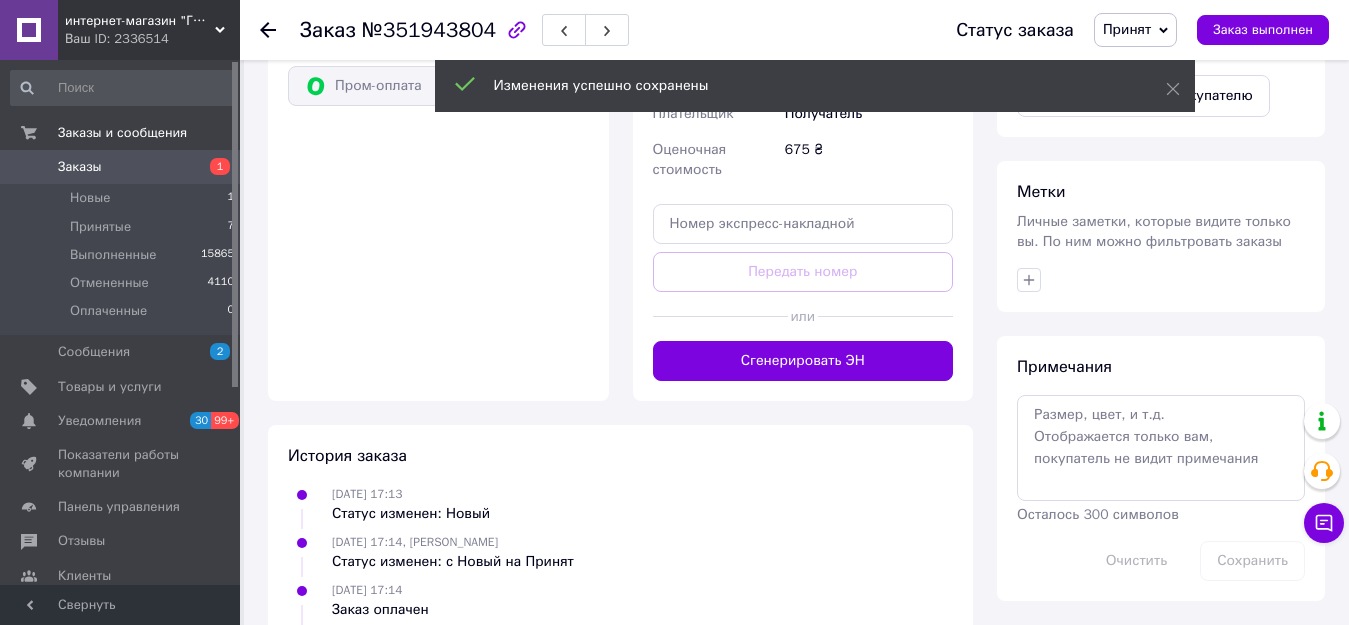scroll, scrollTop: 900, scrollLeft: 0, axis: vertical 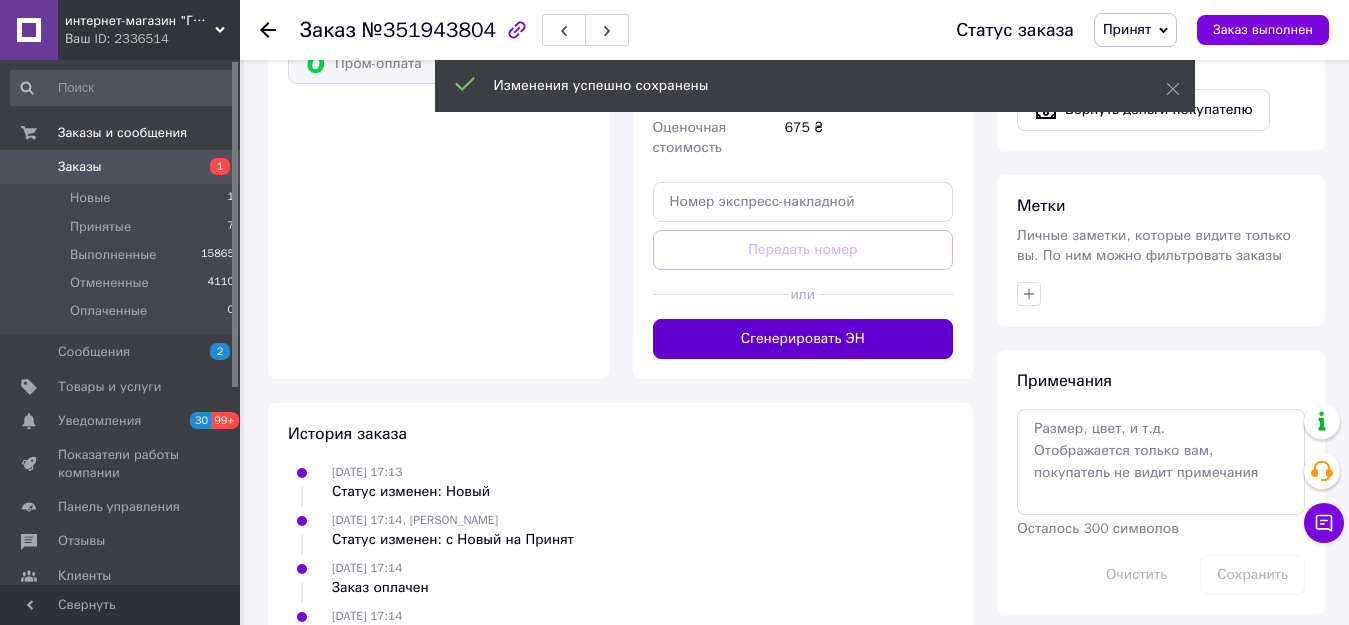 click on "Сгенерировать ЭН" at bounding box center (803, 339) 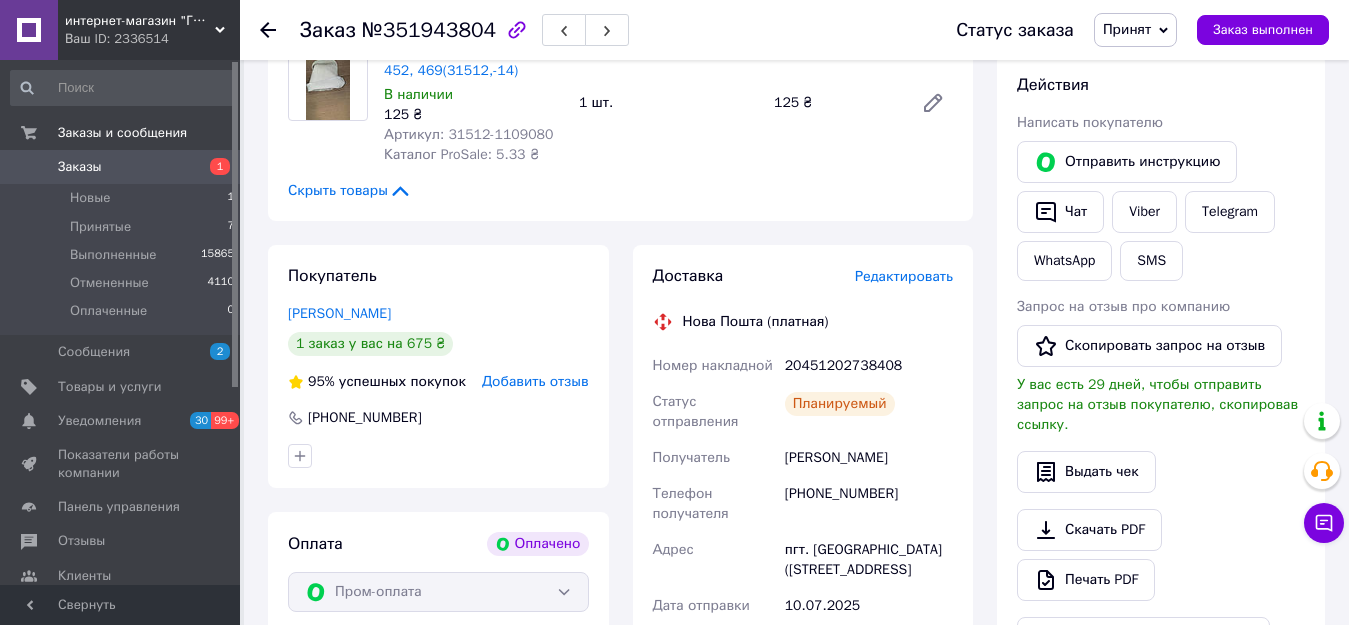 scroll, scrollTop: 400, scrollLeft: 0, axis: vertical 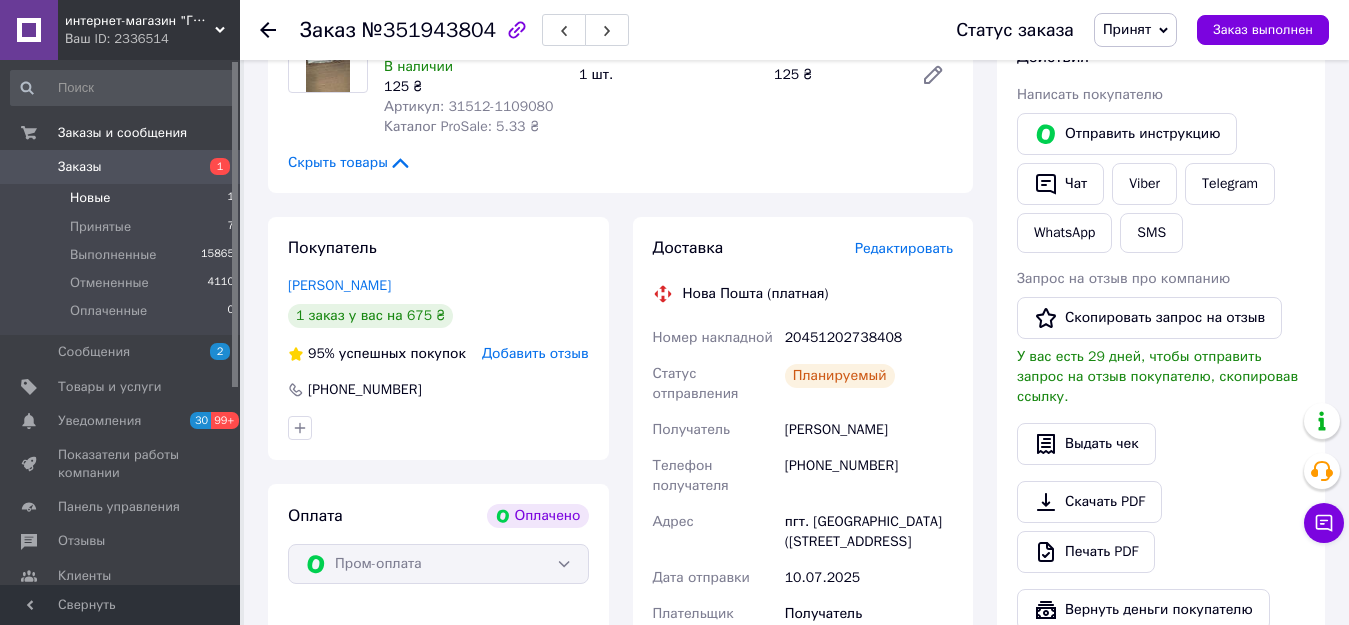 click on "Новые 1" at bounding box center (123, 198) 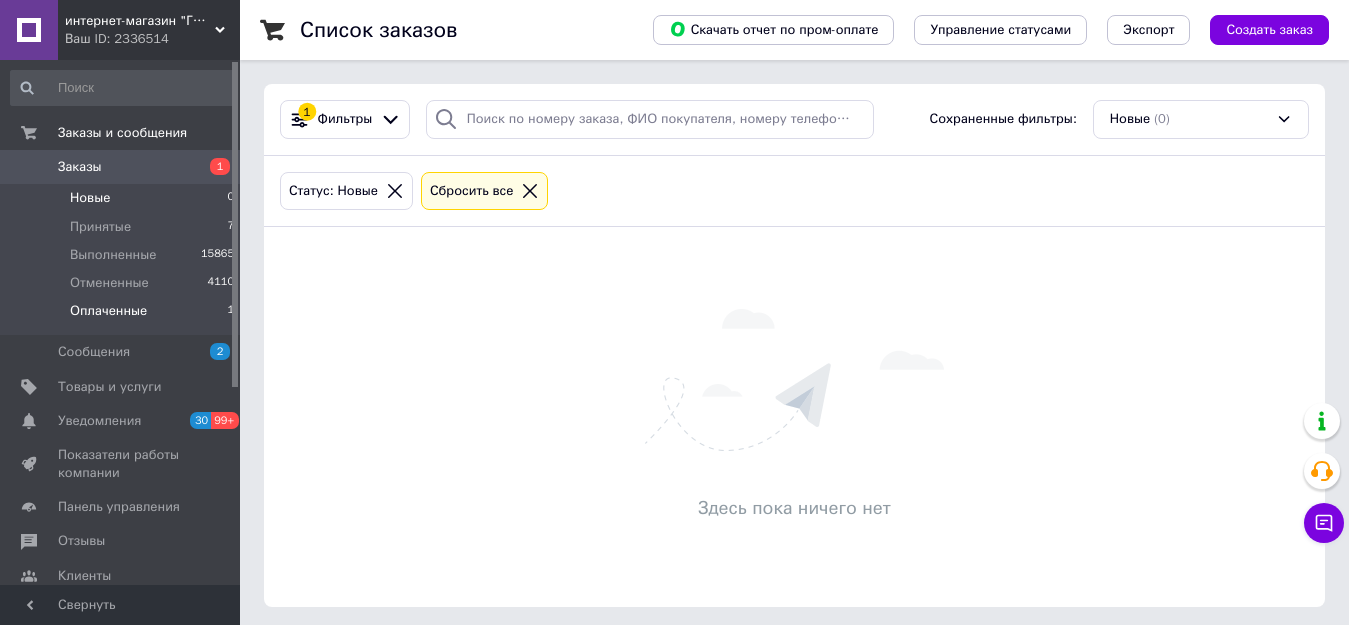 click on "Оплаченные 1" at bounding box center [123, 316] 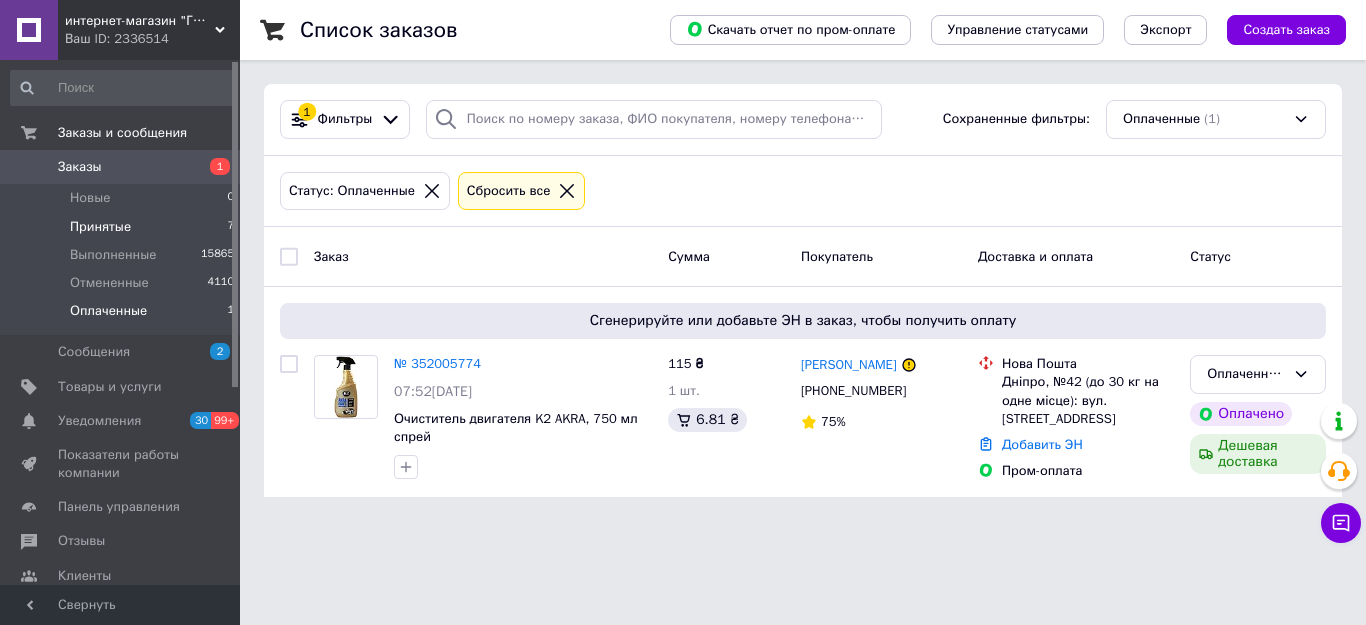 click on "Принятые" at bounding box center (100, 227) 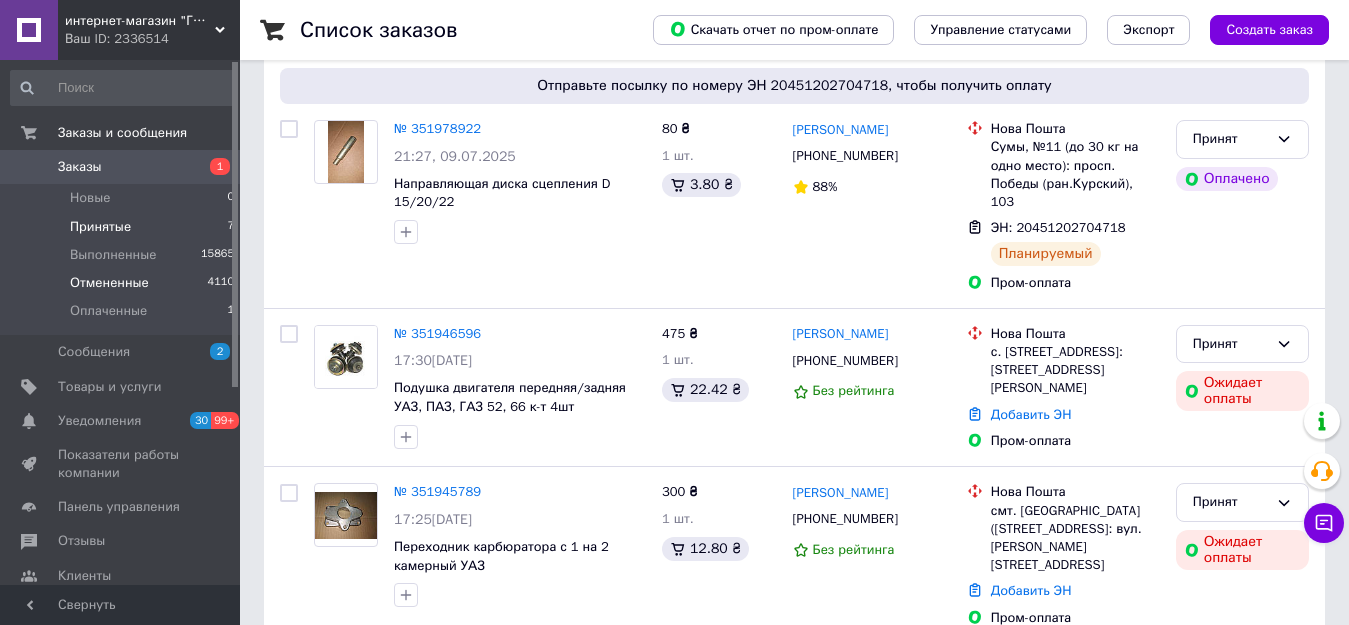 scroll, scrollTop: 200, scrollLeft: 0, axis: vertical 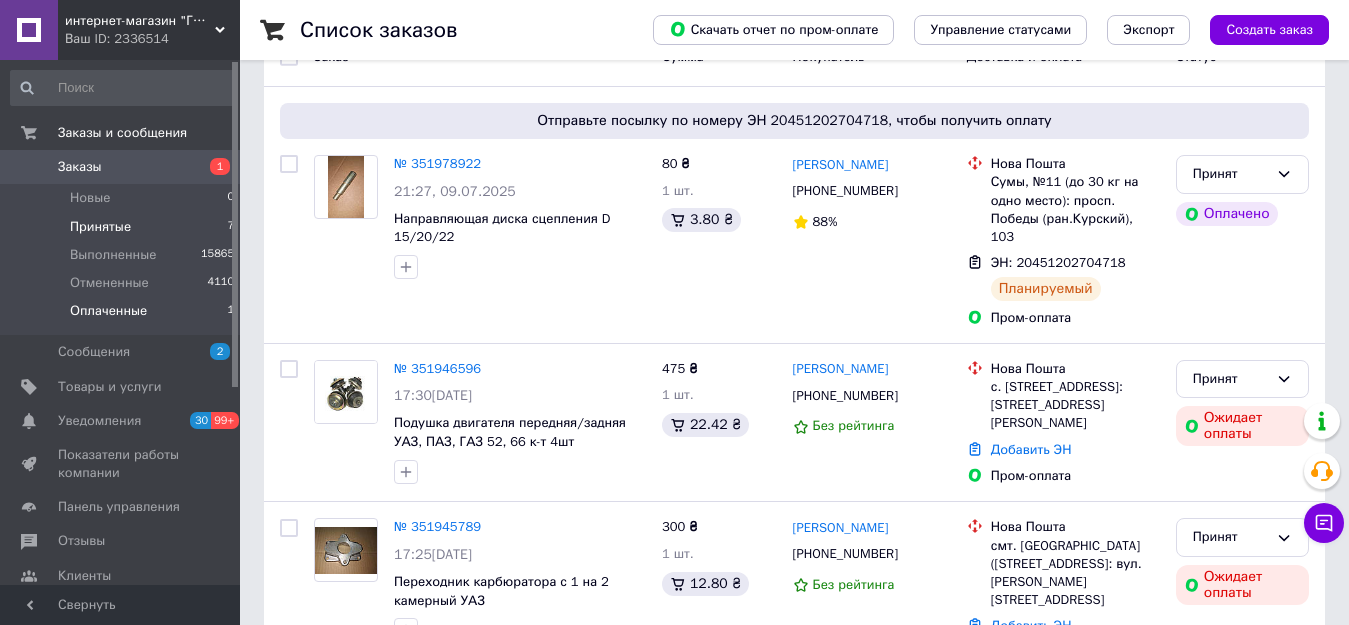 click on "Оплаченные 1" at bounding box center (123, 316) 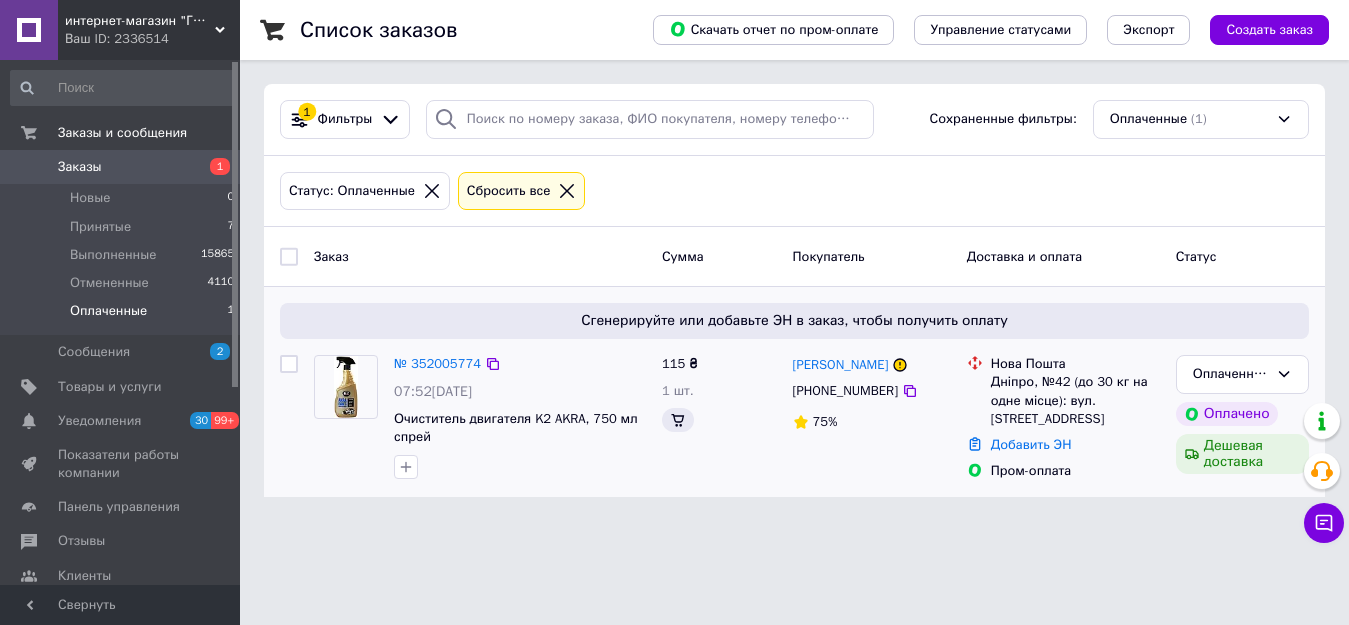 scroll, scrollTop: 0, scrollLeft: 0, axis: both 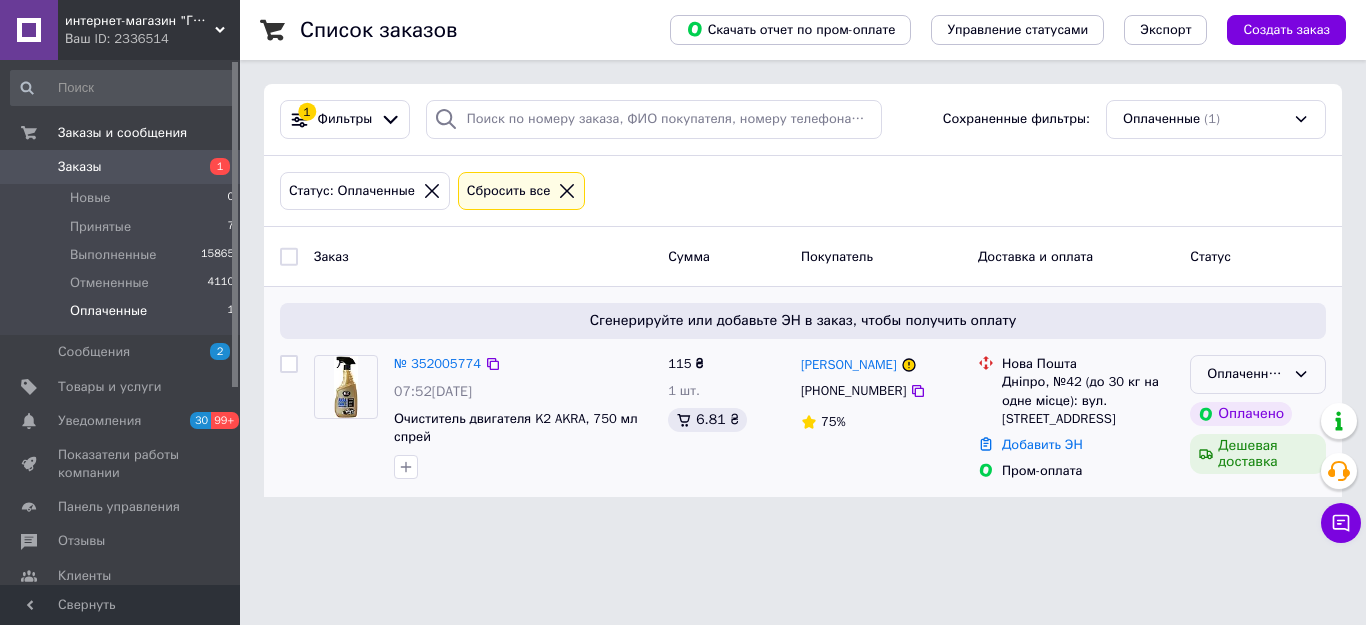 click on "Оплаченный" at bounding box center (1246, 374) 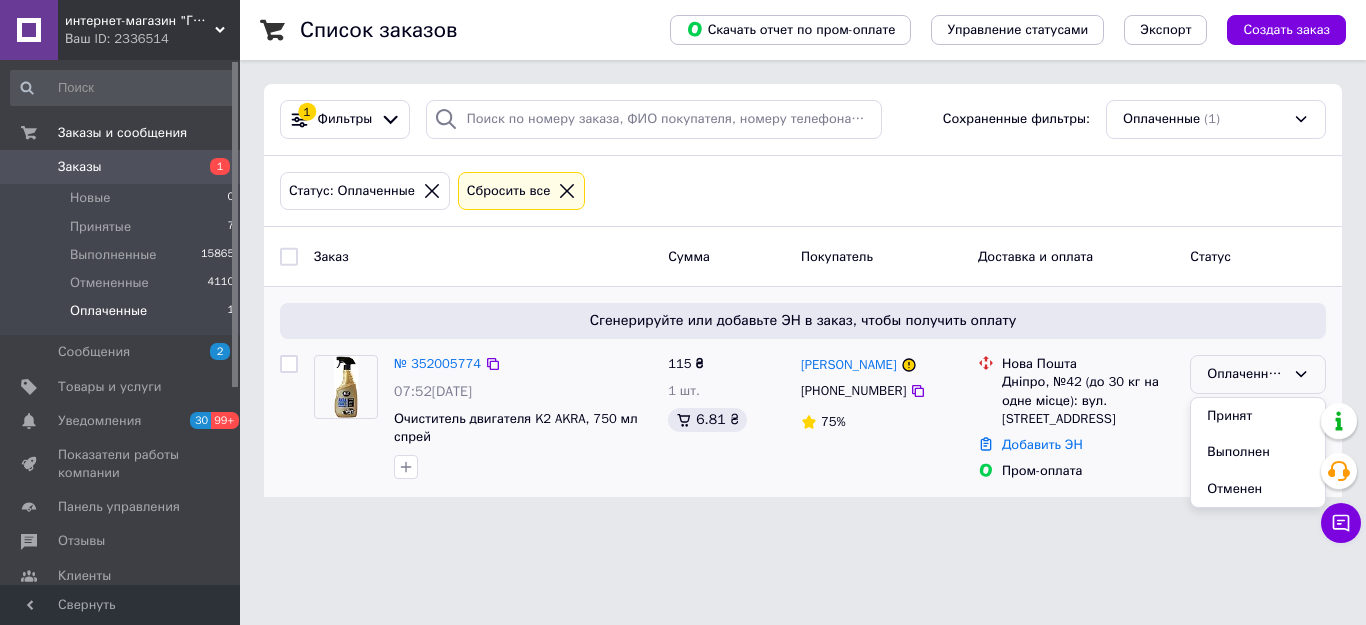 click on "Принят" at bounding box center [1258, 416] 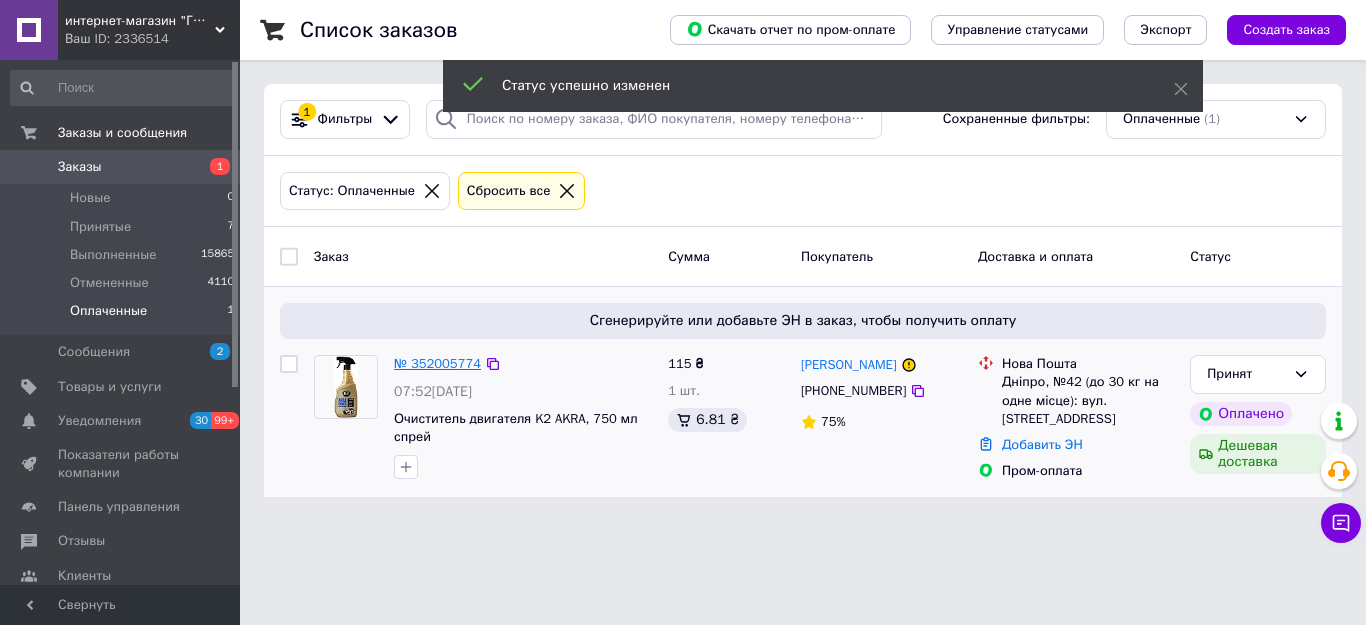 click on "№ 352005774" at bounding box center [437, 363] 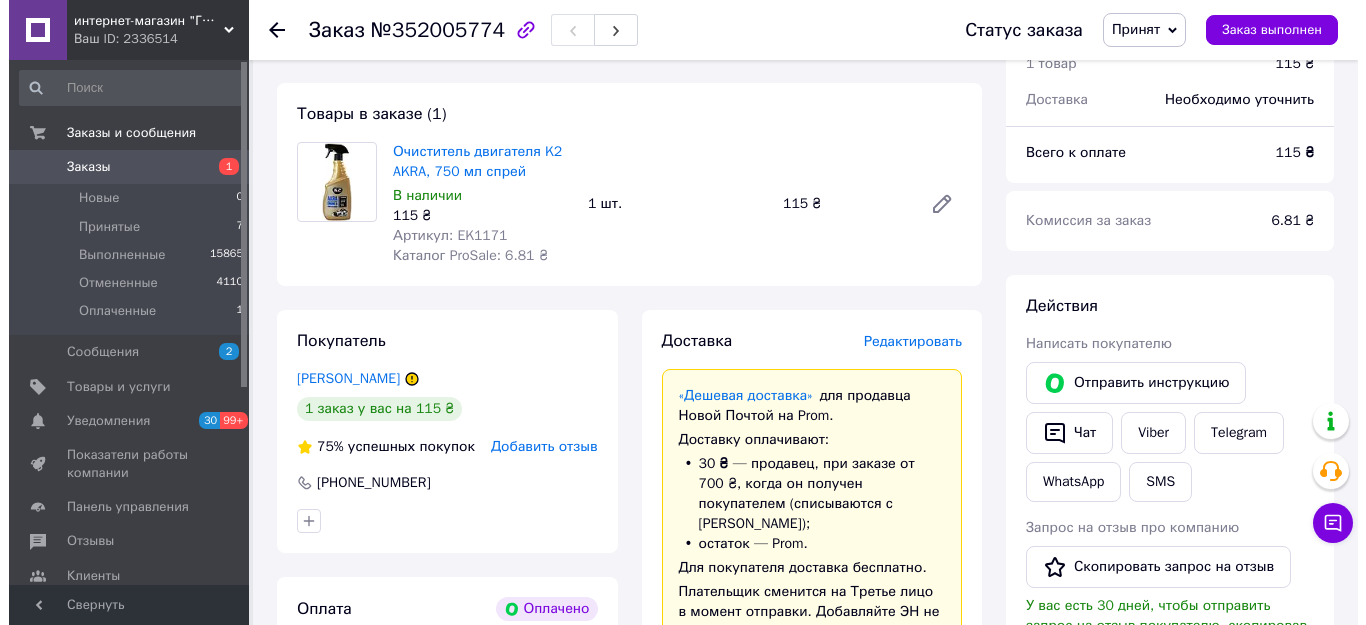 scroll, scrollTop: 200, scrollLeft: 0, axis: vertical 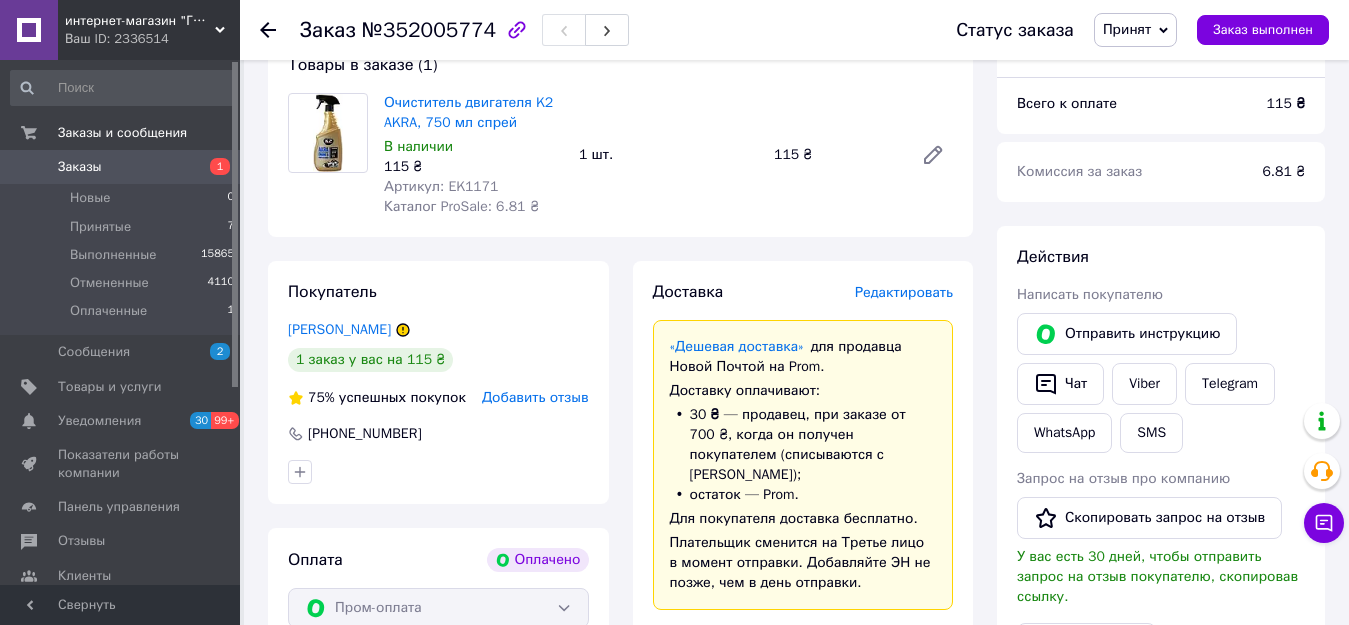 click on "Редактировать" at bounding box center [904, 292] 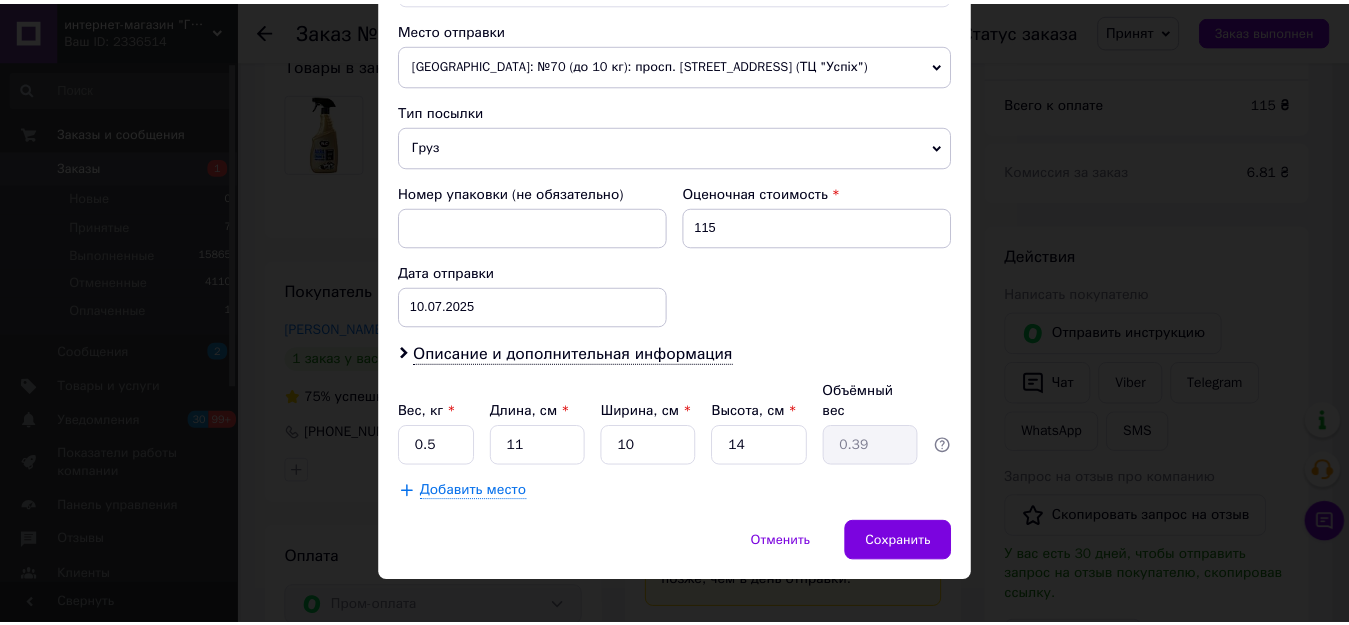 scroll, scrollTop: 703, scrollLeft: 0, axis: vertical 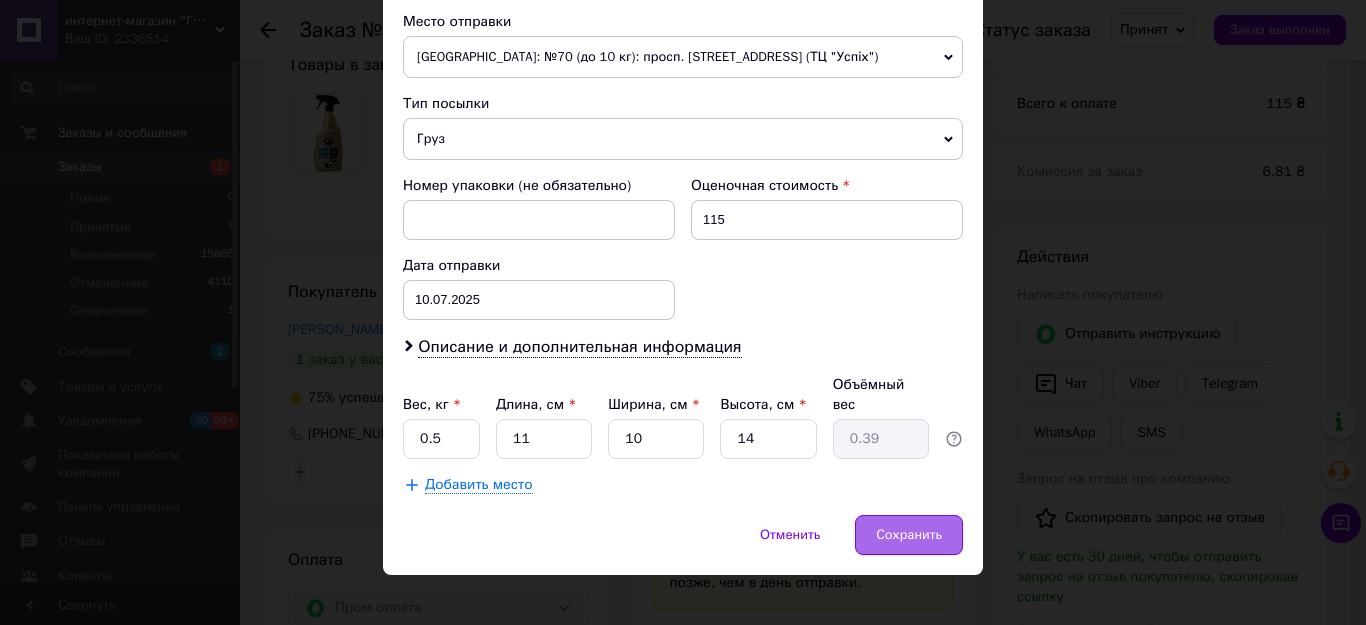 click on "Сохранить" at bounding box center (909, 535) 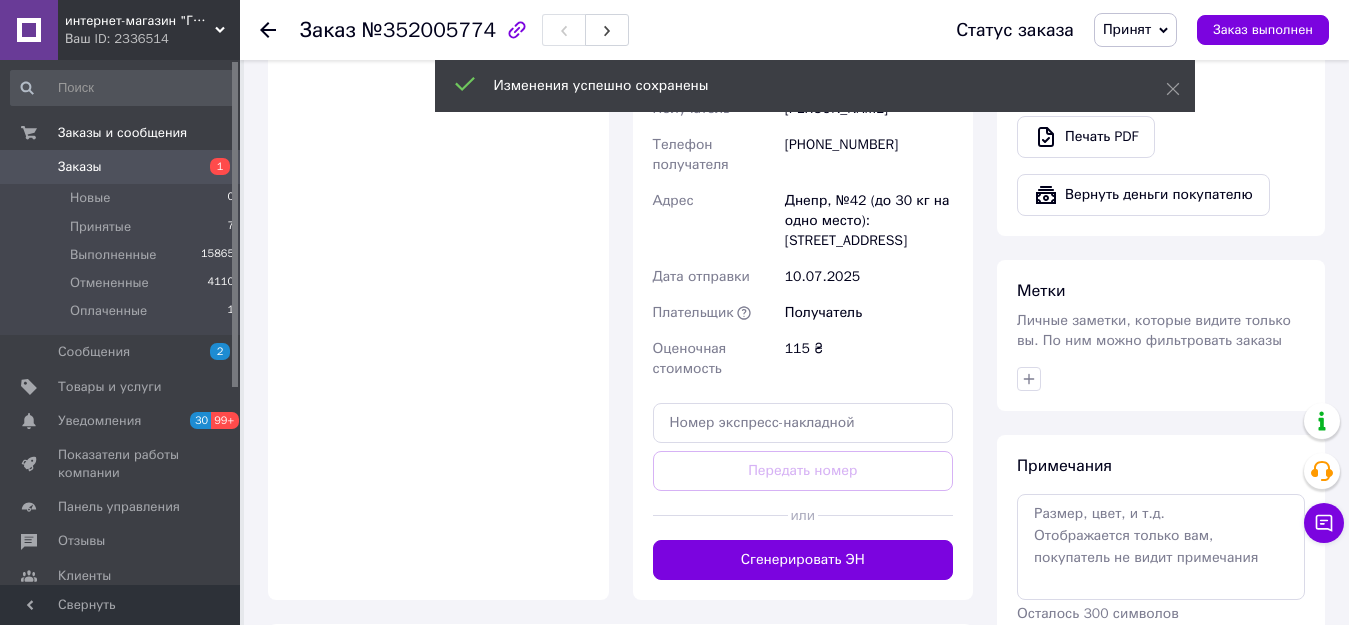 scroll, scrollTop: 800, scrollLeft: 0, axis: vertical 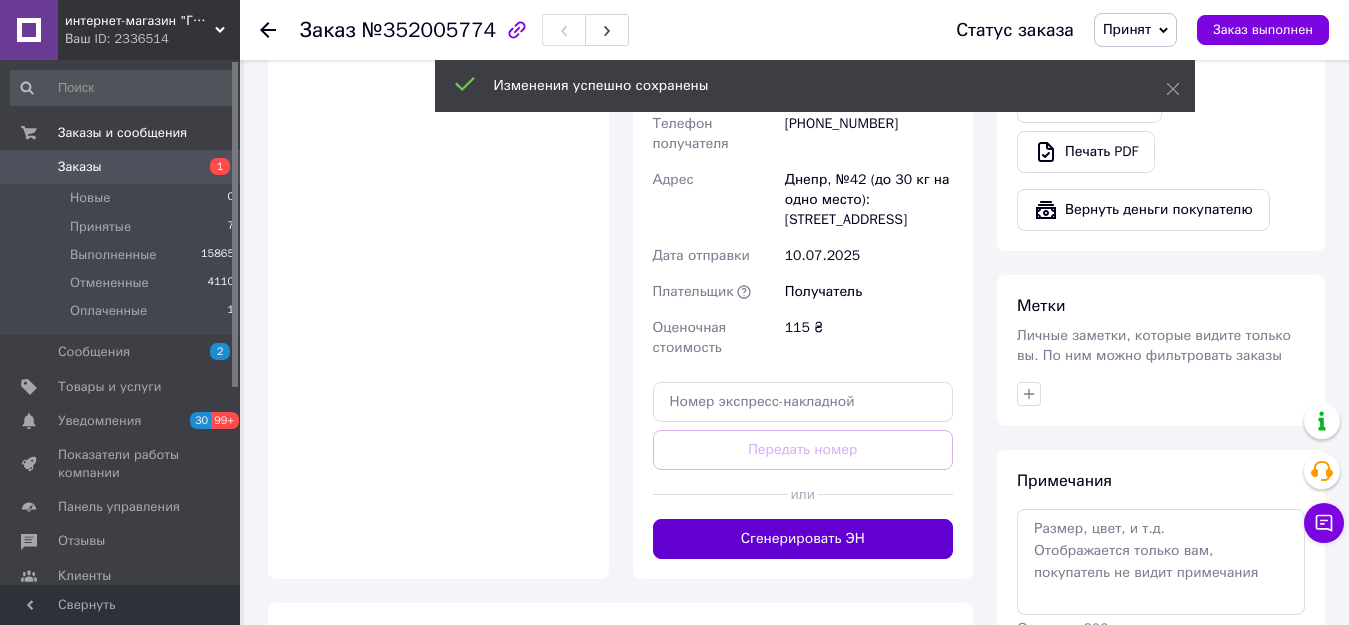 click on "Сгенерировать ЭН" at bounding box center [803, 539] 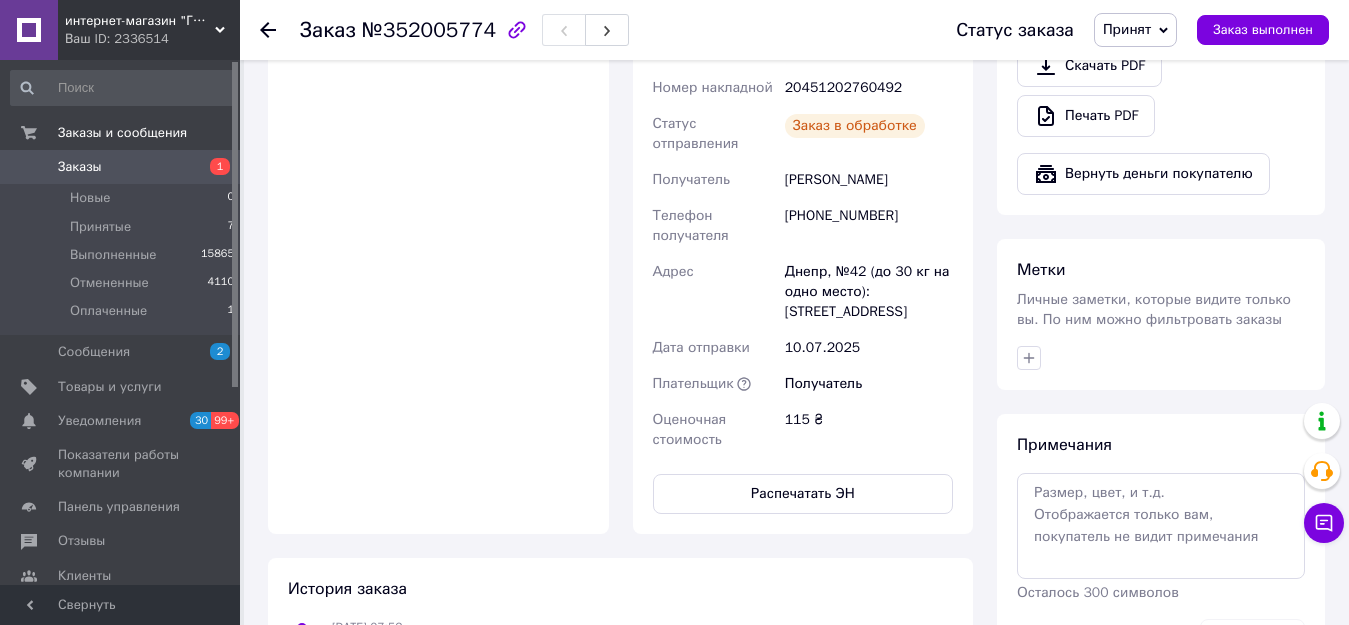 scroll, scrollTop: 32, scrollLeft: 0, axis: vertical 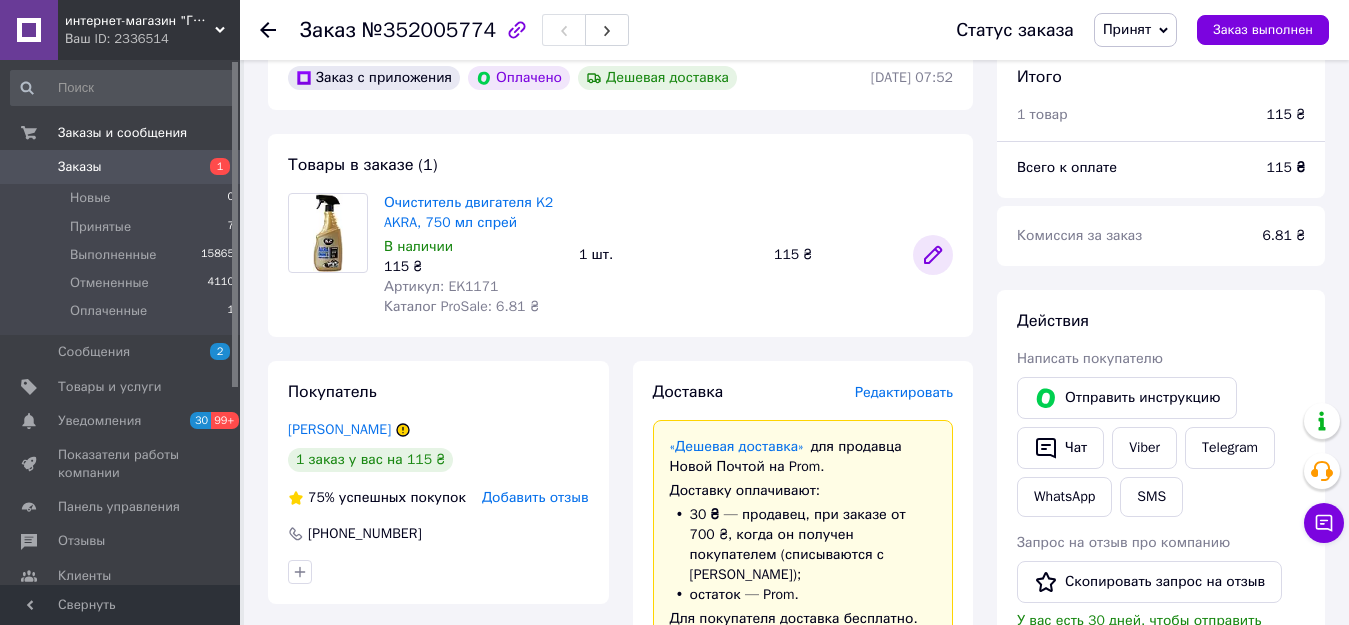 click 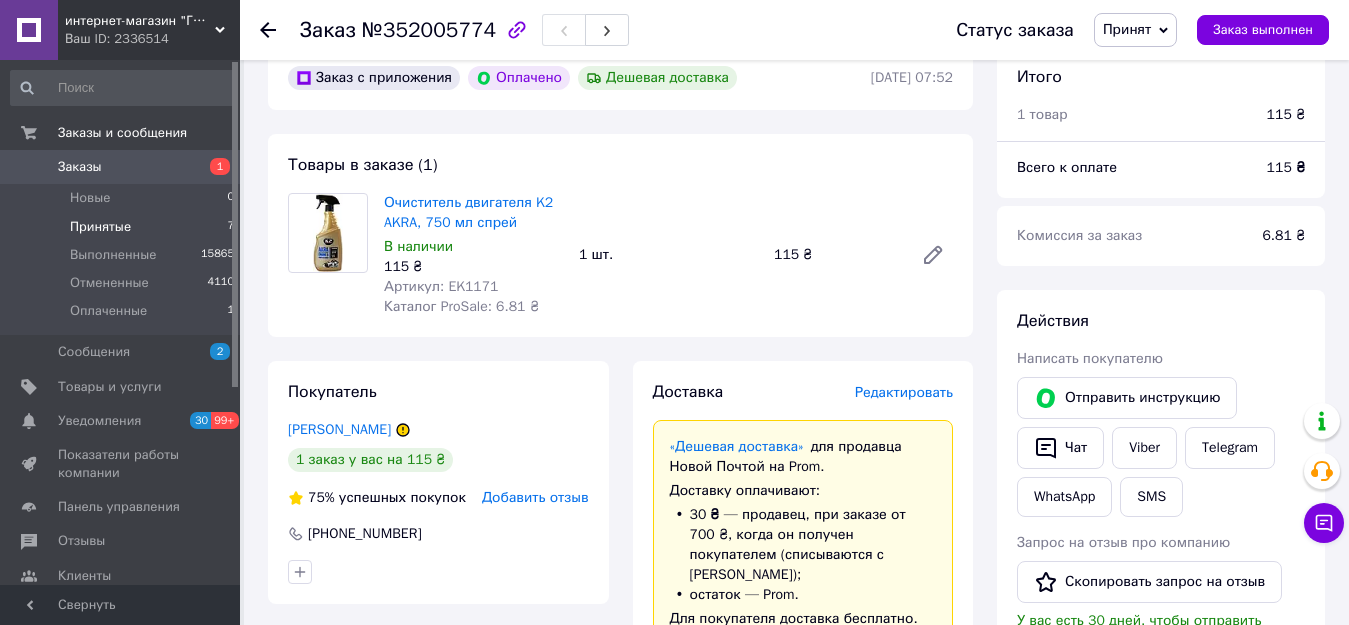 click on "Принятые 7" at bounding box center [123, 227] 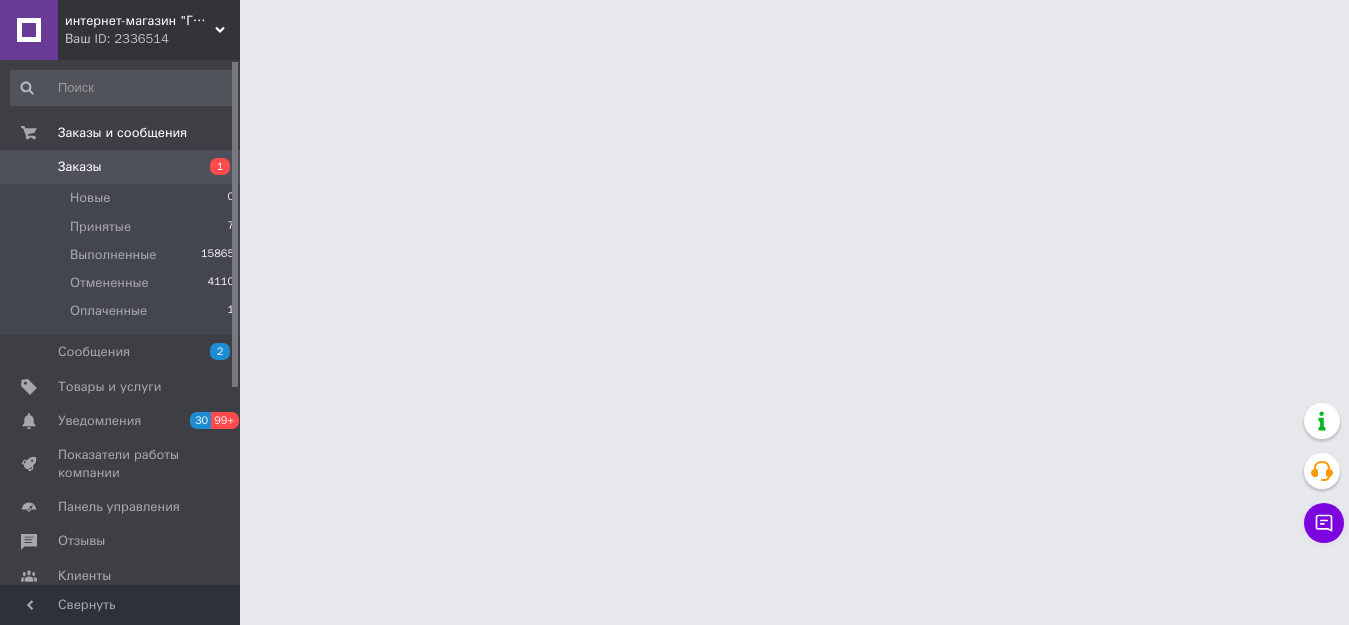 scroll, scrollTop: 0, scrollLeft: 0, axis: both 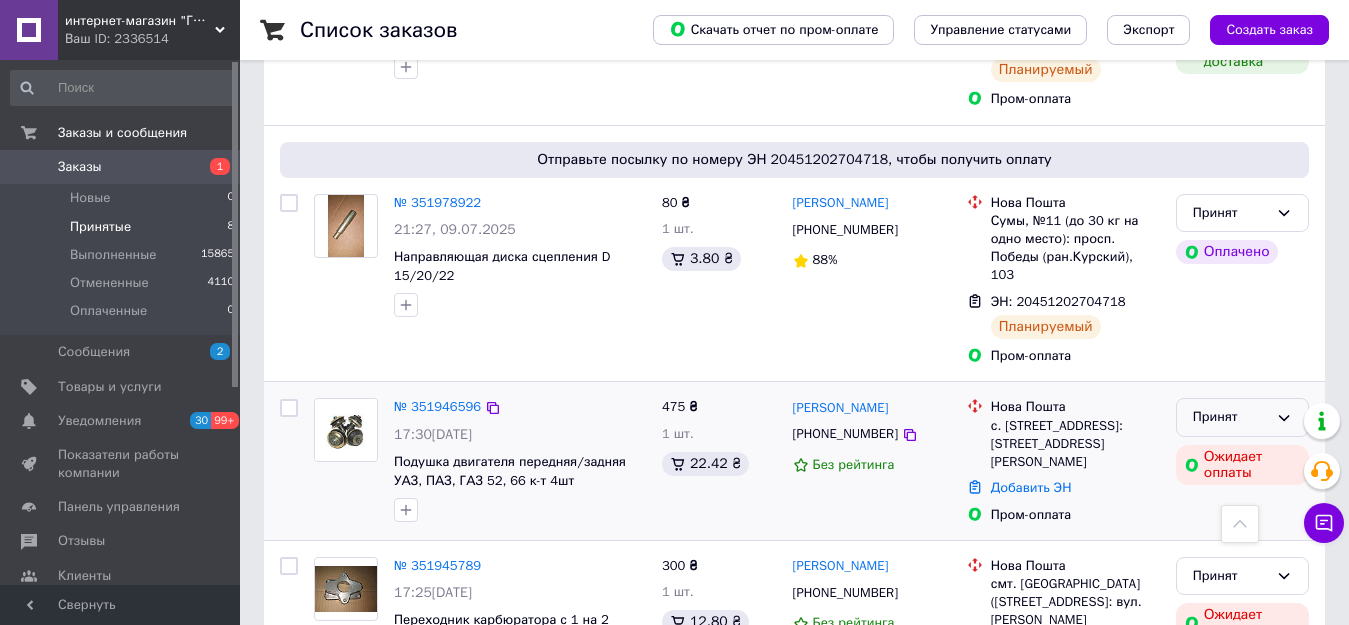 click on "Принят" at bounding box center (1242, 417) 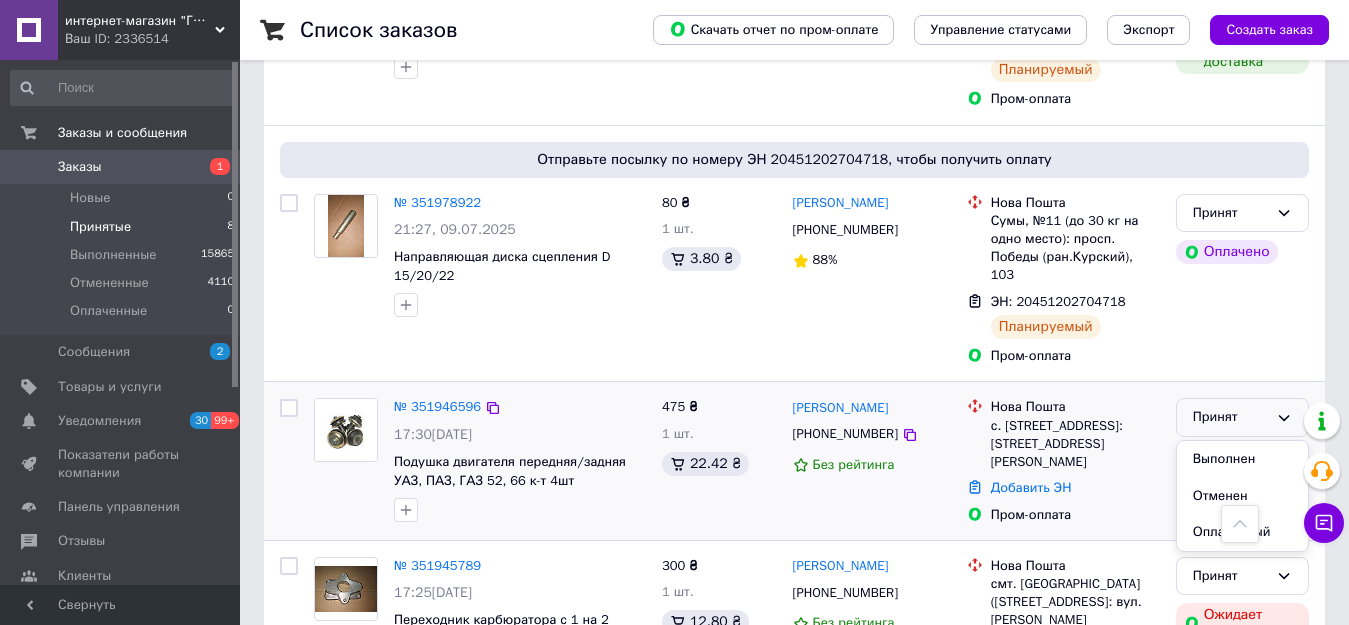 drag, startPoint x: 1194, startPoint y: 475, endPoint x: 1148, endPoint y: 476, distance: 46.010868 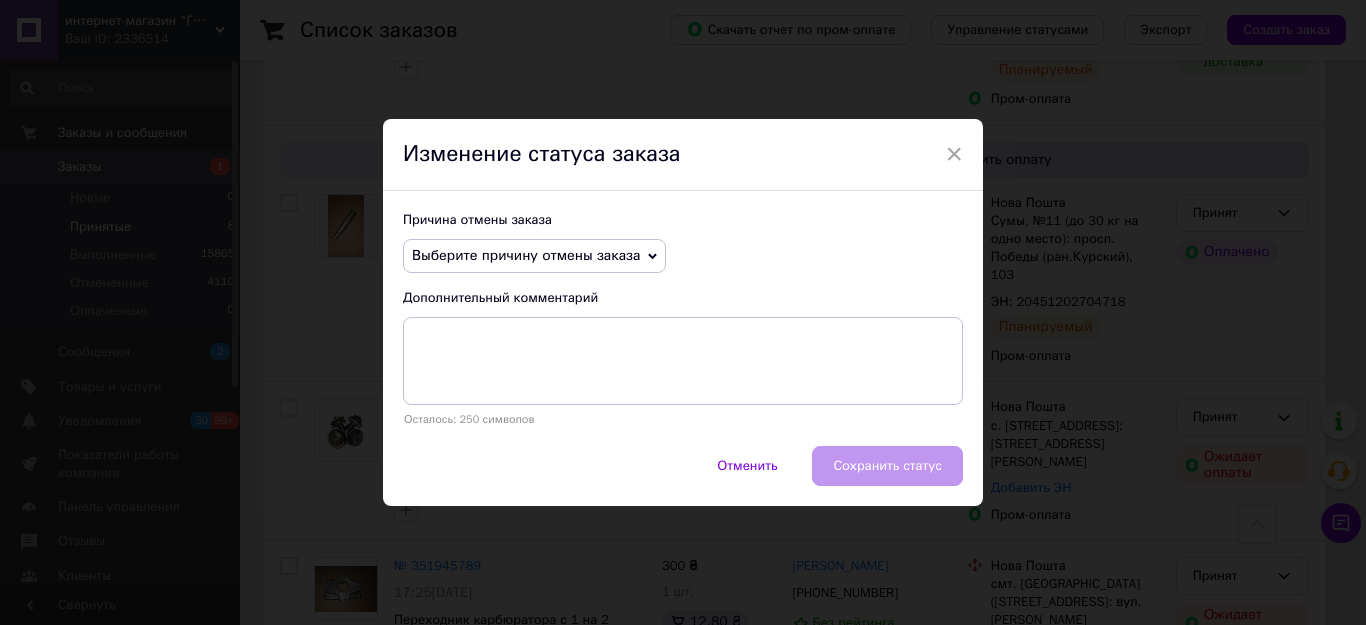 click on "Выберите причину отмены заказа" at bounding box center (526, 255) 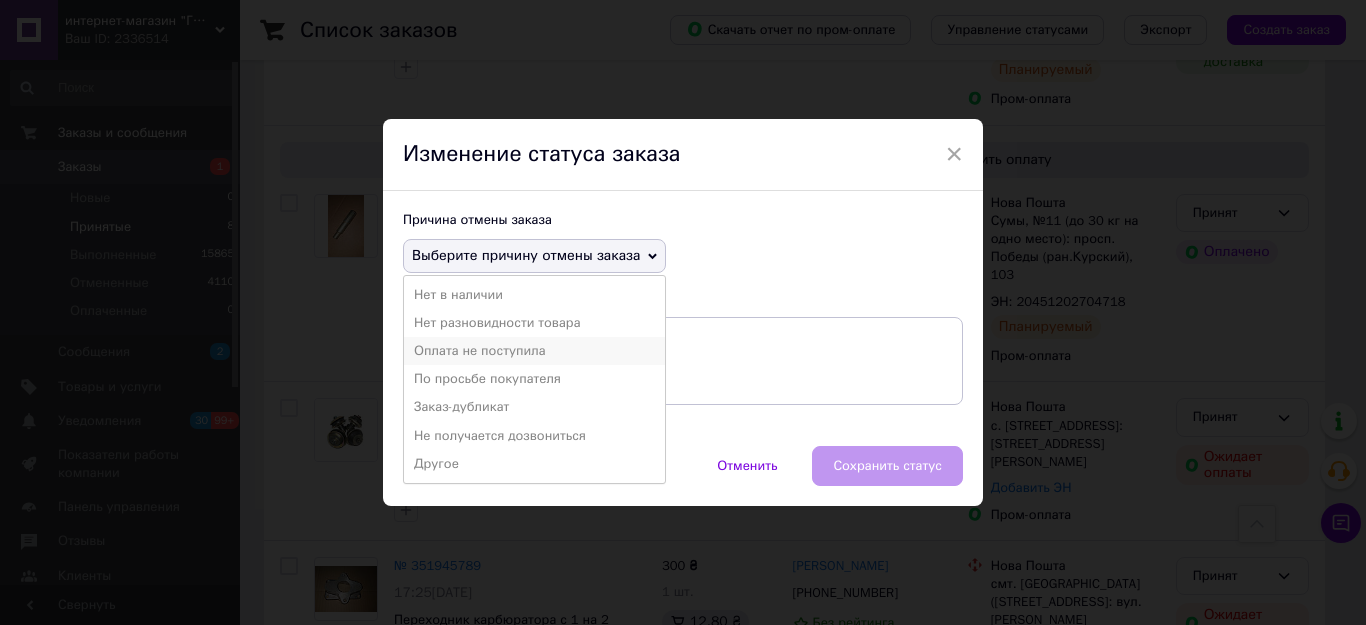 click on "Оплата не поступила" at bounding box center (534, 351) 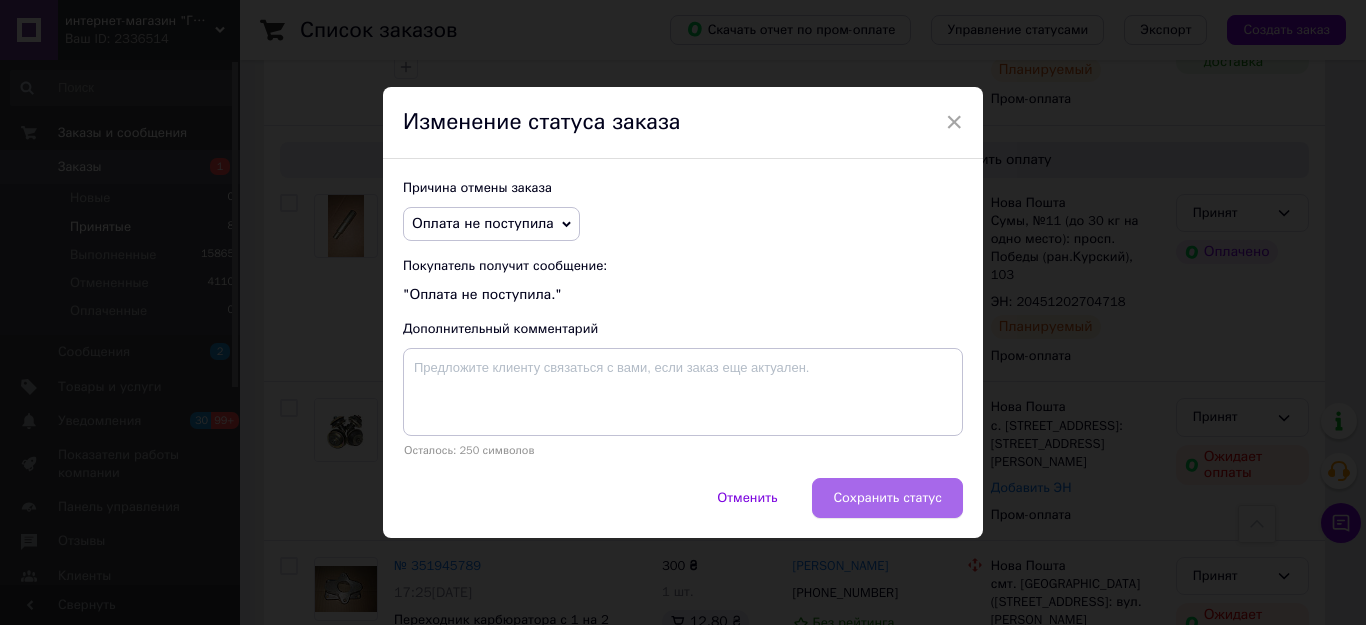 click on "Сохранить статус" at bounding box center (887, 498) 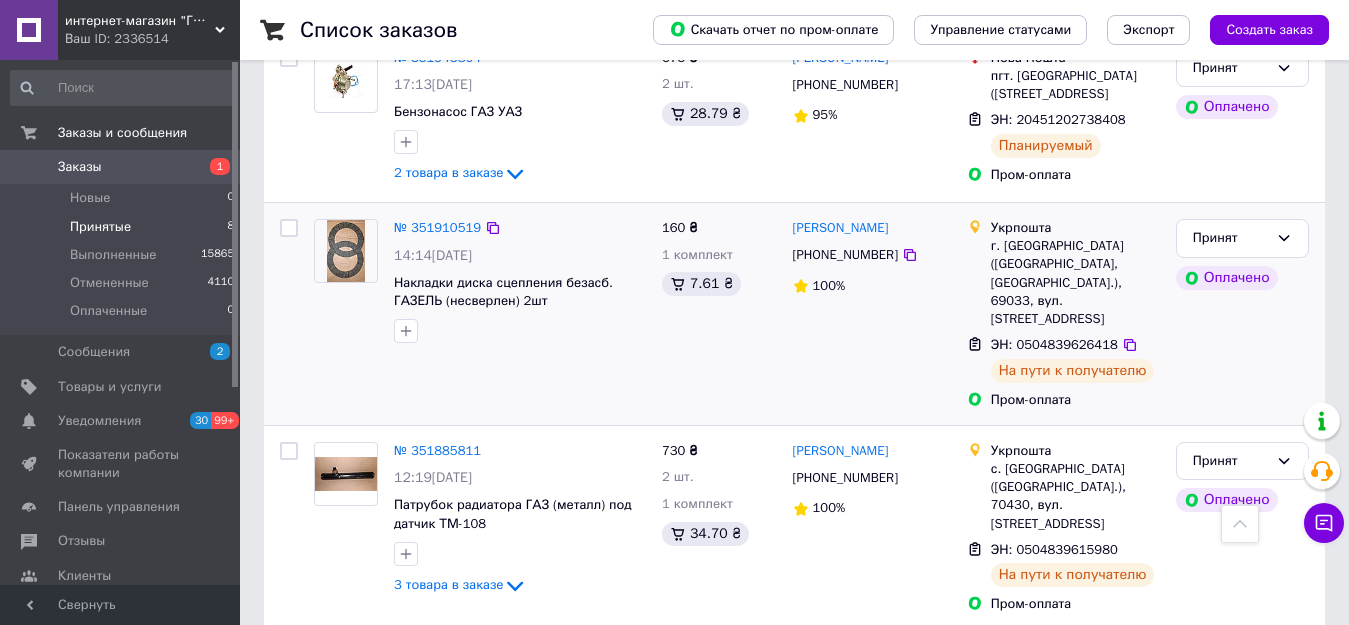 scroll, scrollTop: 1100, scrollLeft: 0, axis: vertical 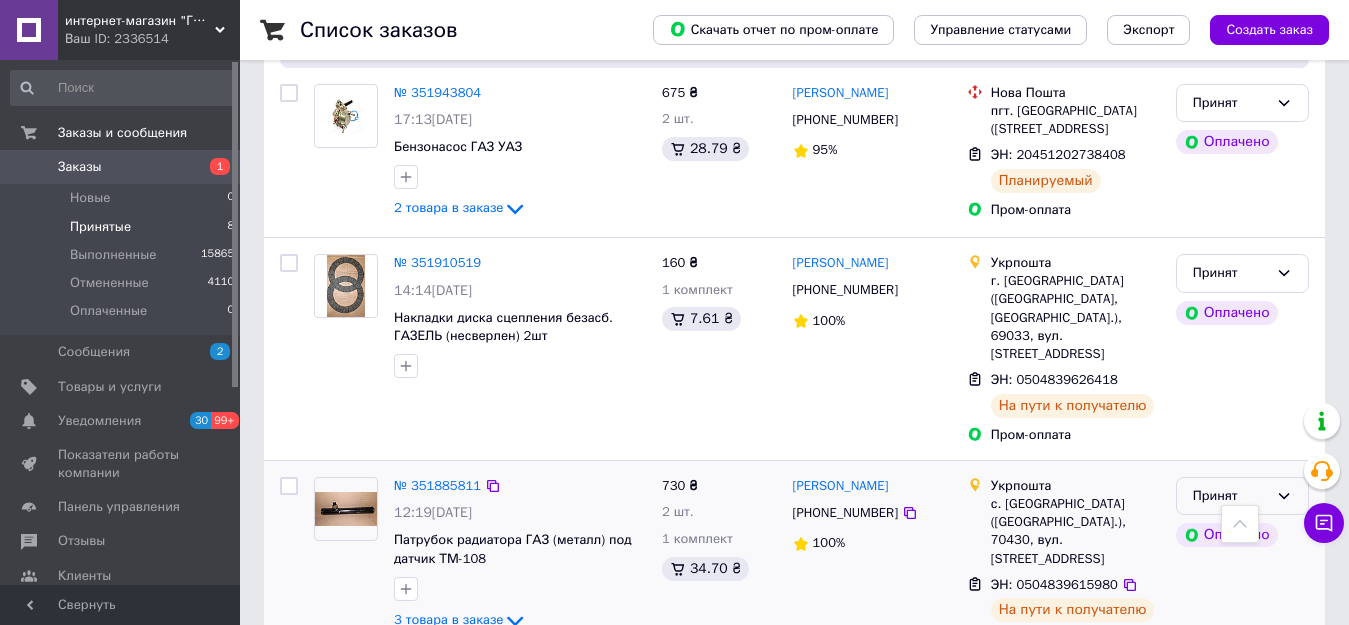click 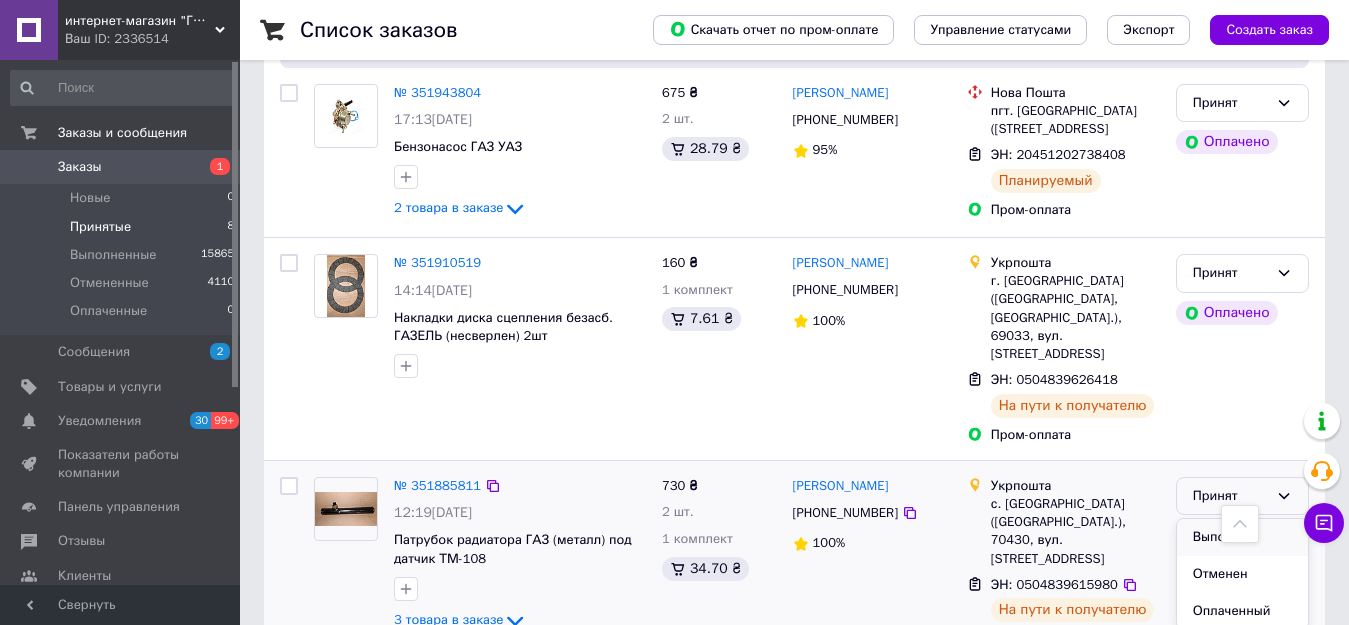 click on "Выполнен" at bounding box center (1242, 537) 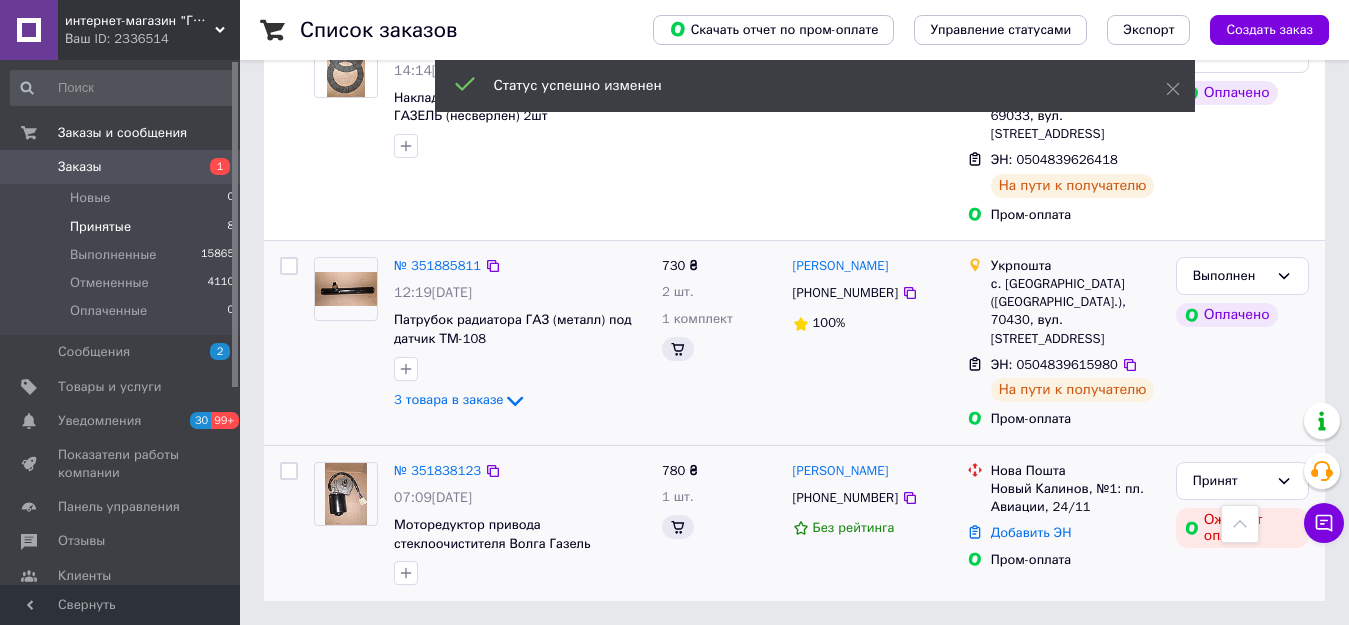 scroll, scrollTop: 1248, scrollLeft: 0, axis: vertical 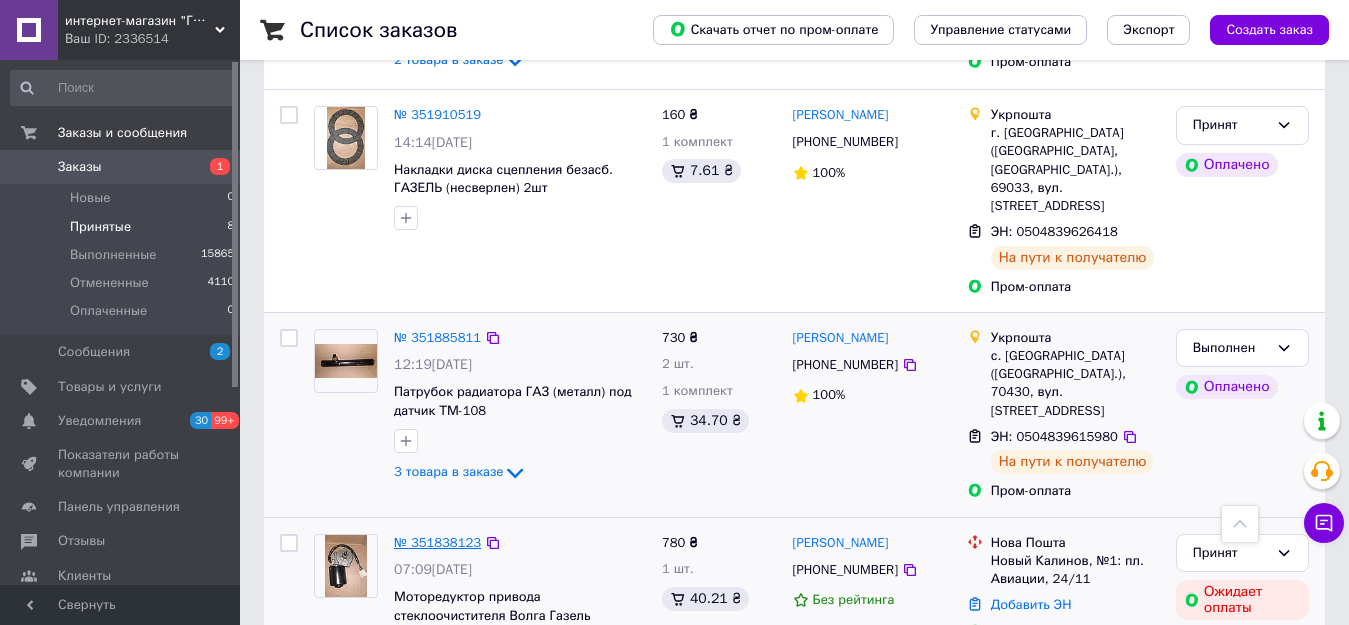 click on "№ 351838123" at bounding box center [437, 542] 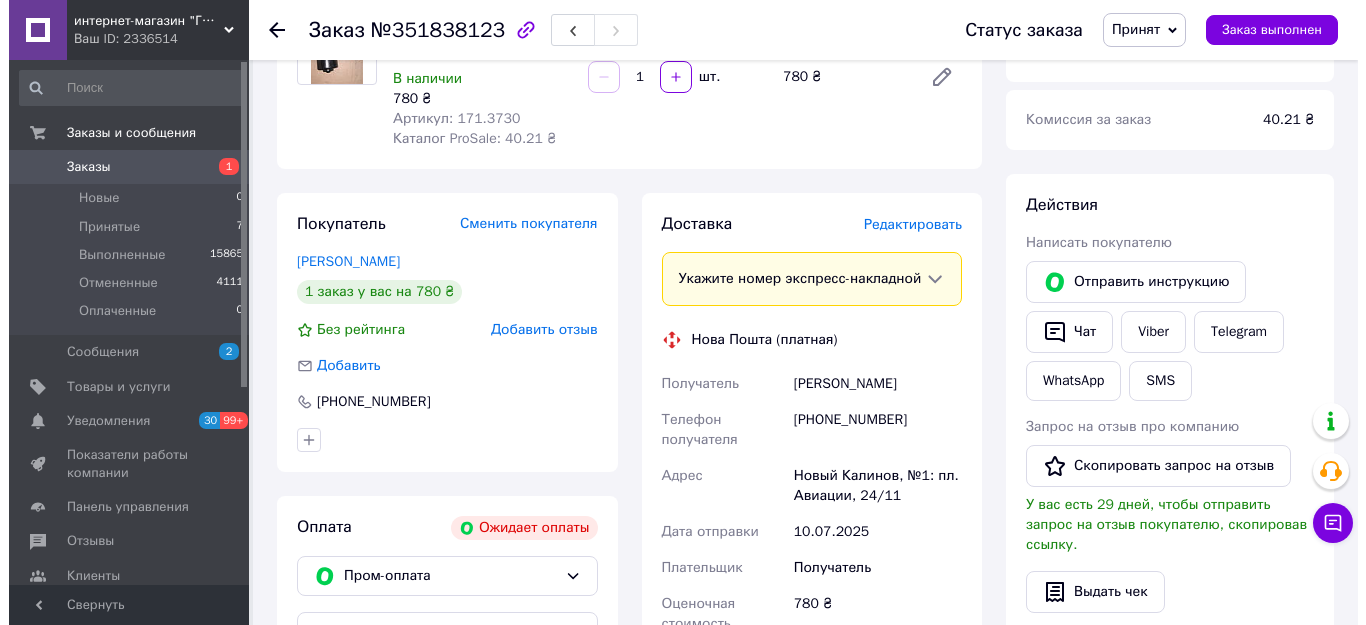 scroll, scrollTop: 210, scrollLeft: 0, axis: vertical 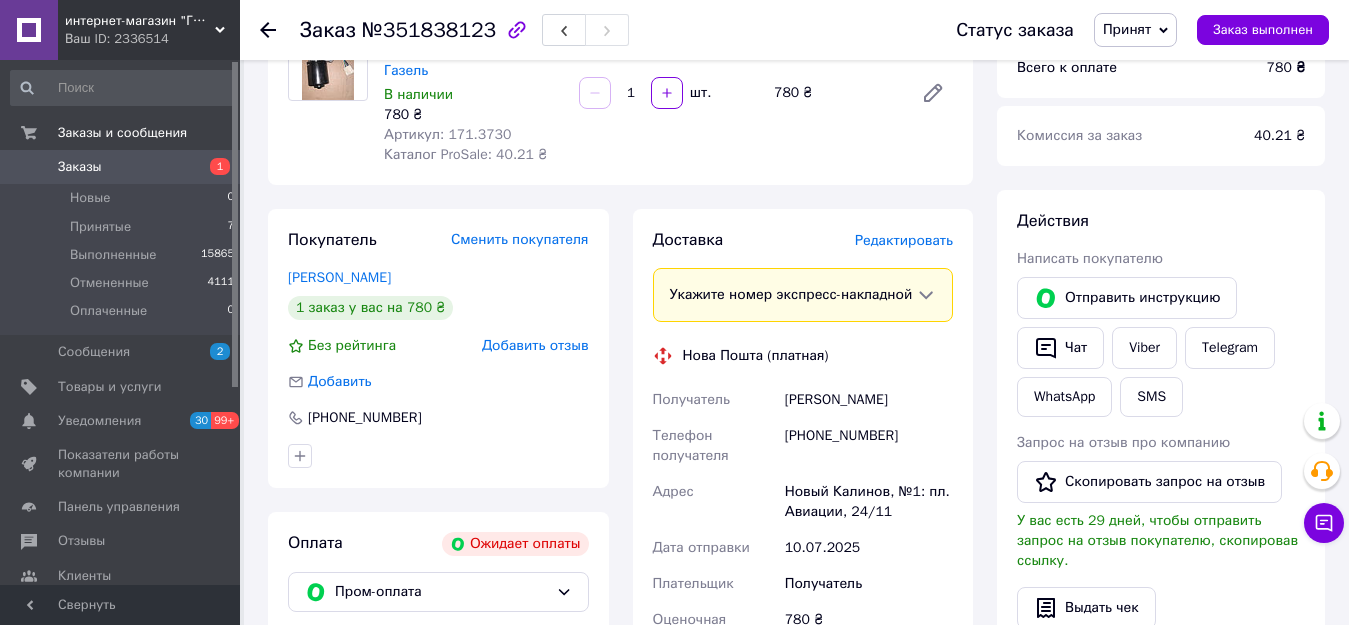 click on "Редактировать" at bounding box center [904, 240] 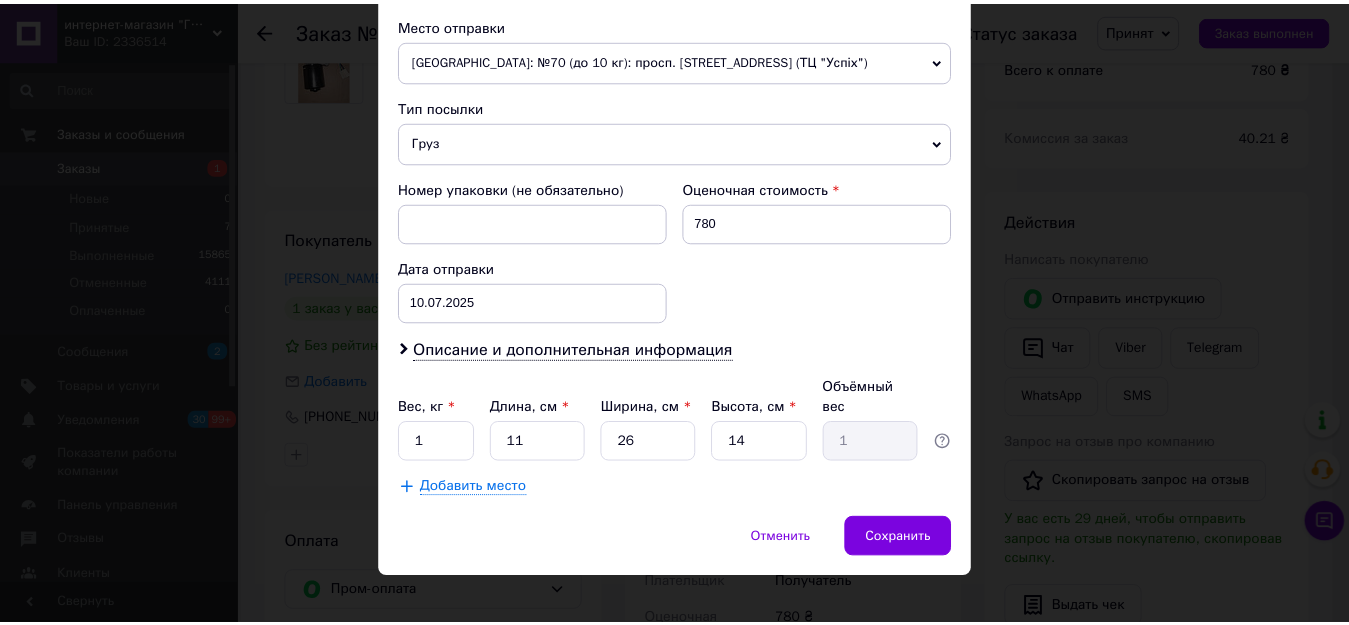 scroll, scrollTop: 703, scrollLeft: 0, axis: vertical 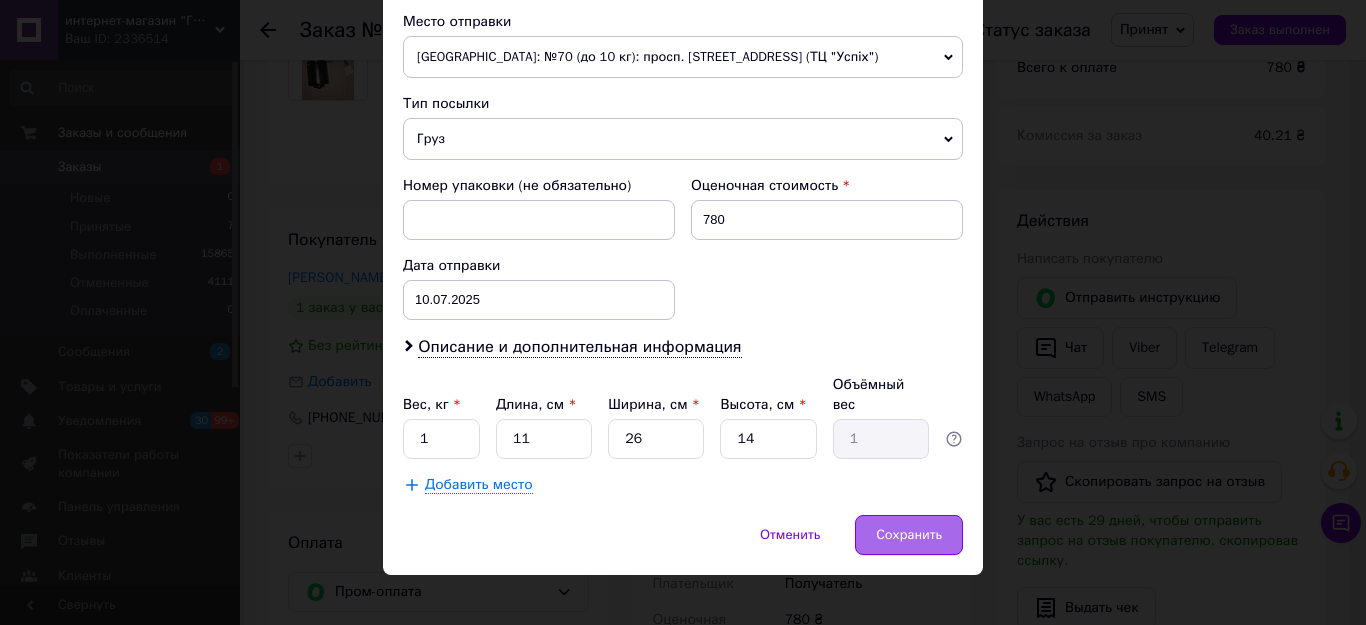 click on "Сохранить" at bounding box center [909, 535] 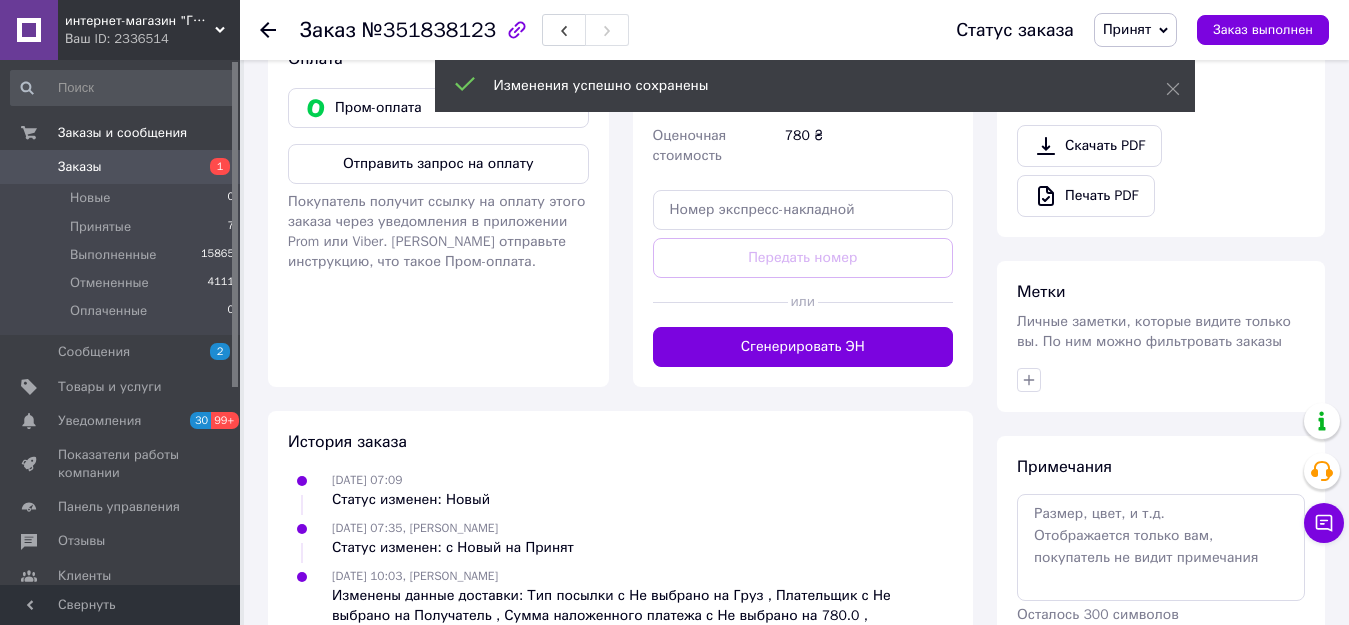 scroll, scrollTop: 710, scrollLeft: 0, axis: vertical 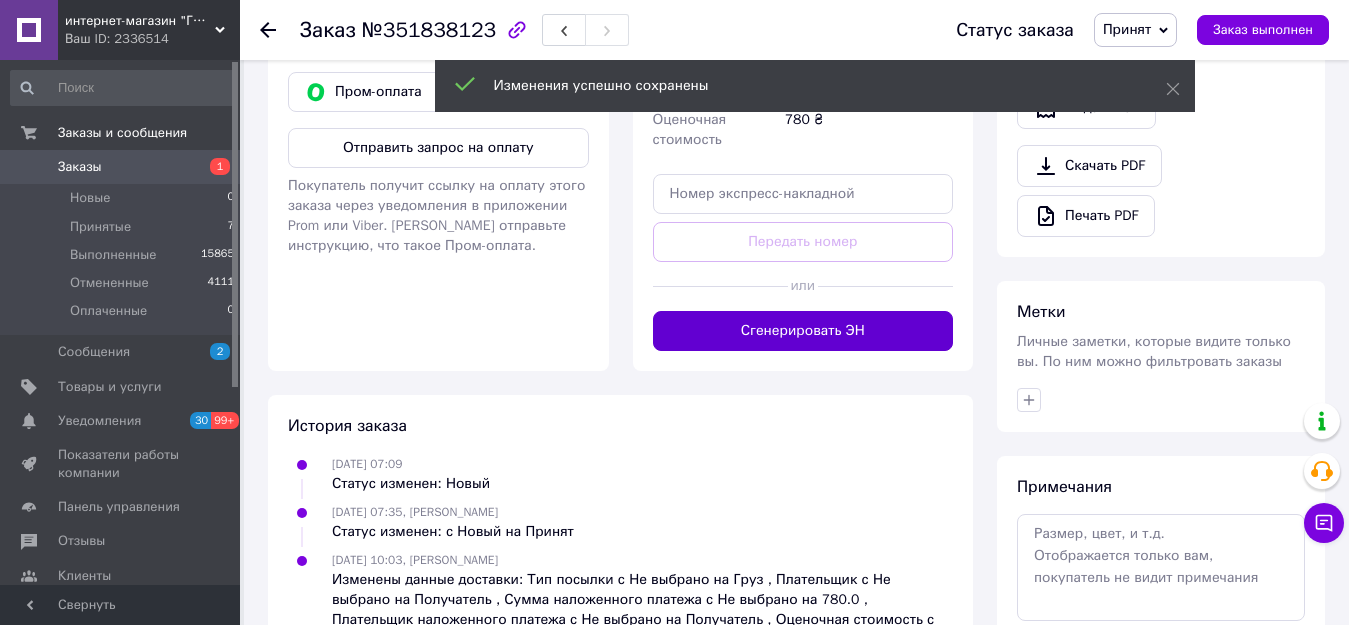 click on "Сгенерировать ЭН" at bounding box center (803, 331) 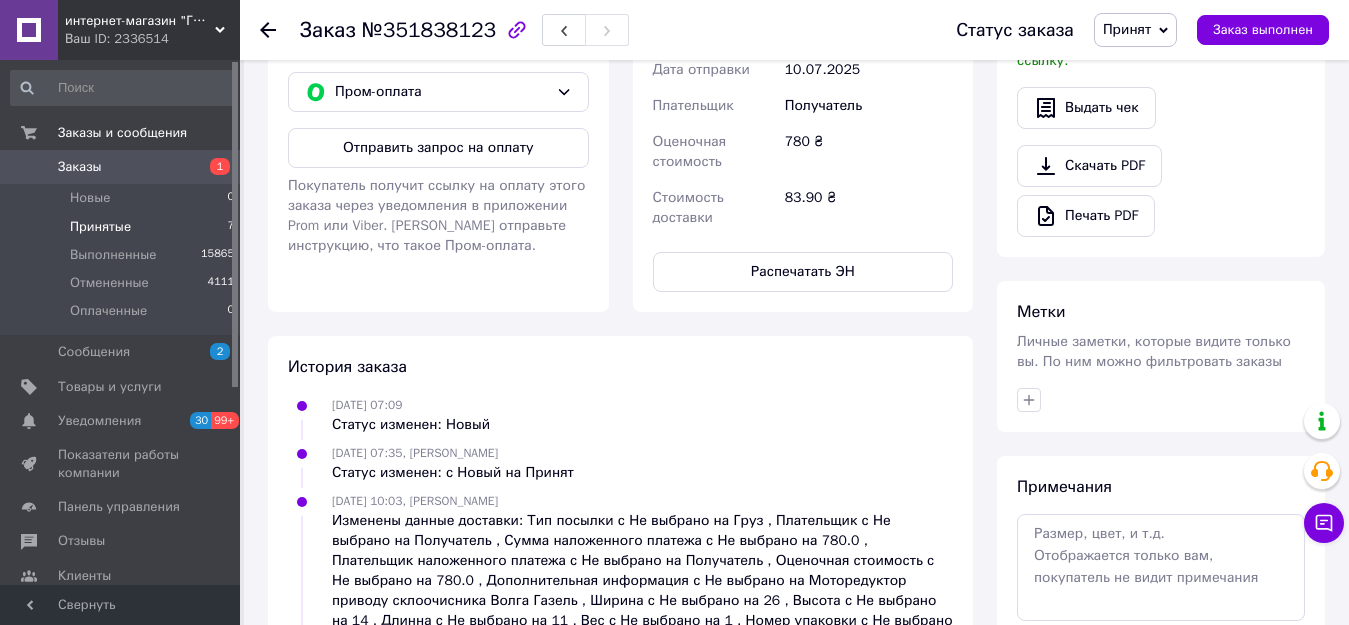 click on "Принятые 7" at bounding box center [123, 227] 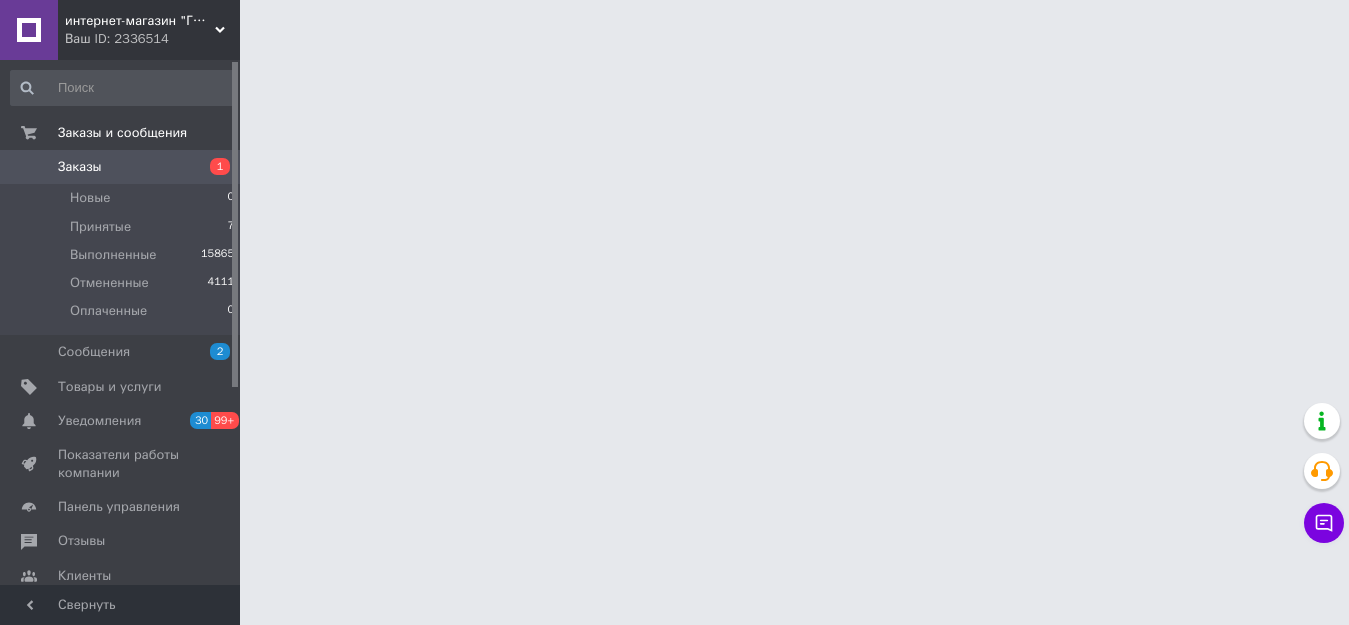 scroll, scrollTop: 0, scrollLeft: 0, axis: both 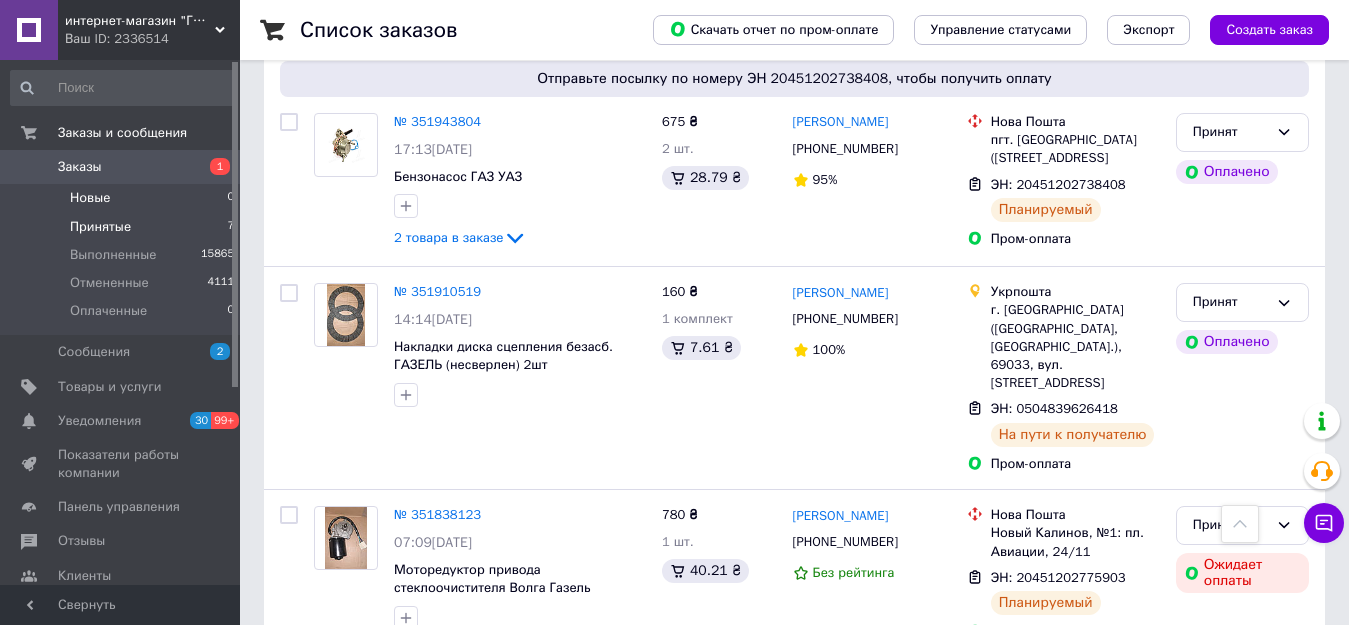 click on "Новые 0" at bounding box center [123, 198] 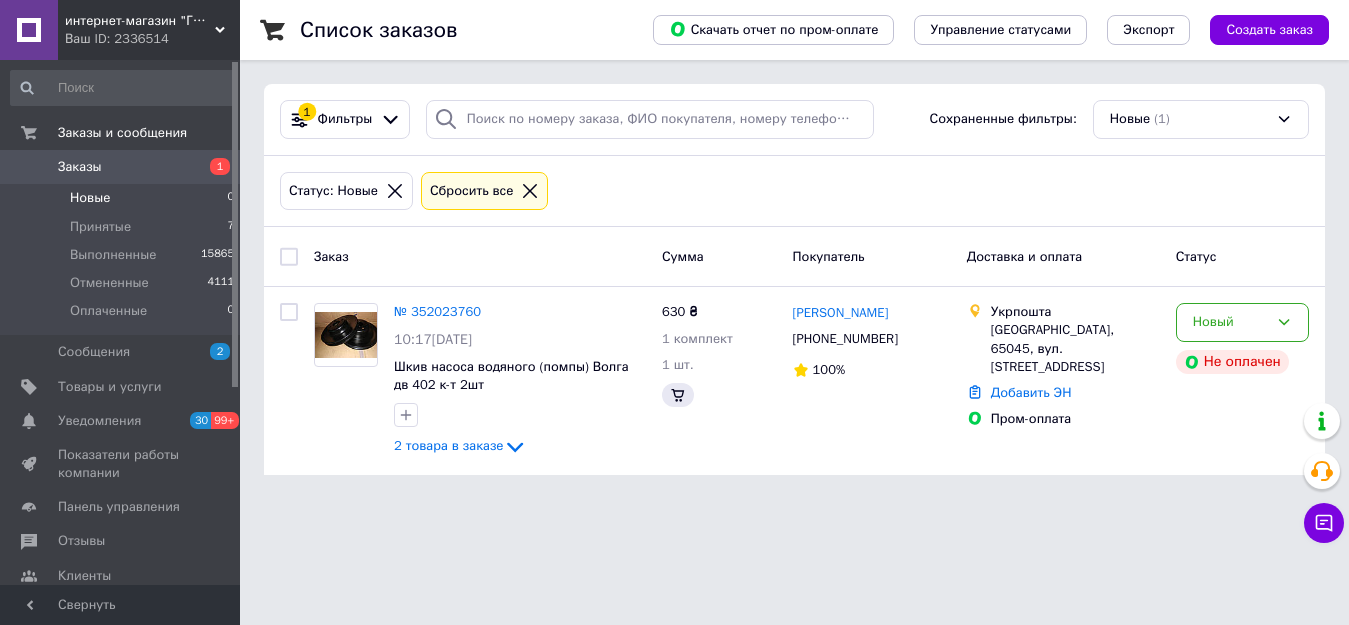 scroll, scrollTop: 0, scrollLeft: 0, axis: both 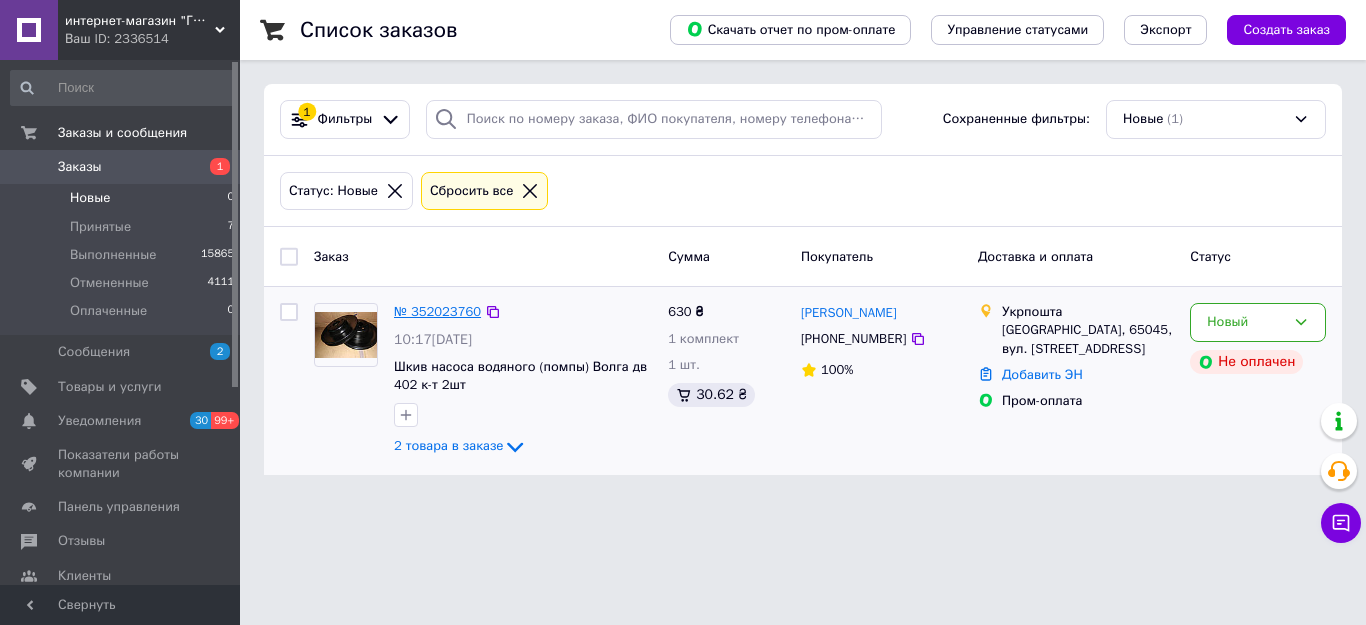 click on "№ 352023760" at bounding box center [437, 311] 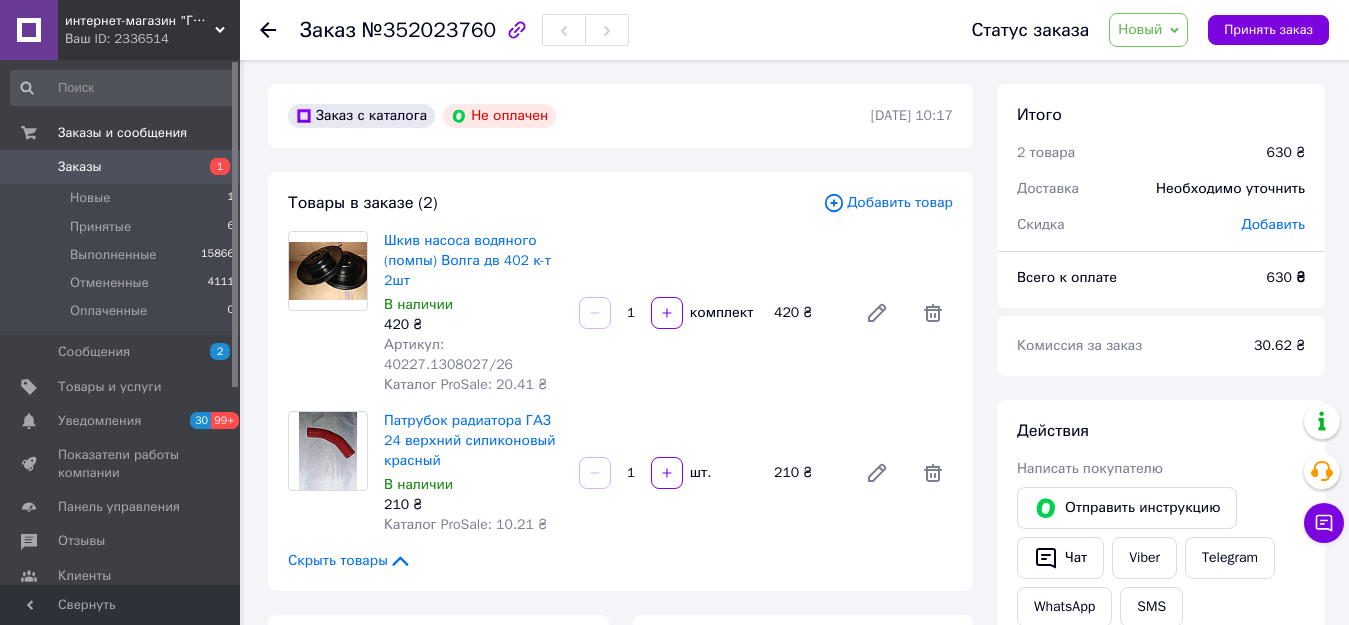 click on "Новый" at bounding box center [1140, 29] 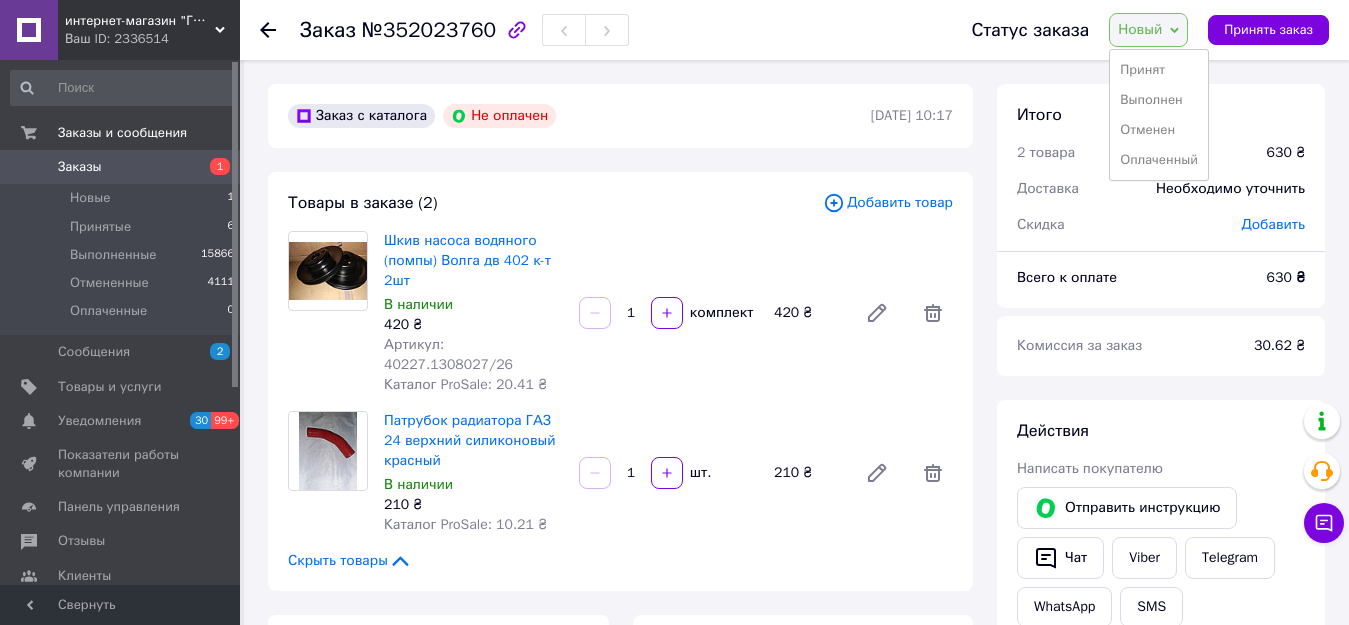 click on "Принят" at bounding box center [1159, 70] 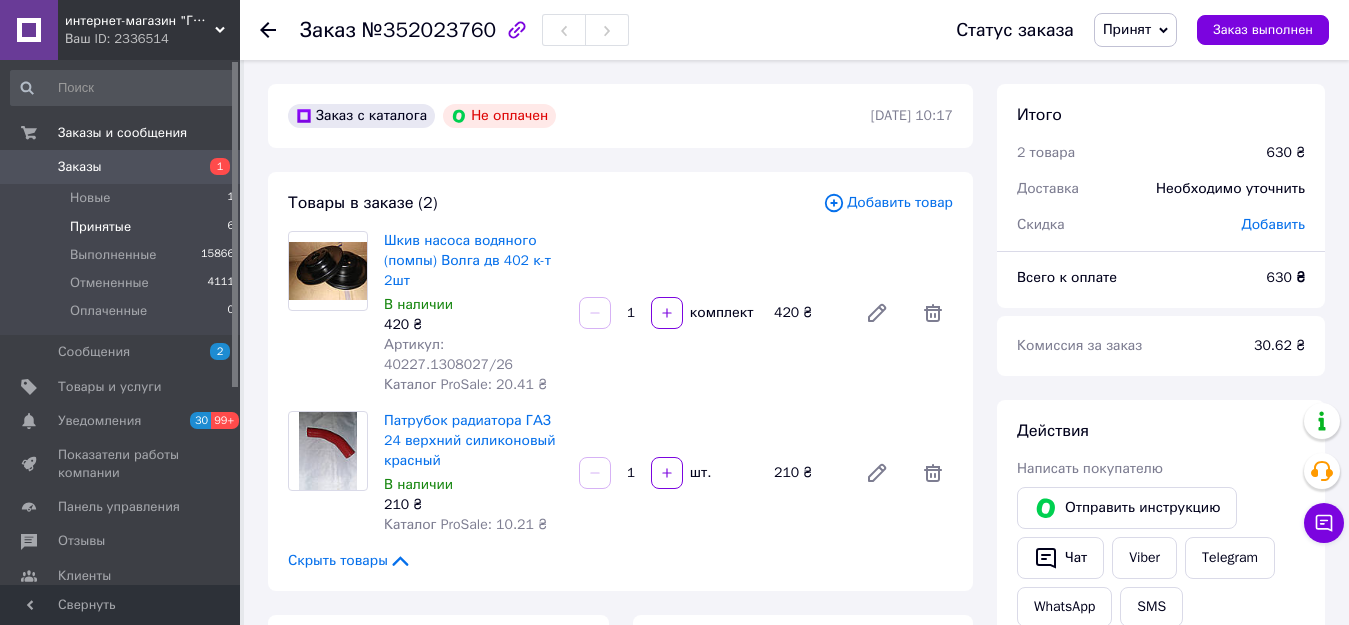 click on "Принятые 6" at bounding box center [123, 227] 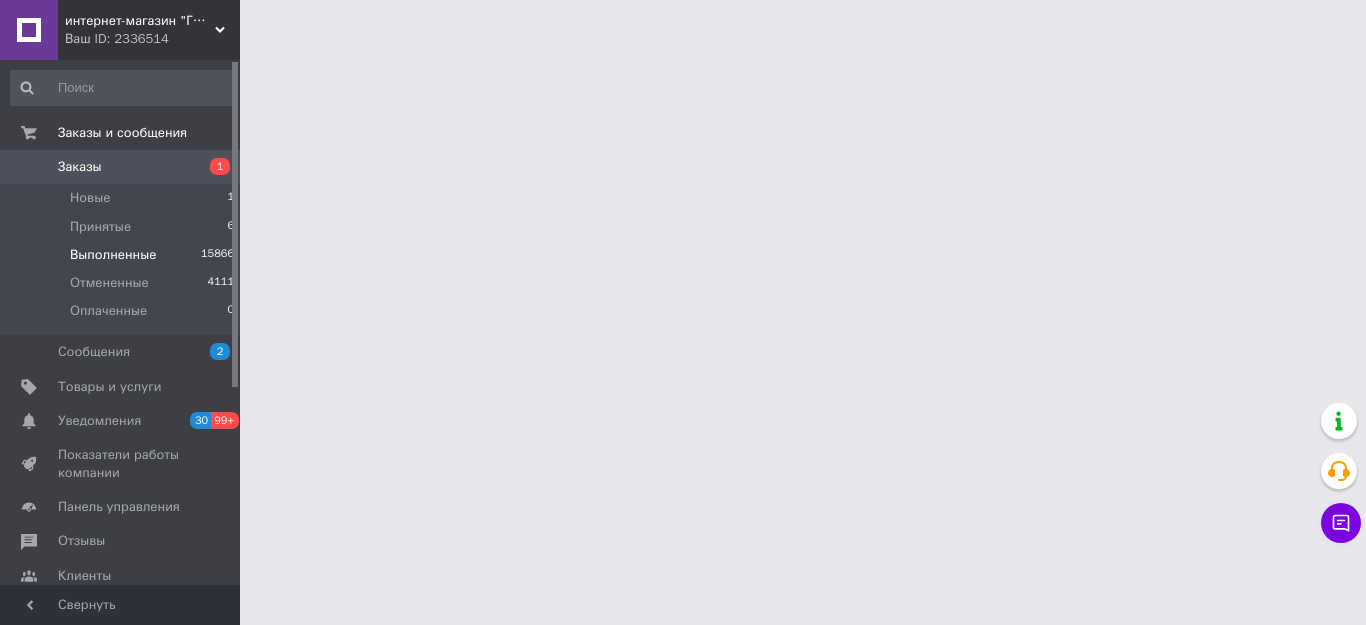 click on "Выполненные" at bounding box center [113, 255] 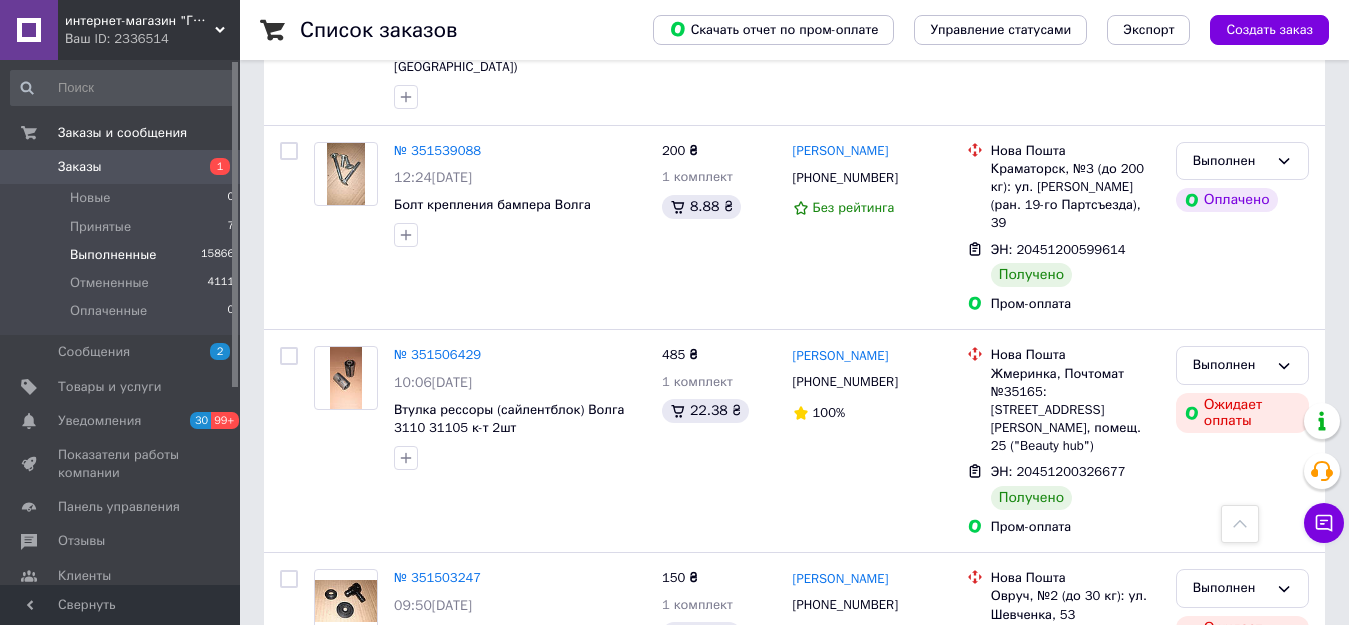 scroll, scrollTop: 3534, scrollLeft: 0, axis: vertical 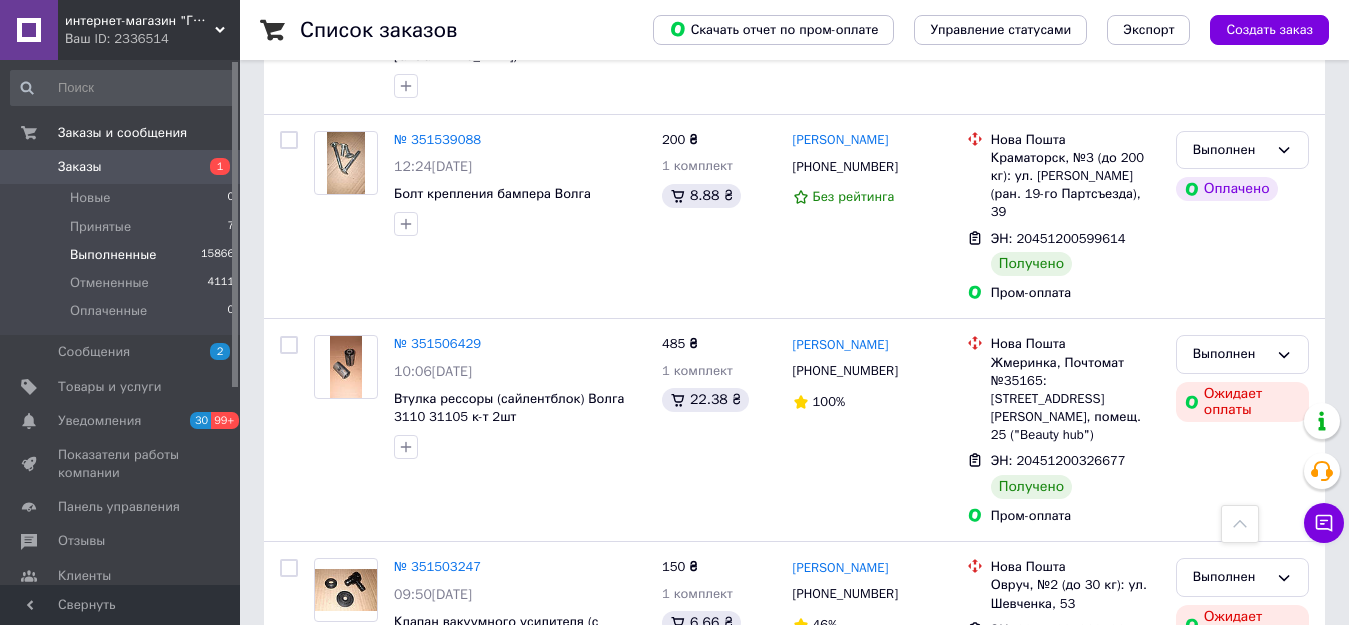 click on "2" at bounding box center [327, 755] 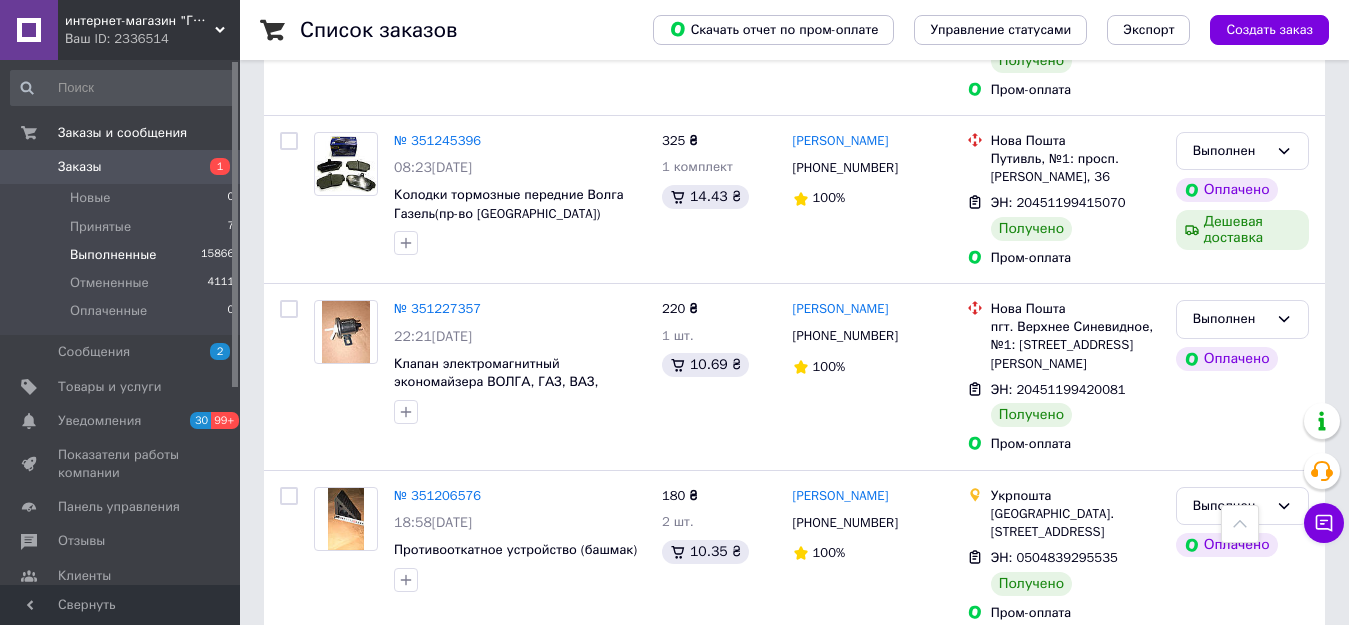 scroll, scrollTop: 3682, scrollLeft: 0, axis: vertical 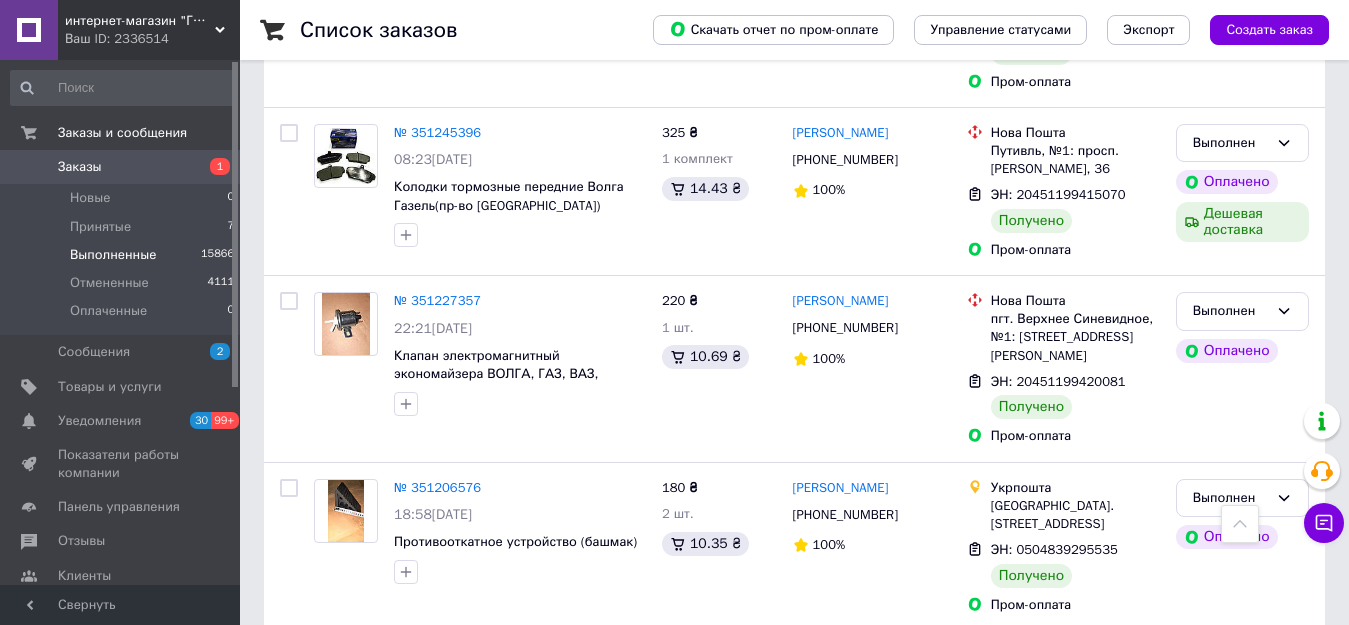 click on "3" at bounding box center [505, 675] 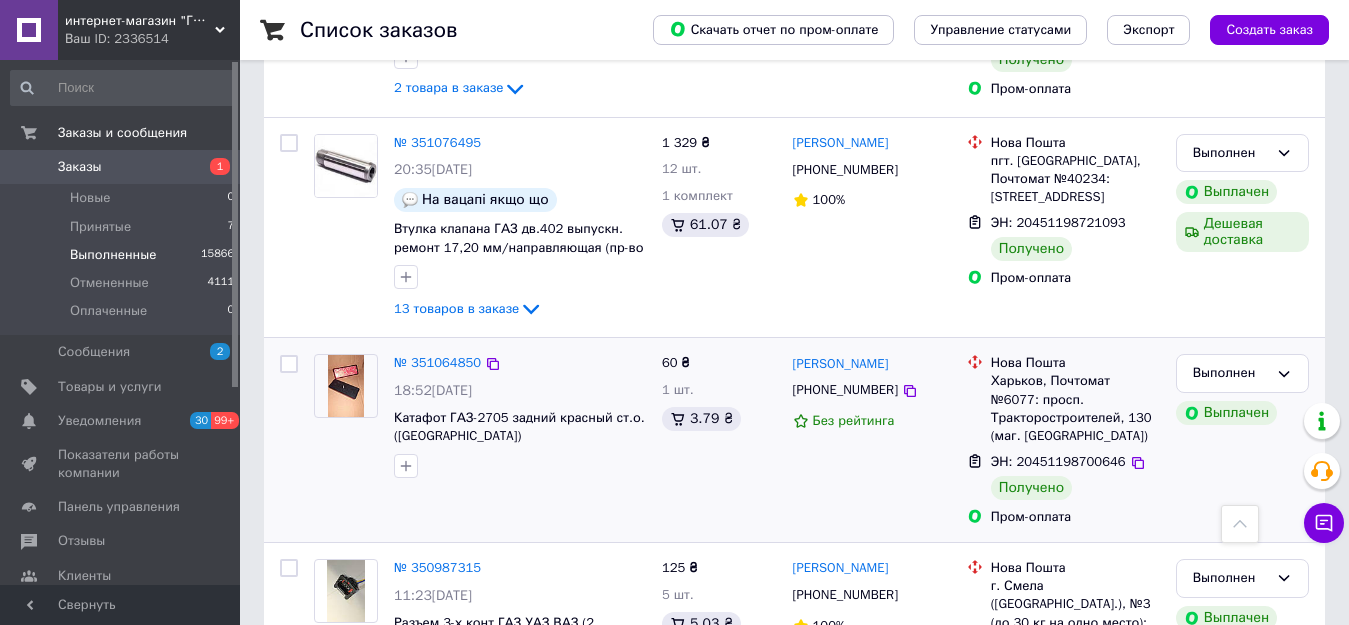 scroll, scrollTop: 1400, scrollLeft: 0, axis: vertical 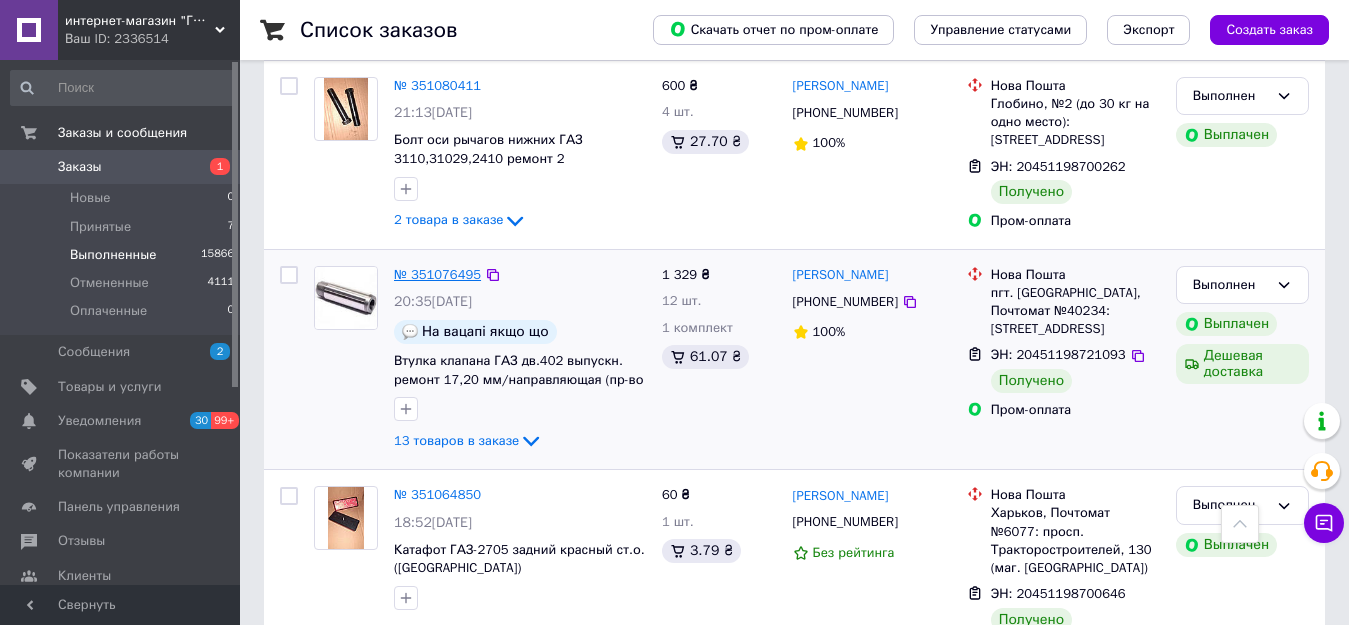 click on "№ 351076495" at bounding box center (437, 274) 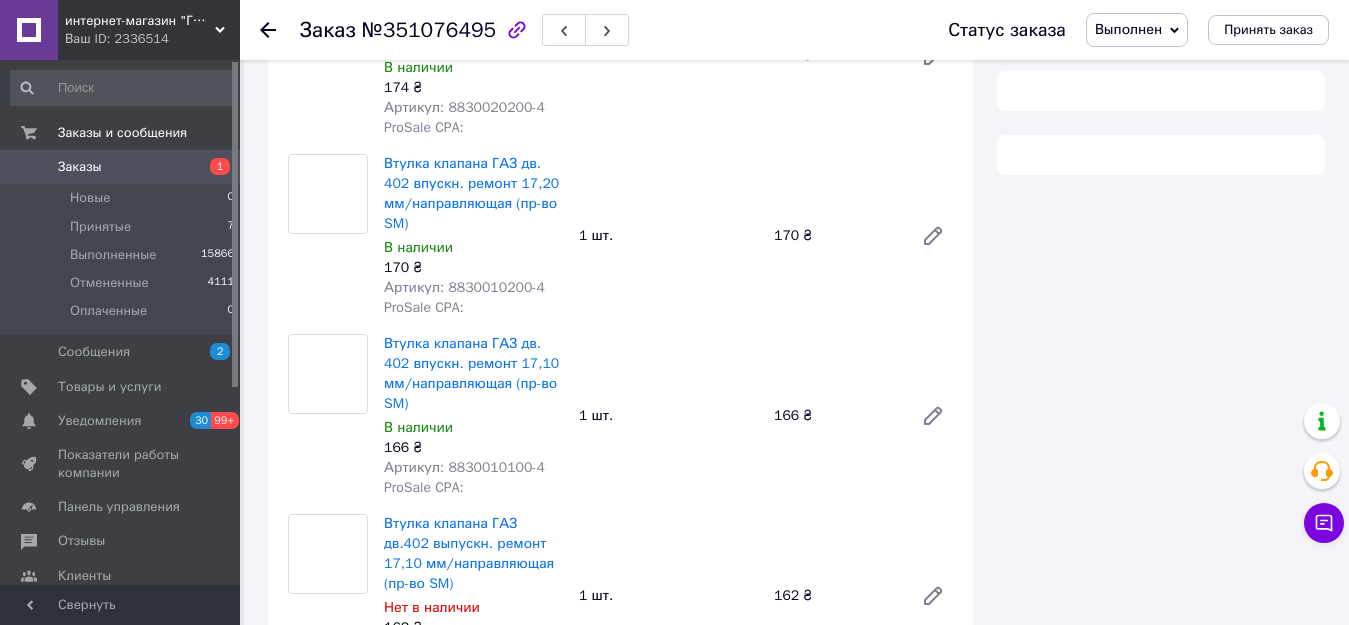 scroll, scrollTop: 1400, scrollLeft: 0, axis: vertical 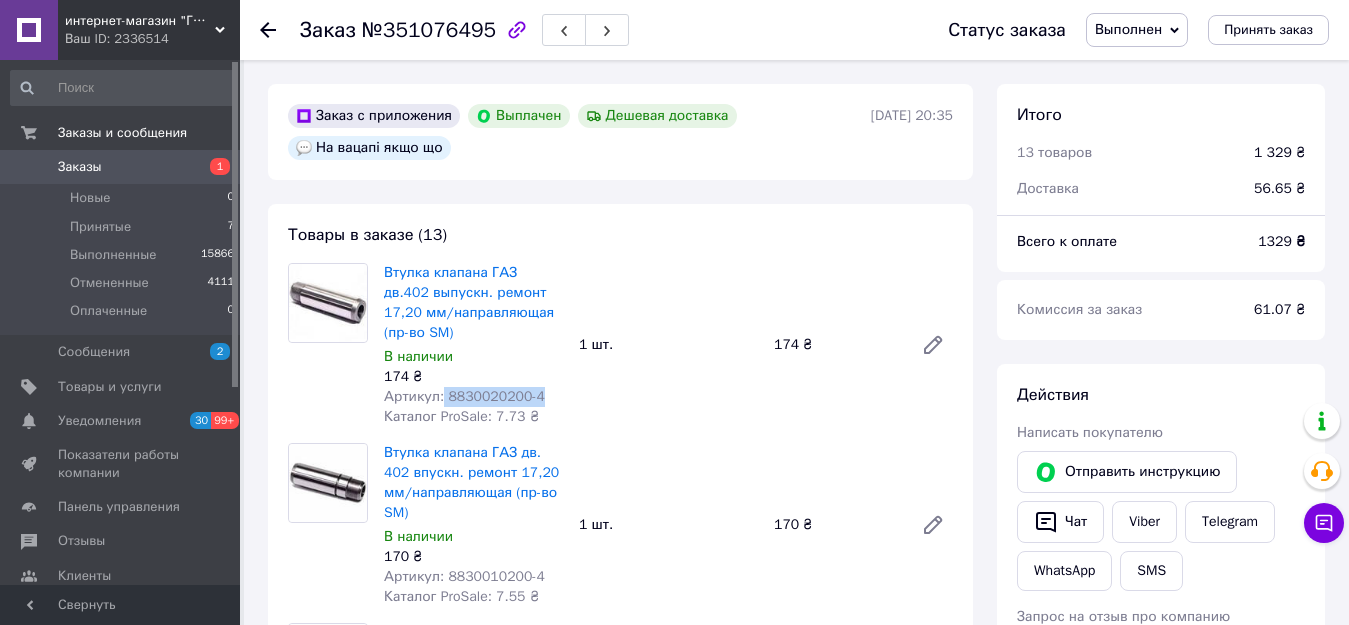 drag, startPoint x: 440, startPoint y: 373, endPoint x: 541, endPoint y: 371, distance: 101.0198 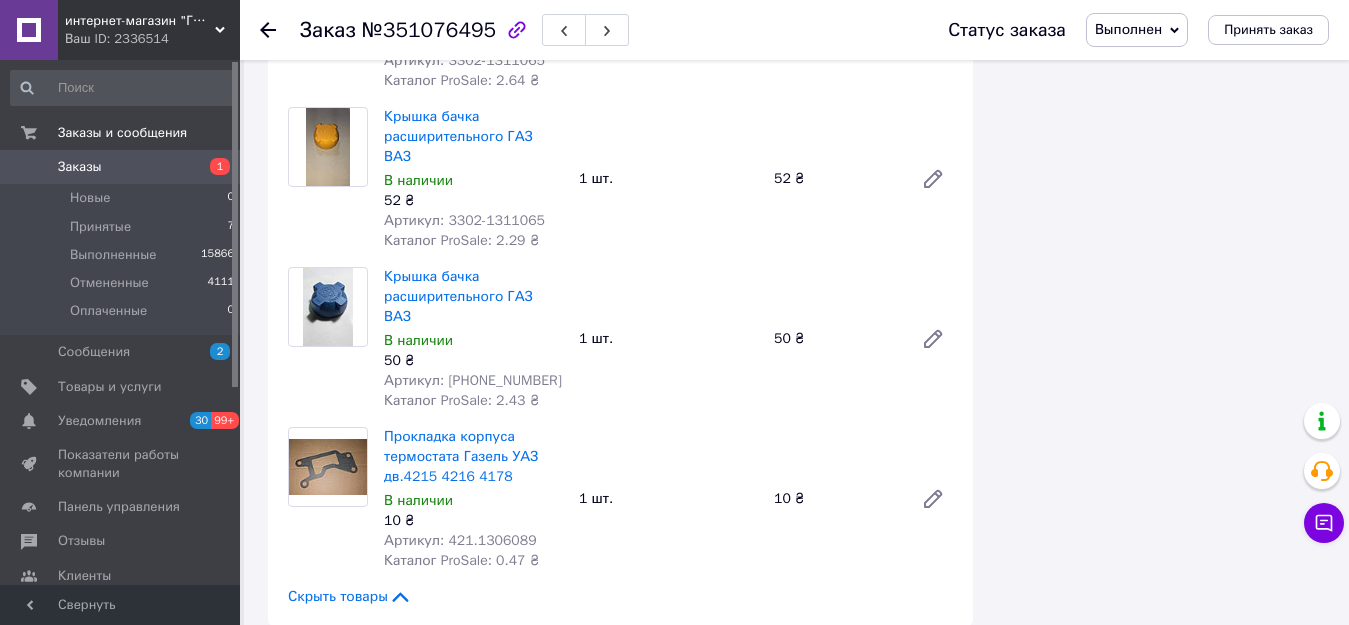 scroll, scrollTop: 1800, scrollLeft: 0, axis: vertical 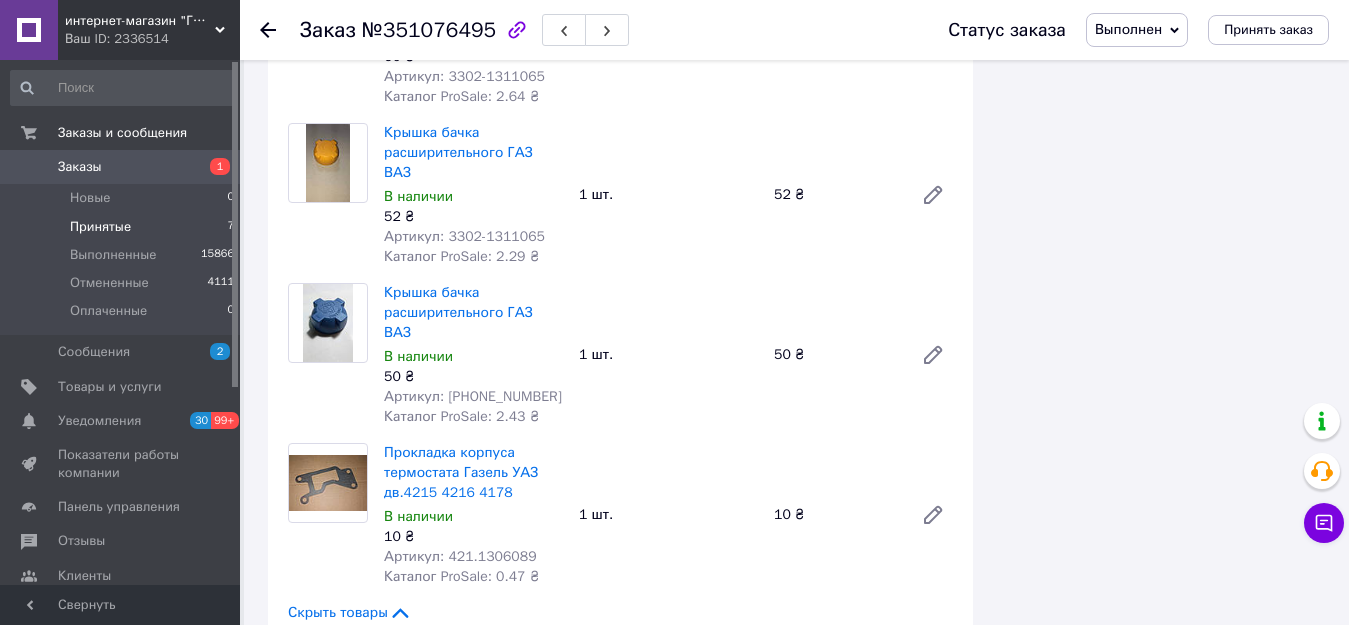 click on "Принятые 7" at bounding box center (123, 227) 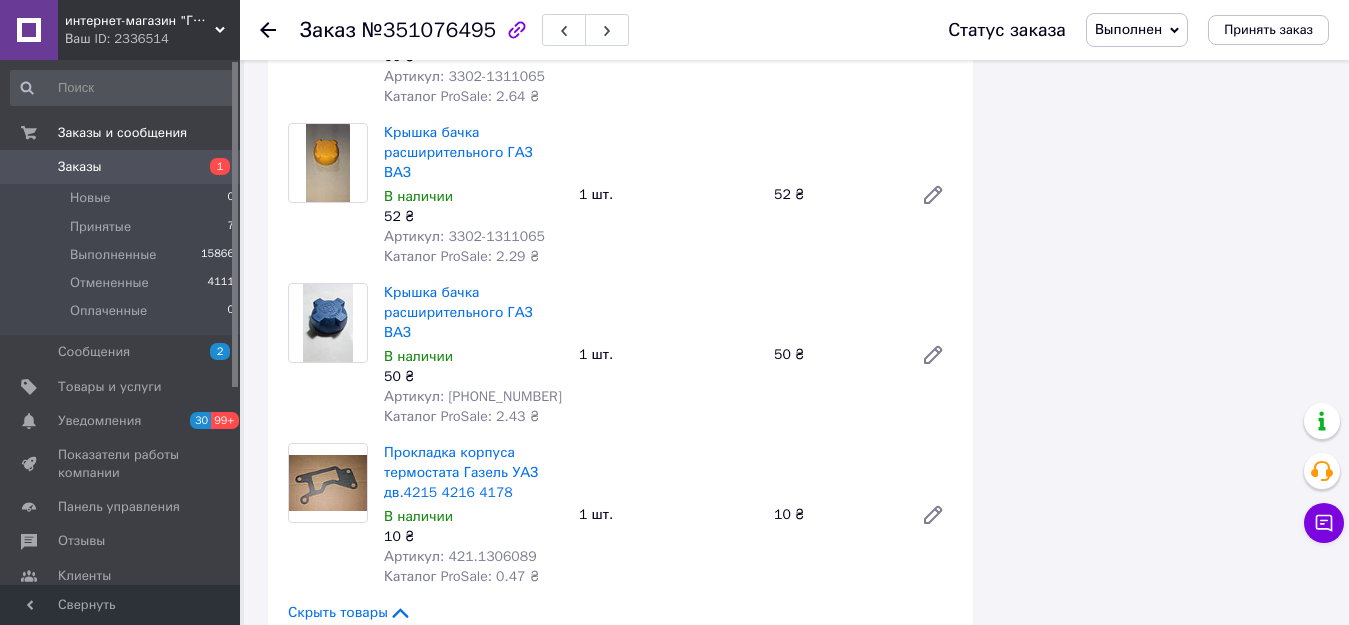 scroll, scrollTop: 0, scrollLeft: 0, axis: both 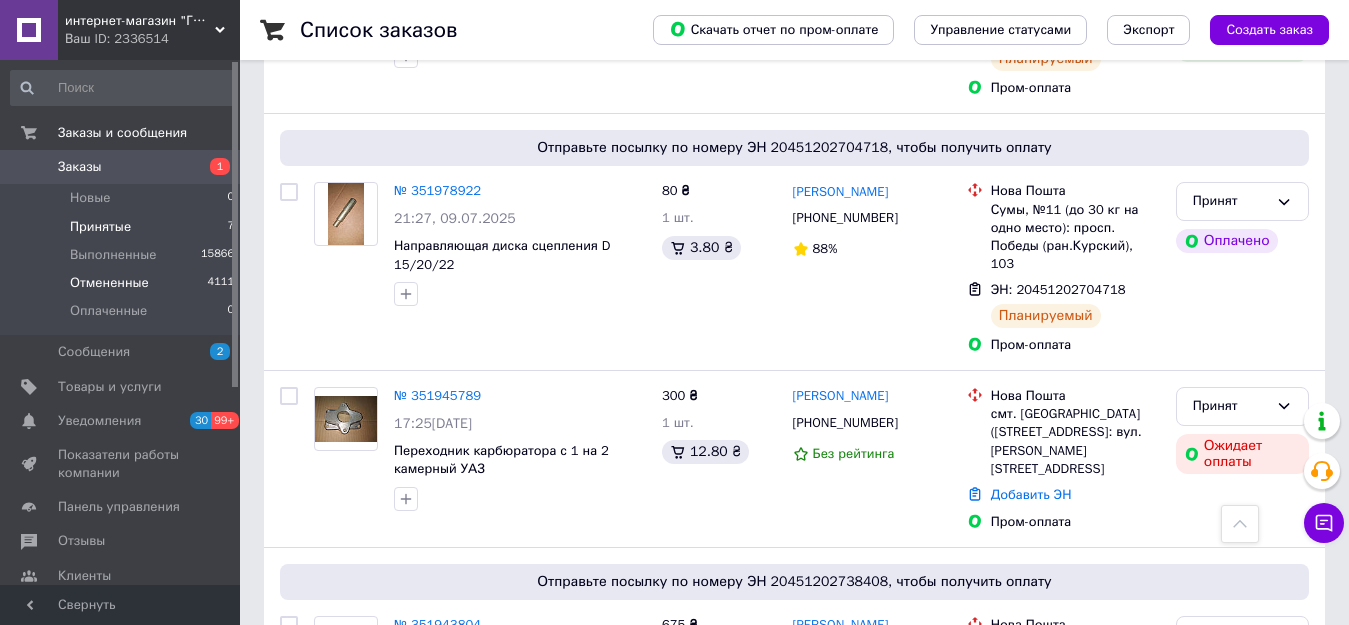 click on "Отмененные" at bounding box center (109, 283) 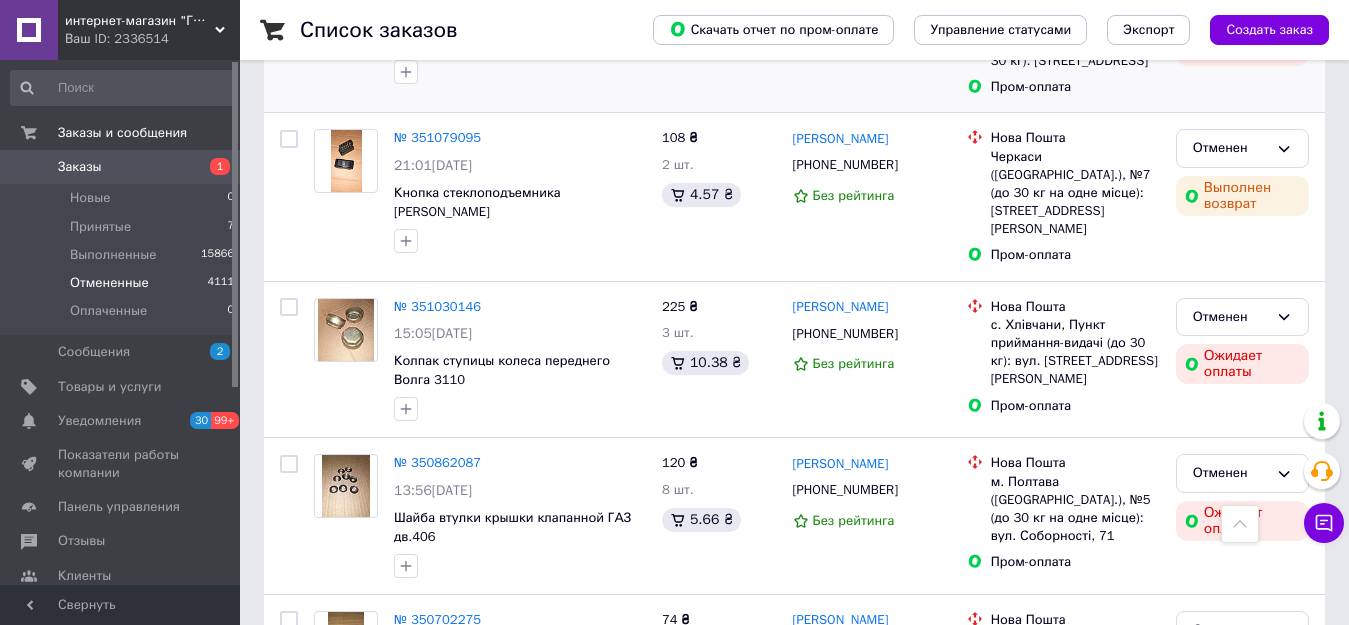 scroll, scrollTop: 1500, scrollLeft: 0, axis: vertical 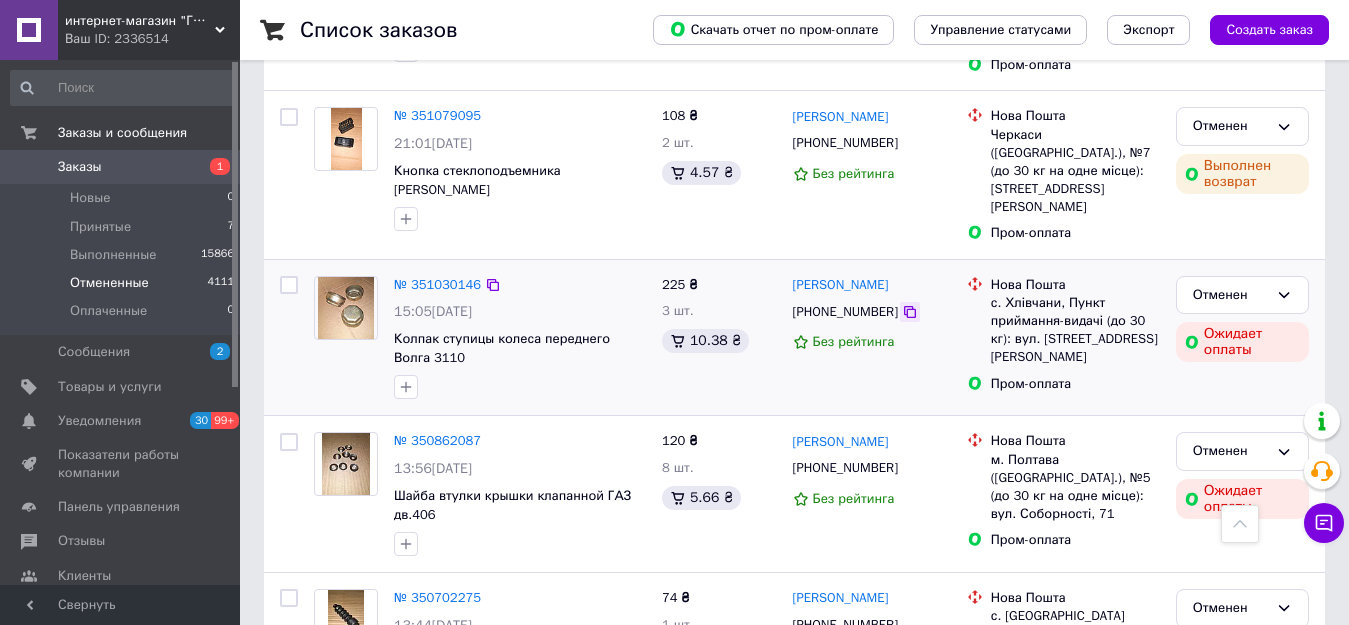 click 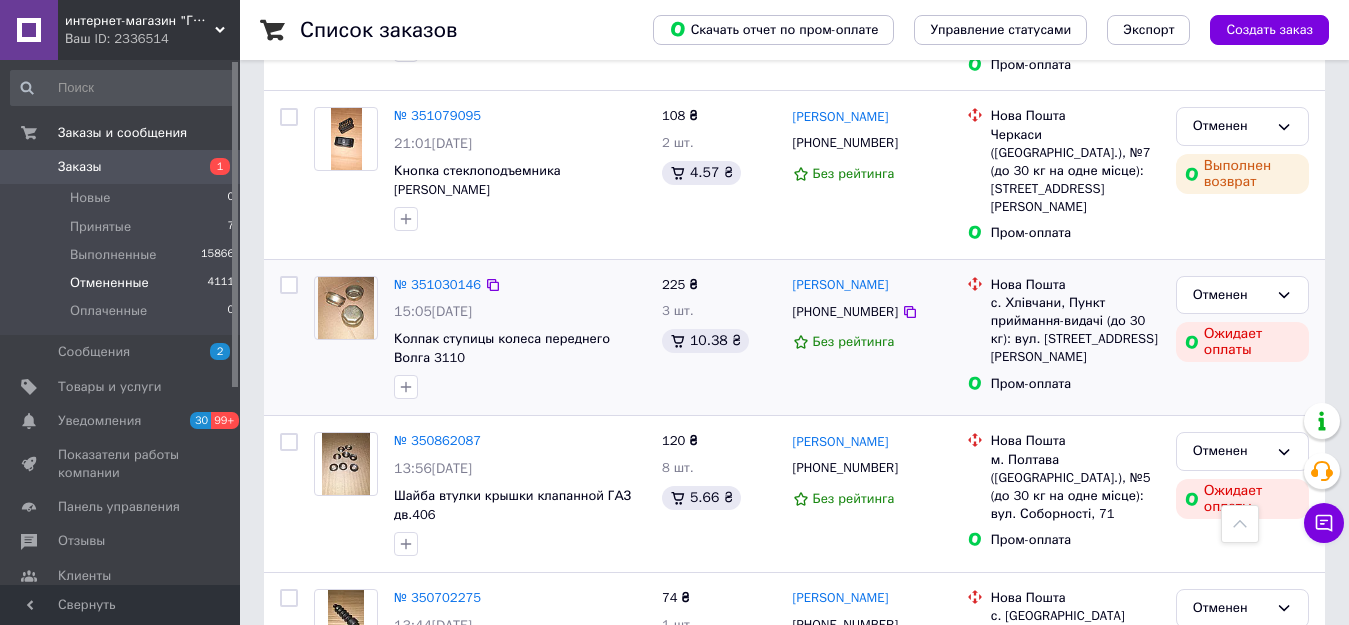 drag, startPoint x: 790, startPoint y: 257, endPoint x: 891, endPoint y: 270, distance: 101.8332 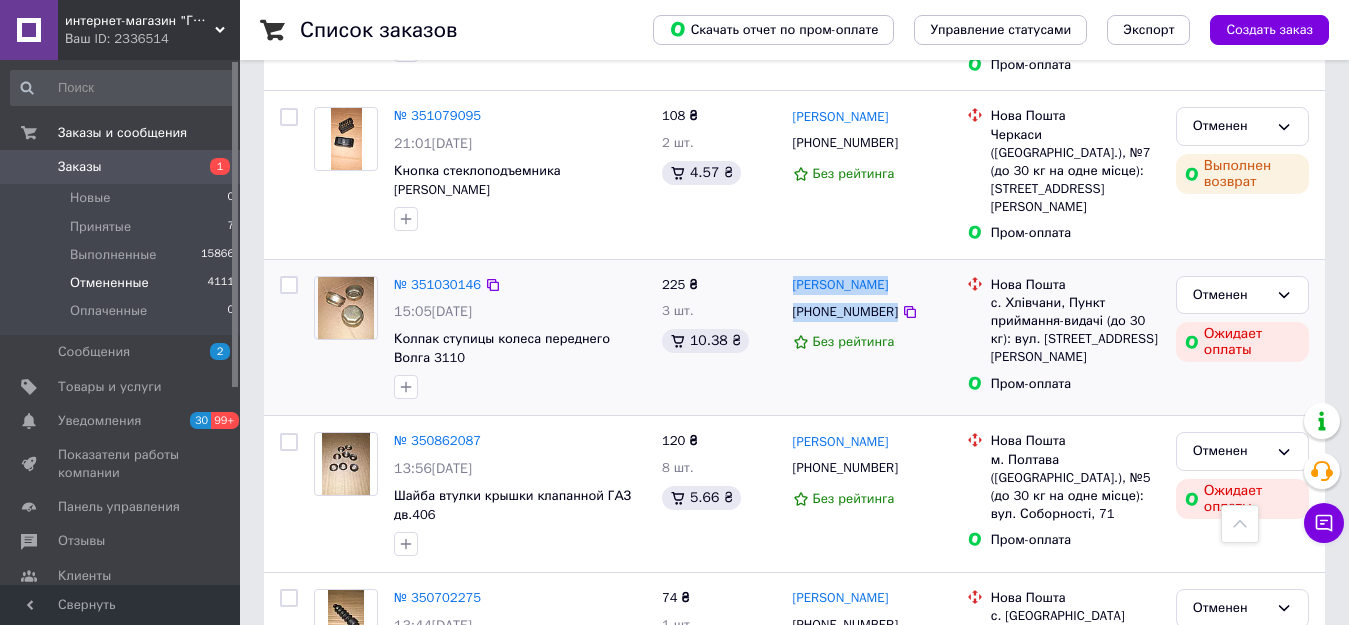 click on "Остап Кубінський" at bounding box center [872, 285] 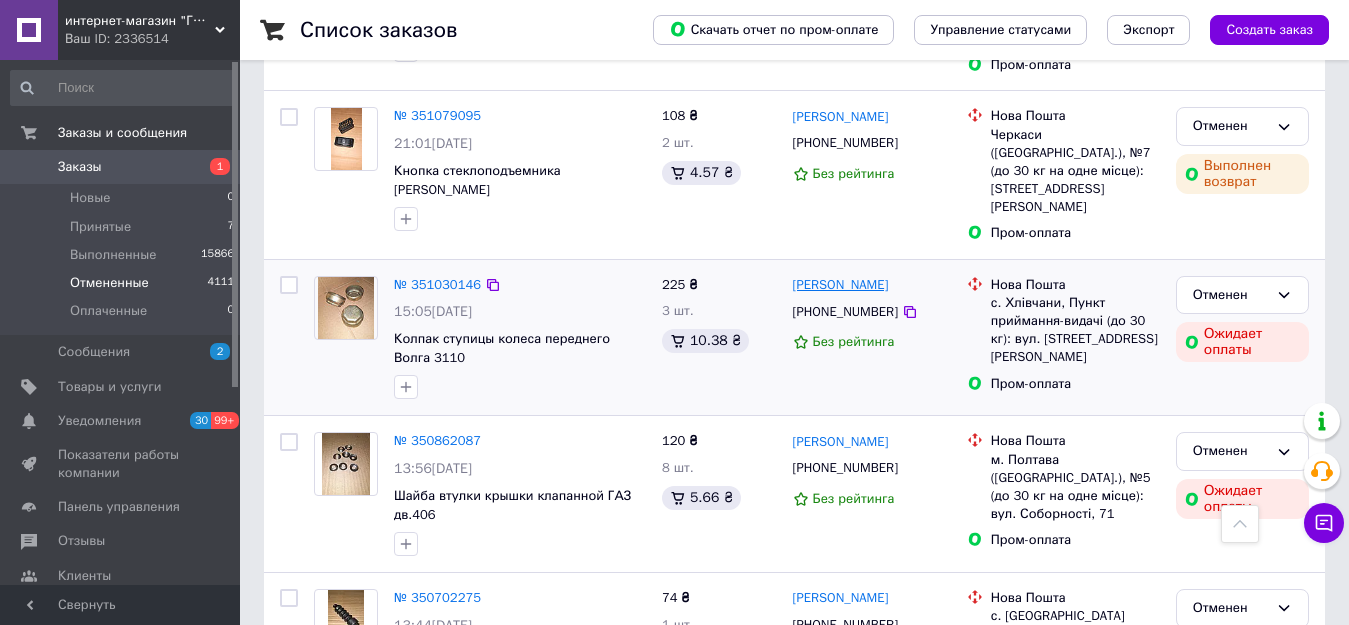 drag, startPoint x: 907, startPoint y: 252, endPoint x: 799, endPoint y: 262, distance: 108.461975 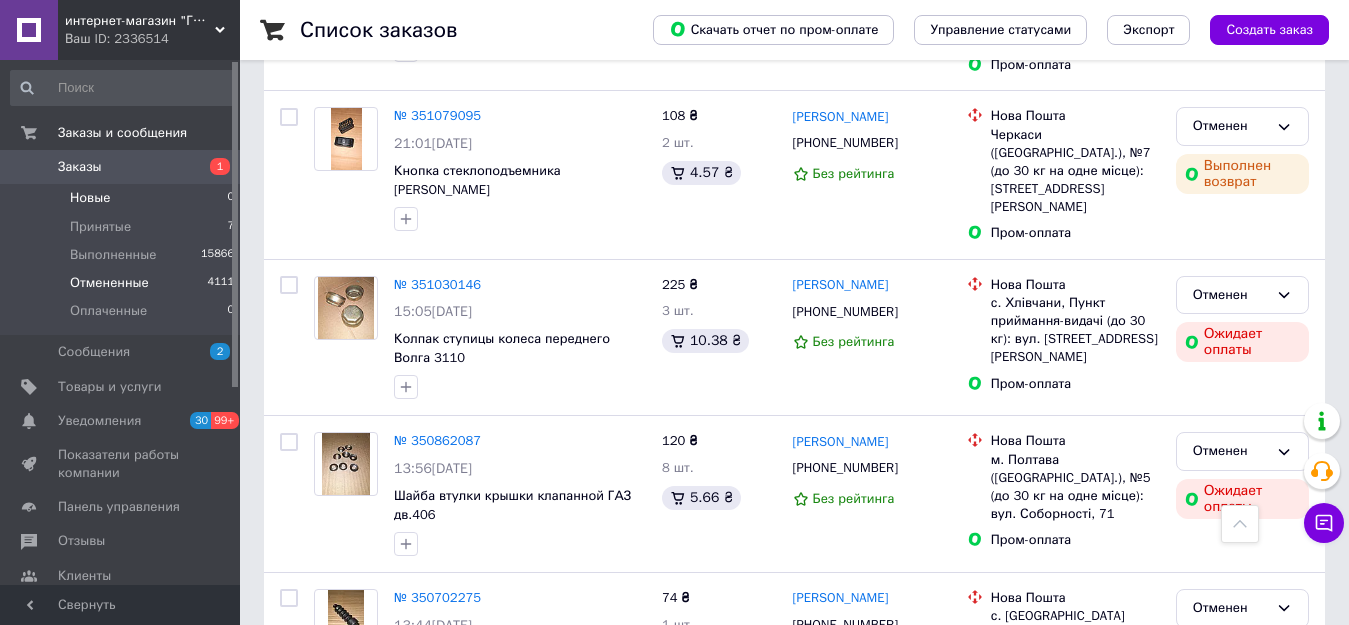 click on "Новые 0" at bounding box center [123, 198] 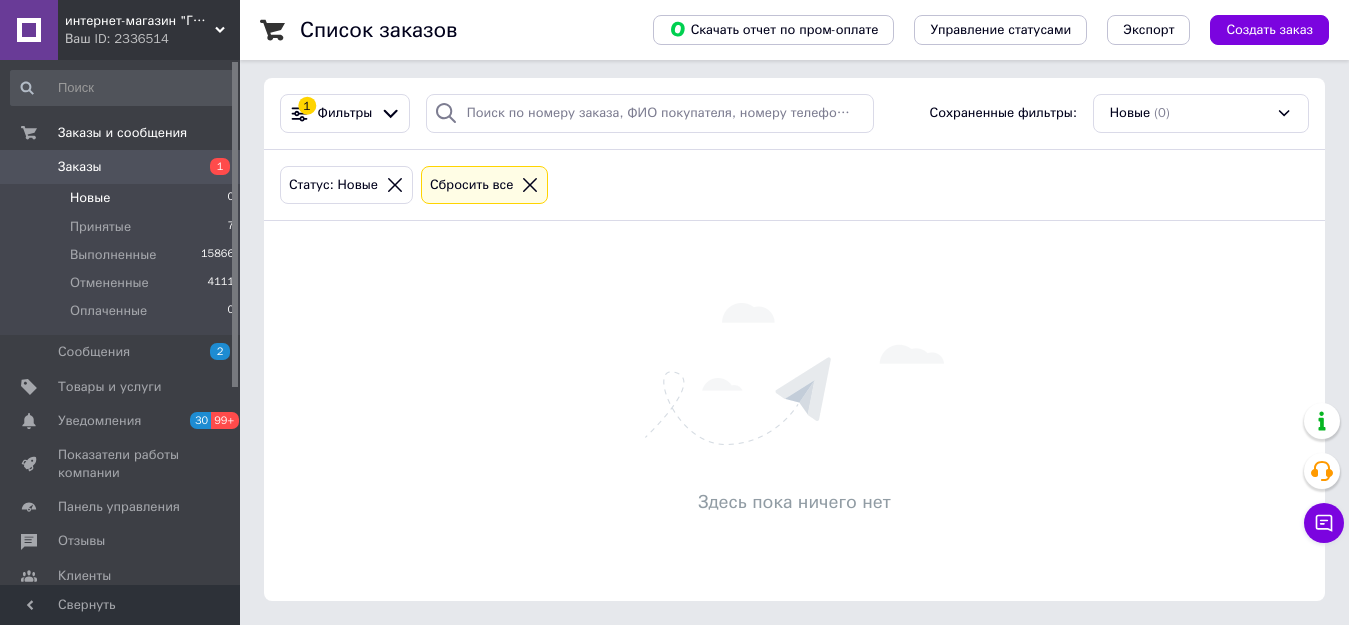 scroll, scrollTop: 0, scrollLeft: 0, axis: both 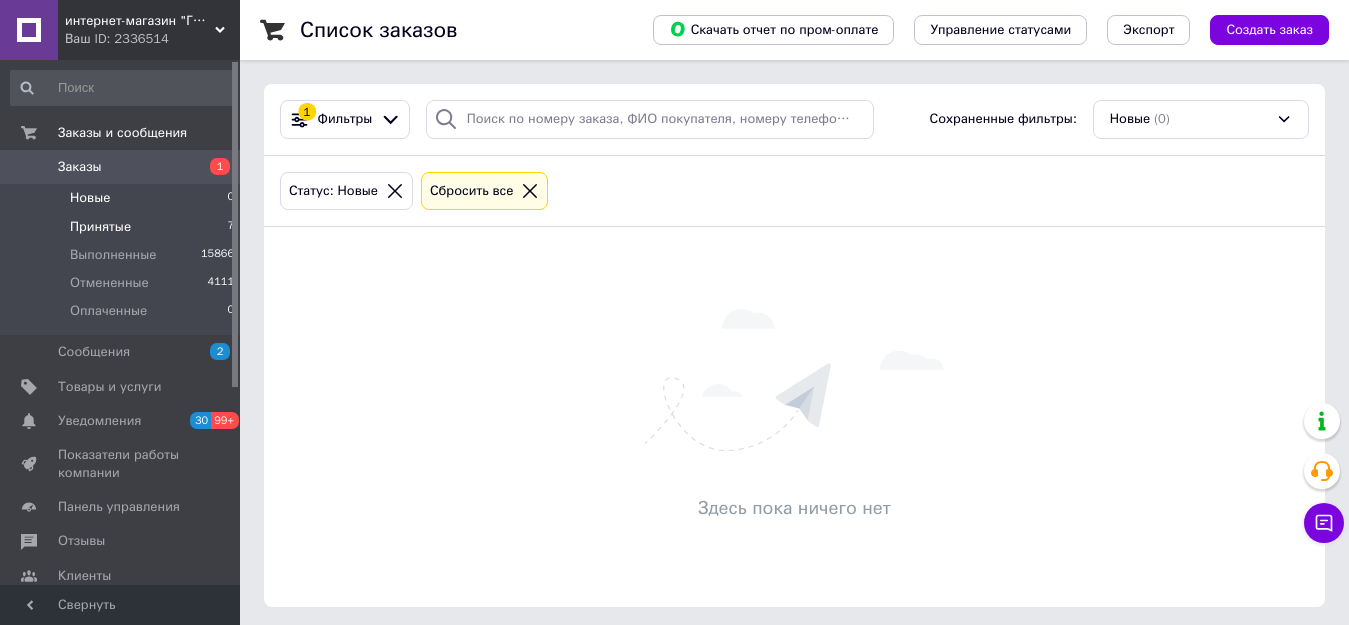click on "Принятые" at bounding box center [100, 227] 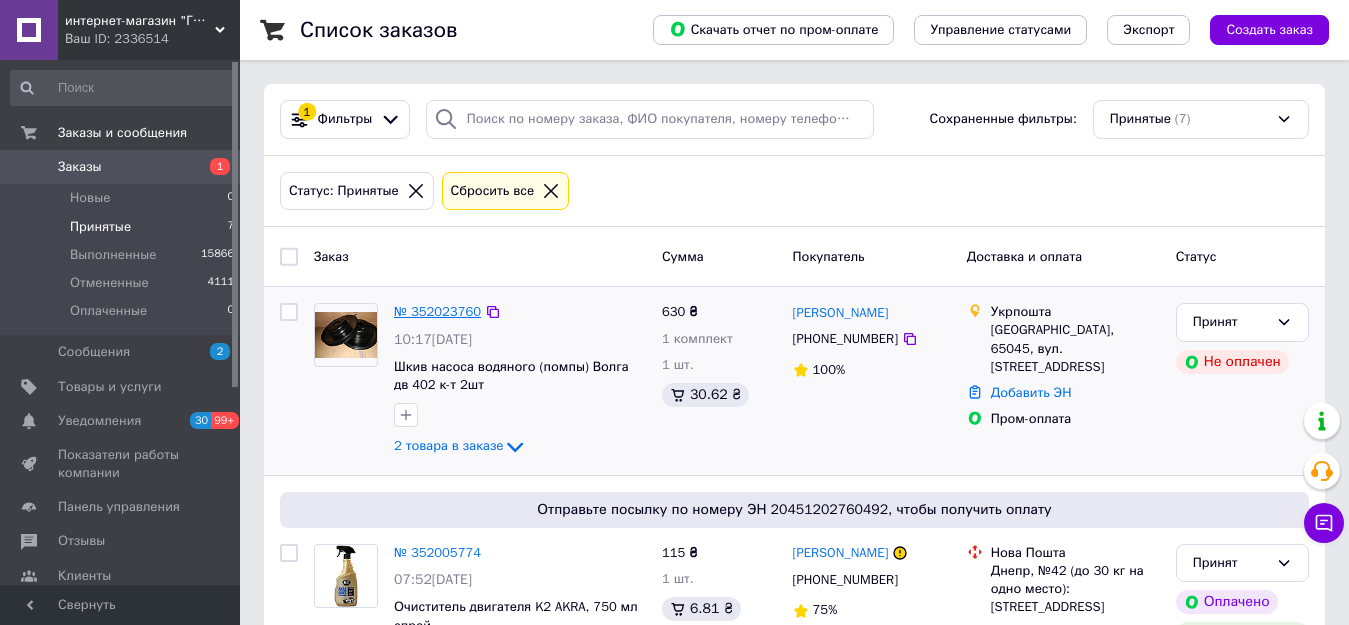 click on "№ 352023760" at bounding box center (437, 311) 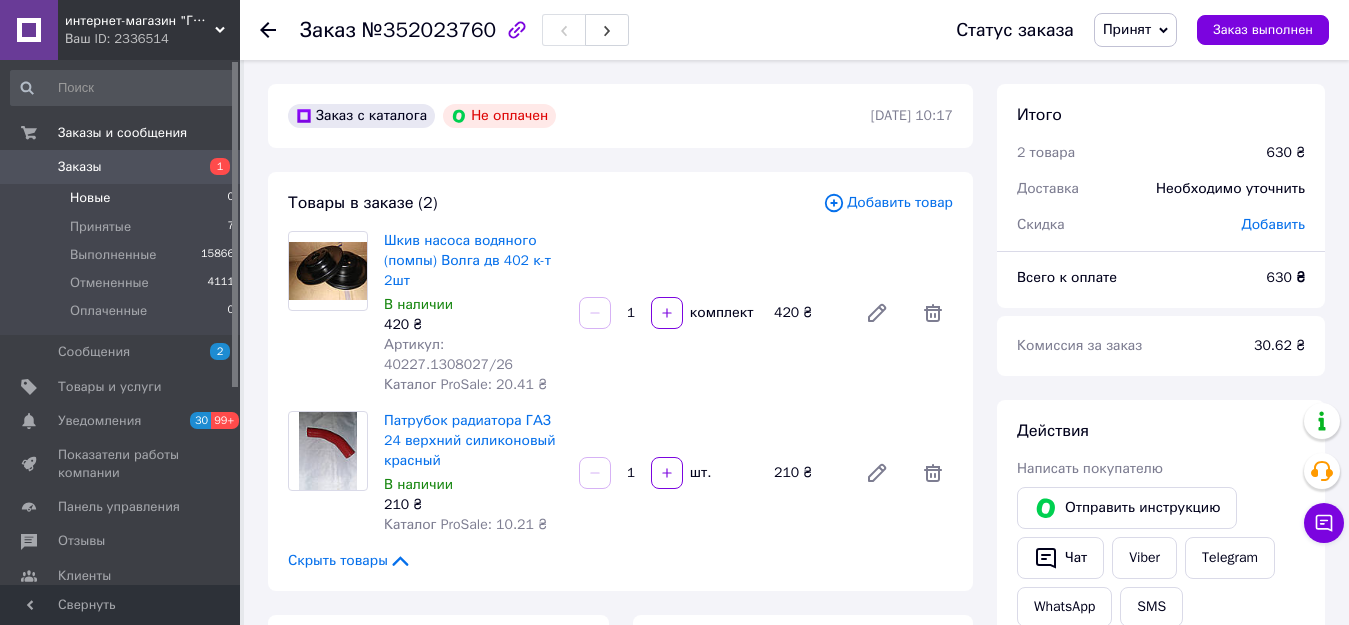click on "Новые 0" at bounding box center (123, 198) 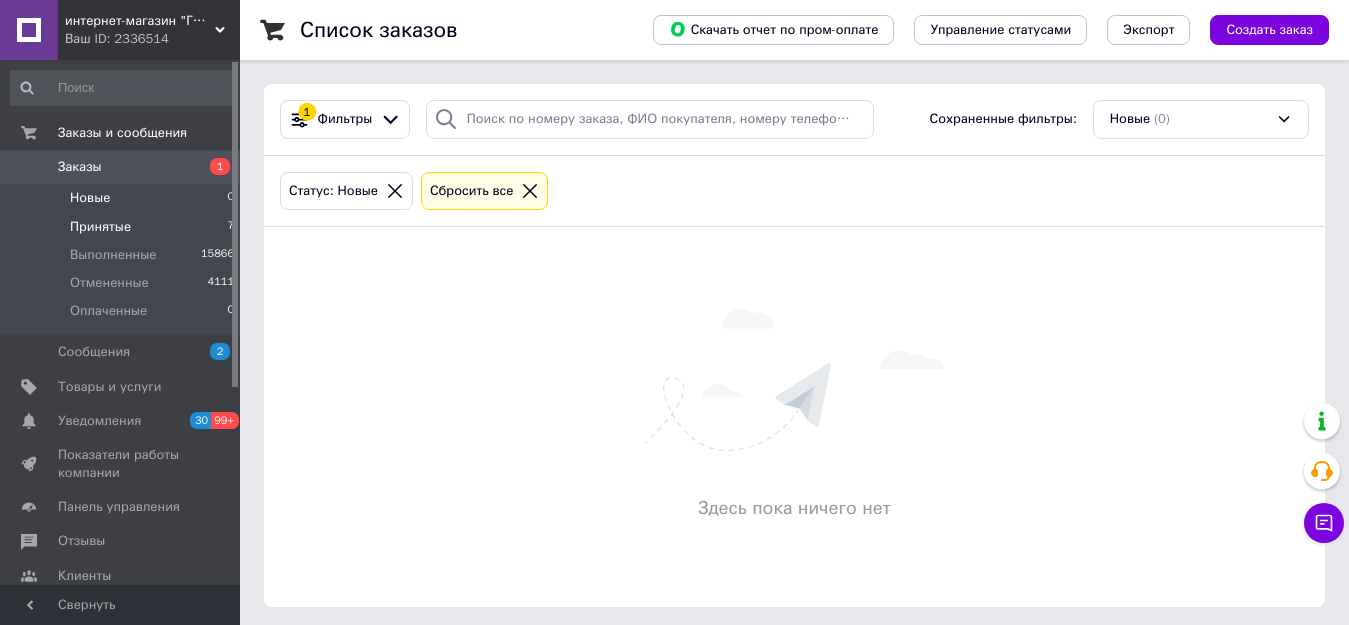 click on "Принятые 7" at bounding box center (123, 227) 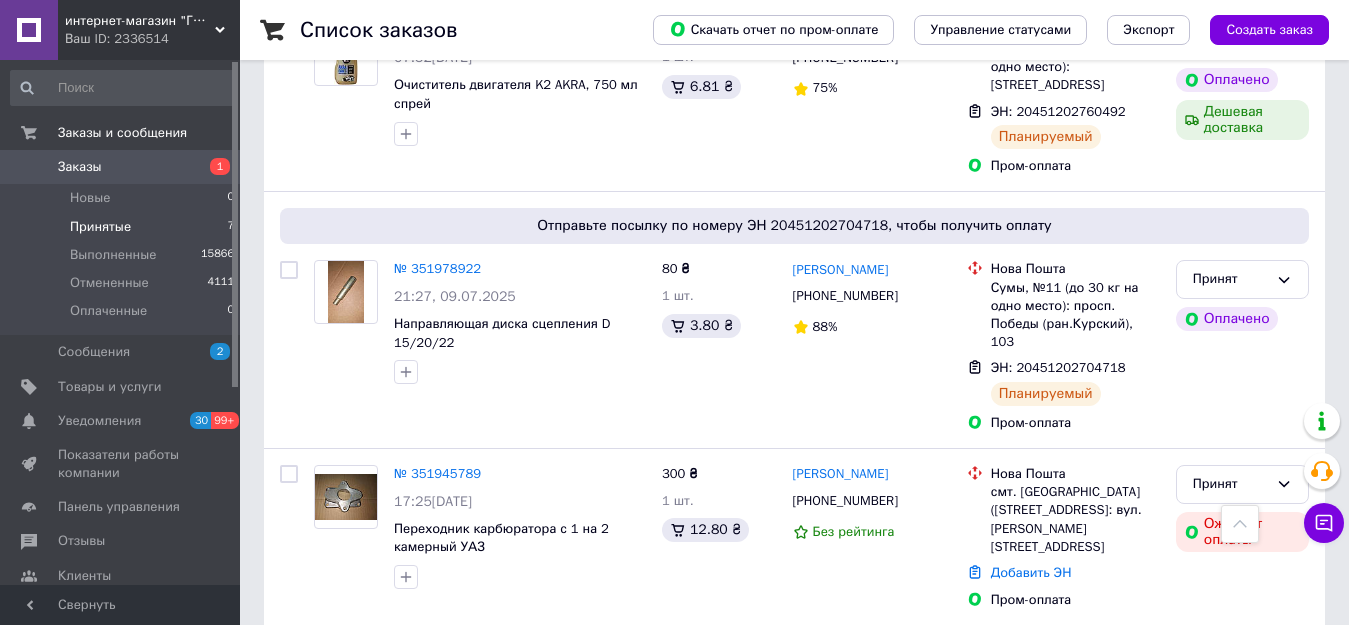 scroll, scrollTop: 700, scrollLeft: 0, axis: vertical 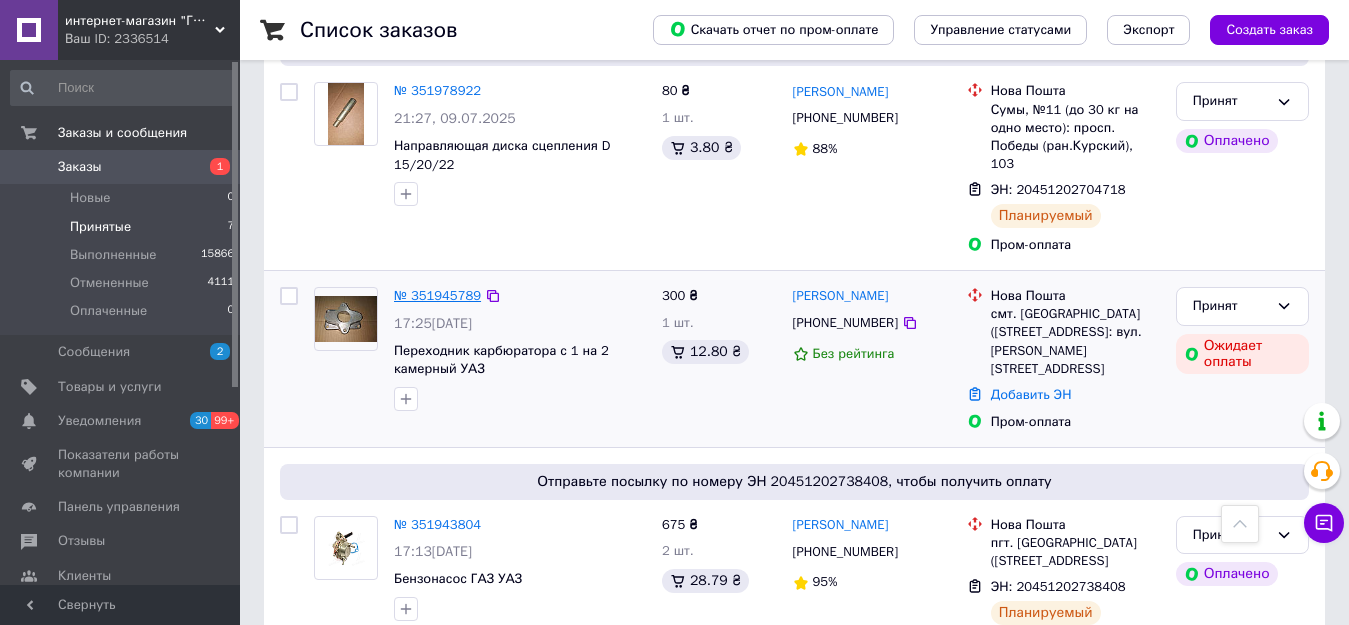 click on "№ 351945789" at bounding box center [437, 295] 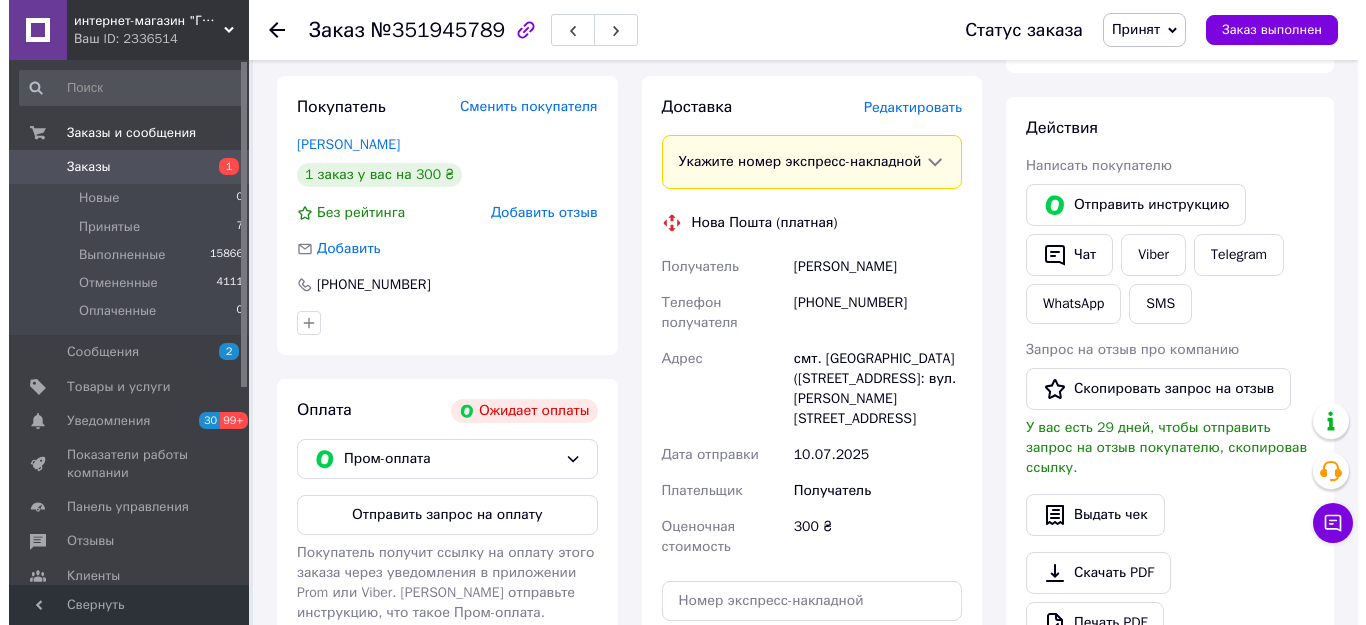 scroll, scrollTop: 280, scrollLeft: 0, axis: vertical 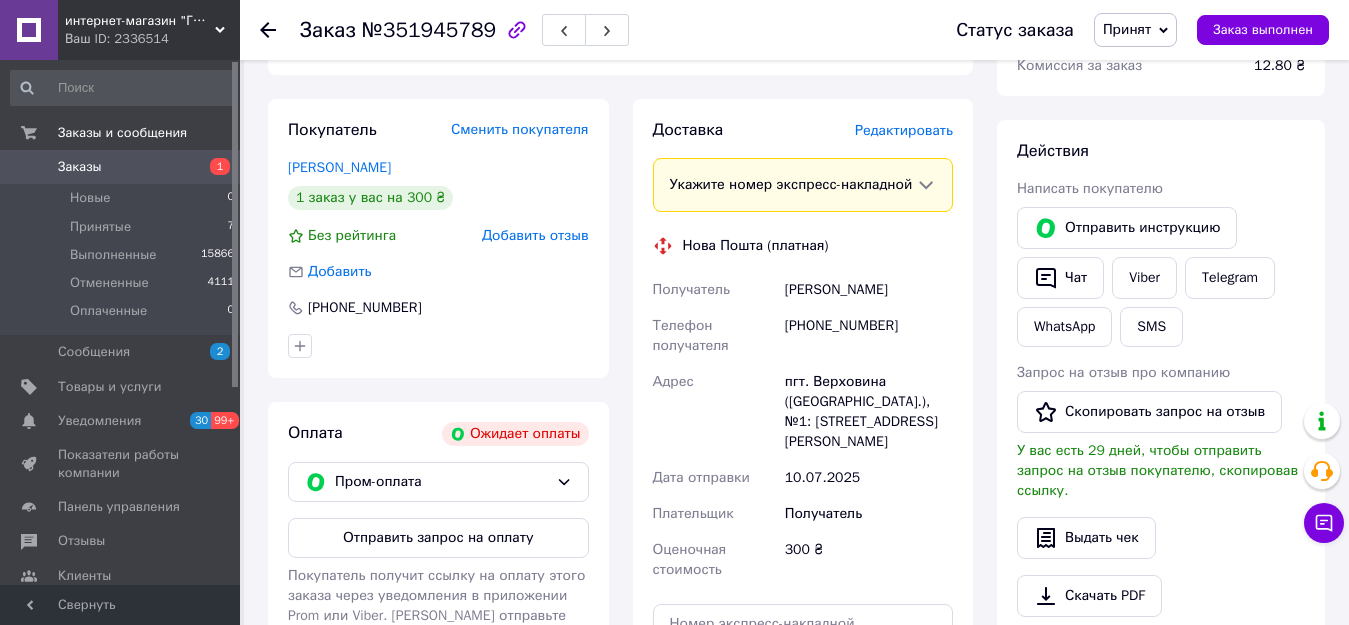 click on "Редактировать" at bounding box center (904, 131) 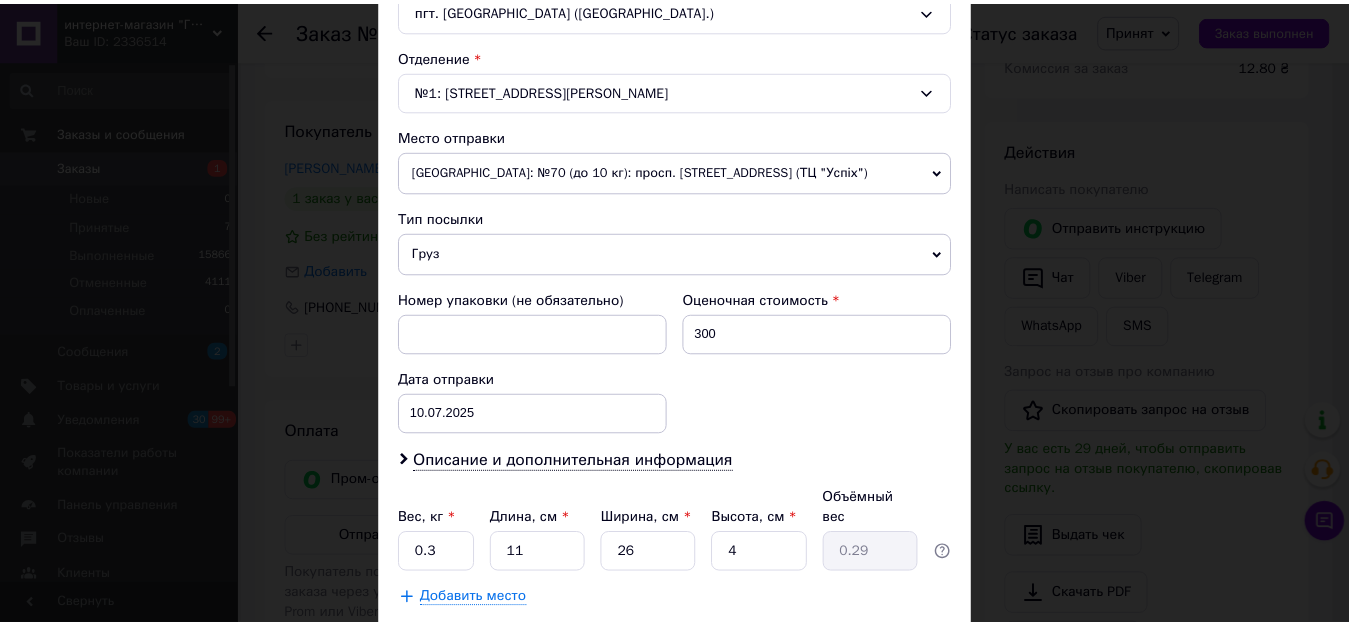 scroll, scrollTop: 703, scrollLeft: 0, axis: vertical 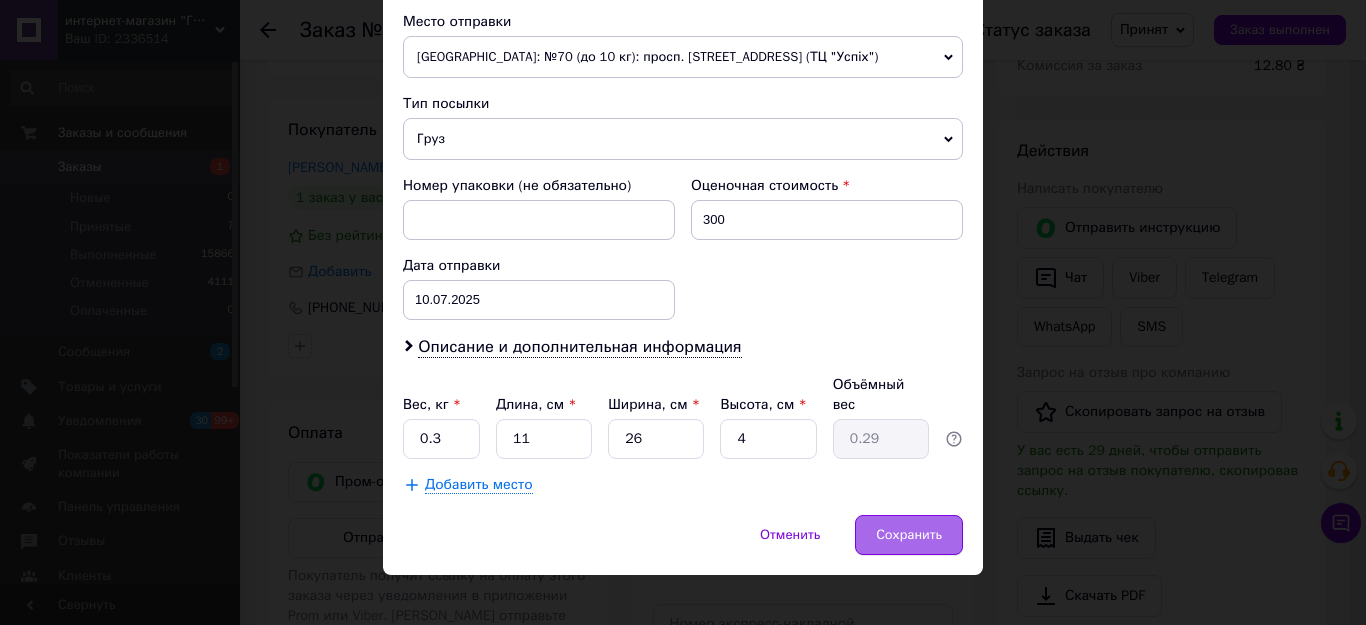 click on "Сохранить" at bounding box center [909, 535] 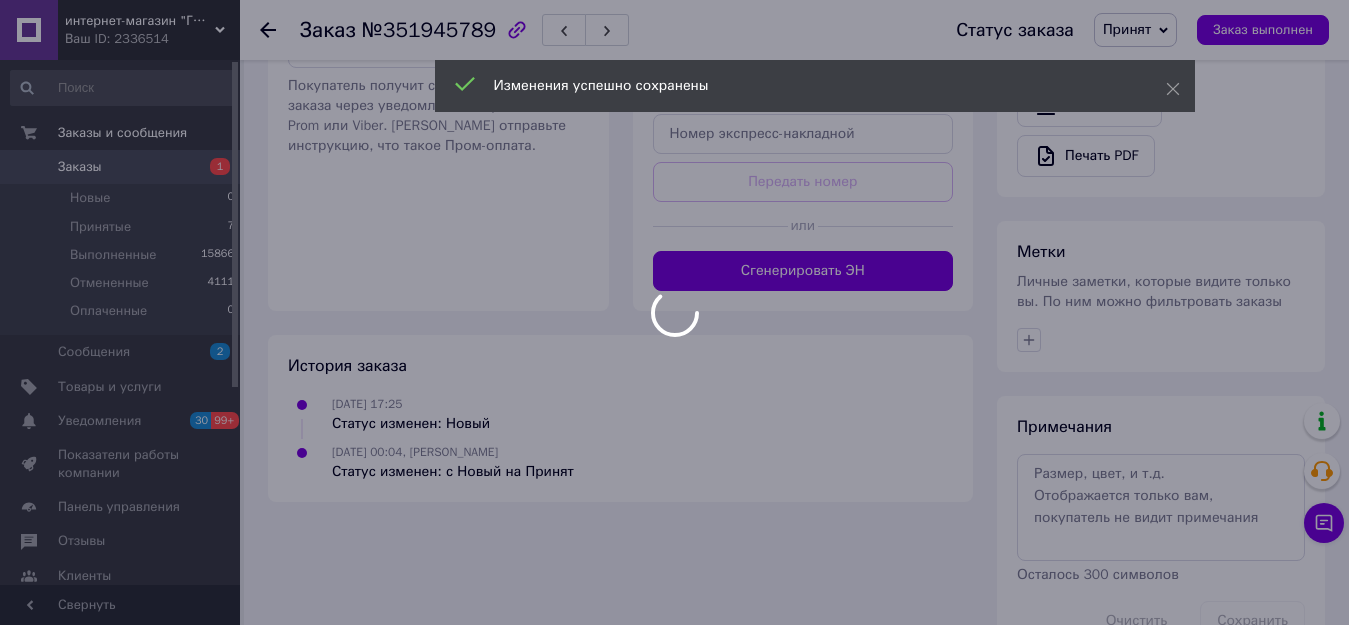 scroll, scrollTop: 780, scrollLeft: 0, axis: vertical 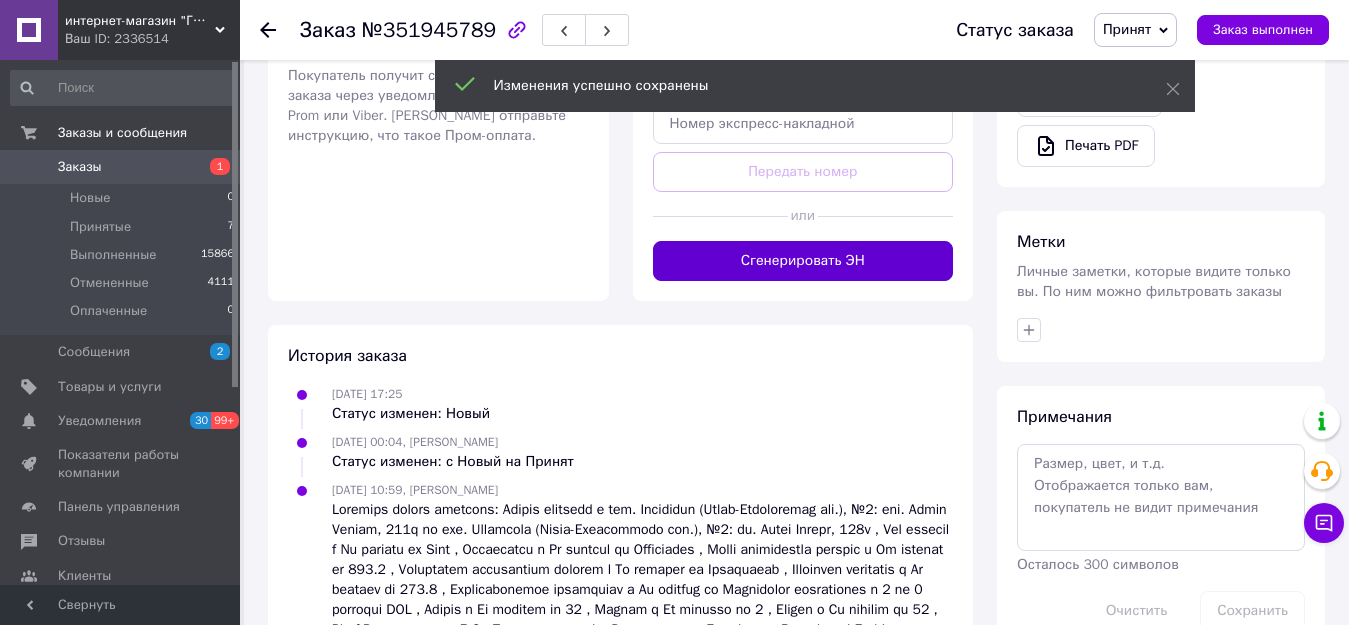 click on "Сгенерировать ЭН" at bounding box center [803, 261] 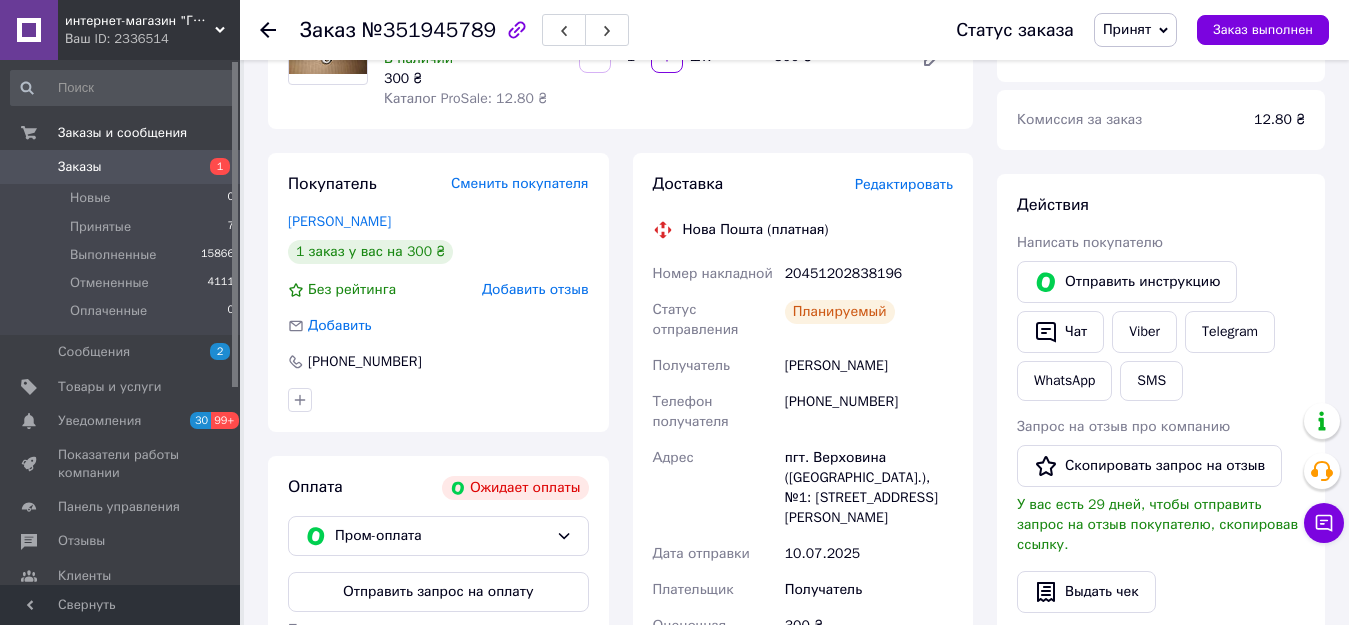 scroll, scrollTop: 100, scrollLeft: 0, axis: vertical 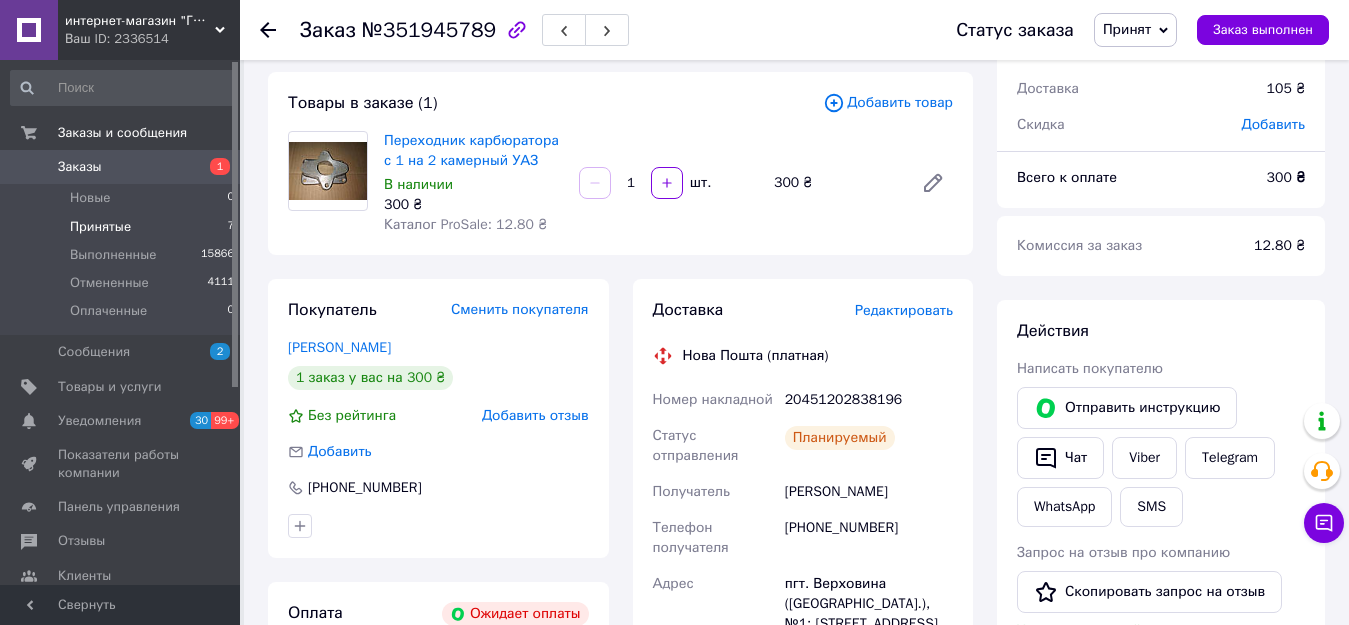 click on "Принятые 7" at bounding box center [123, 227] 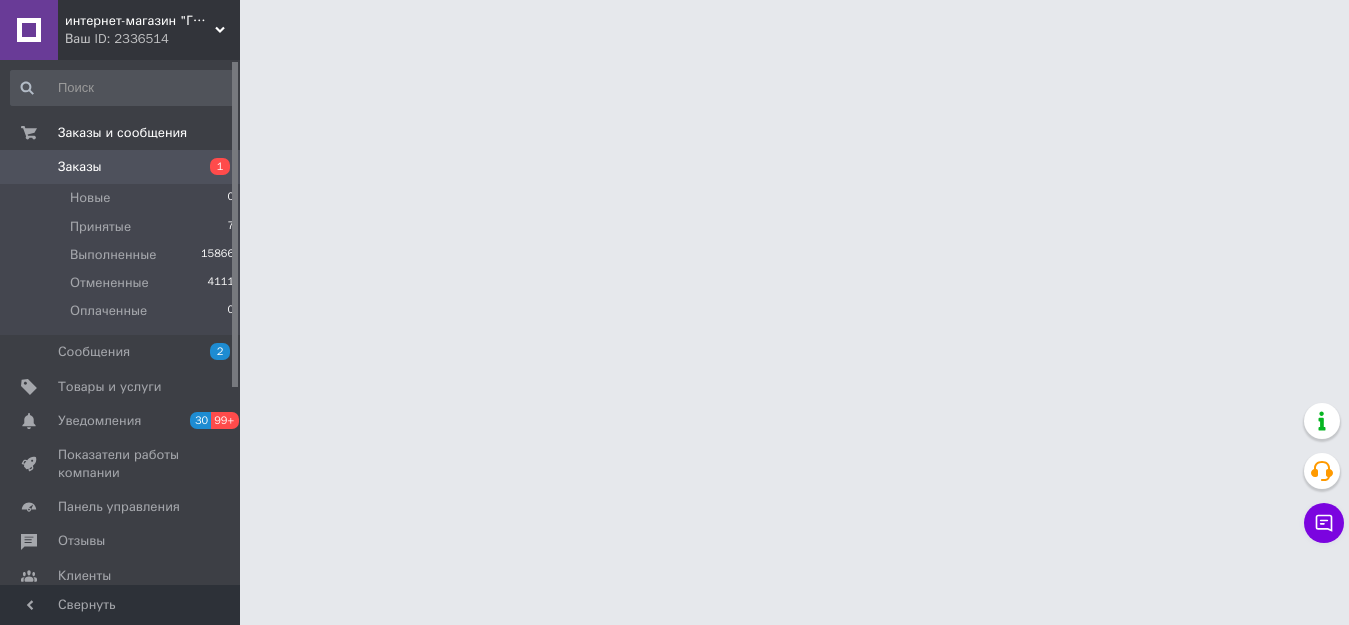 scroll, scrollTop: 0, scrollLeft: 0, axis: both 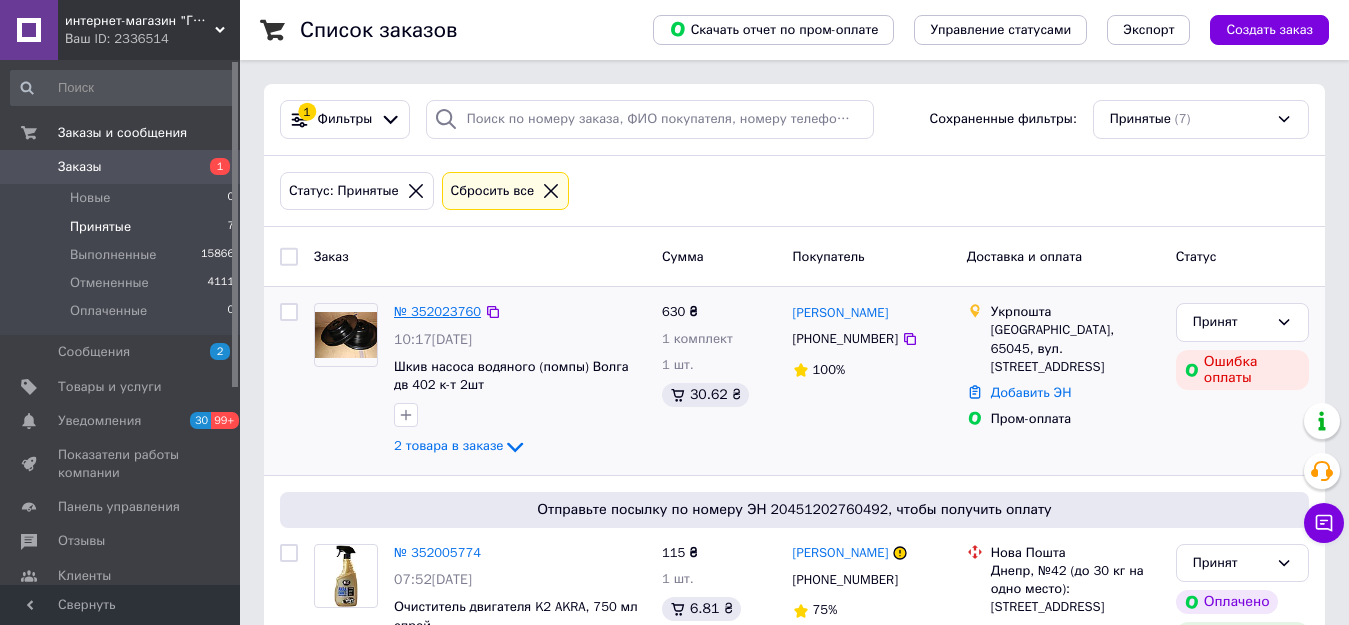click on "№ 352023760" at bounding box center (437, 311) 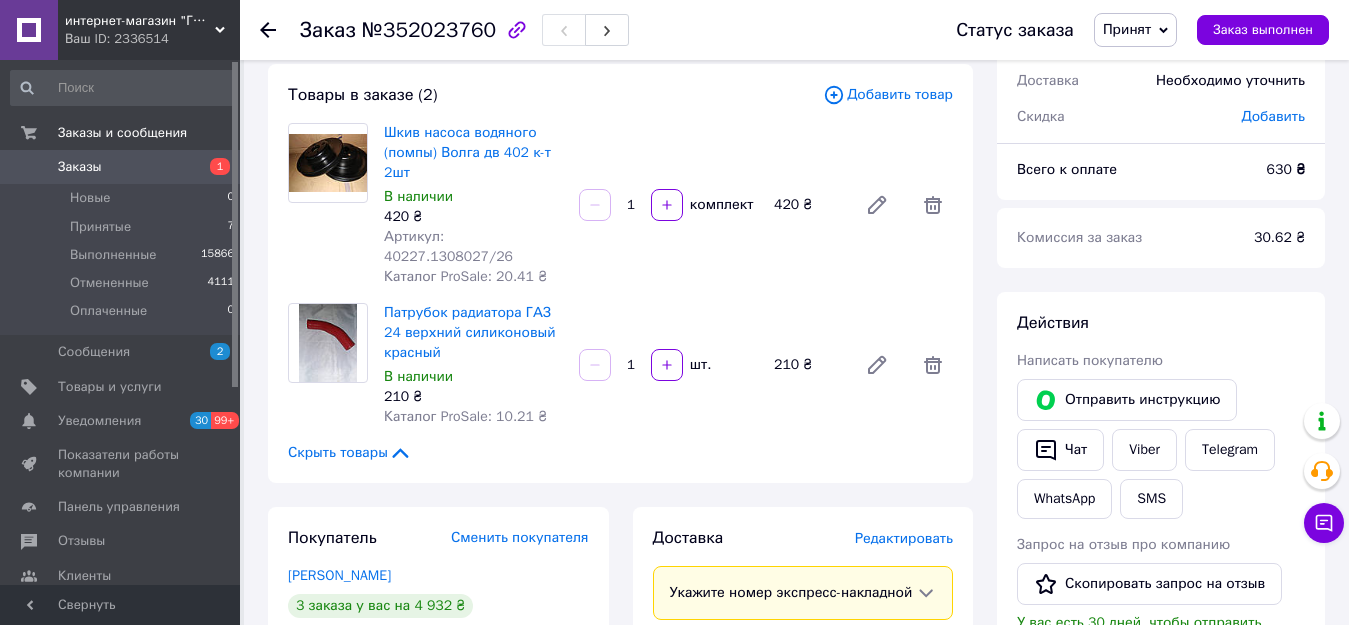 scroll, scrollTop: 300, scrollLeft: 0, axis: vertical 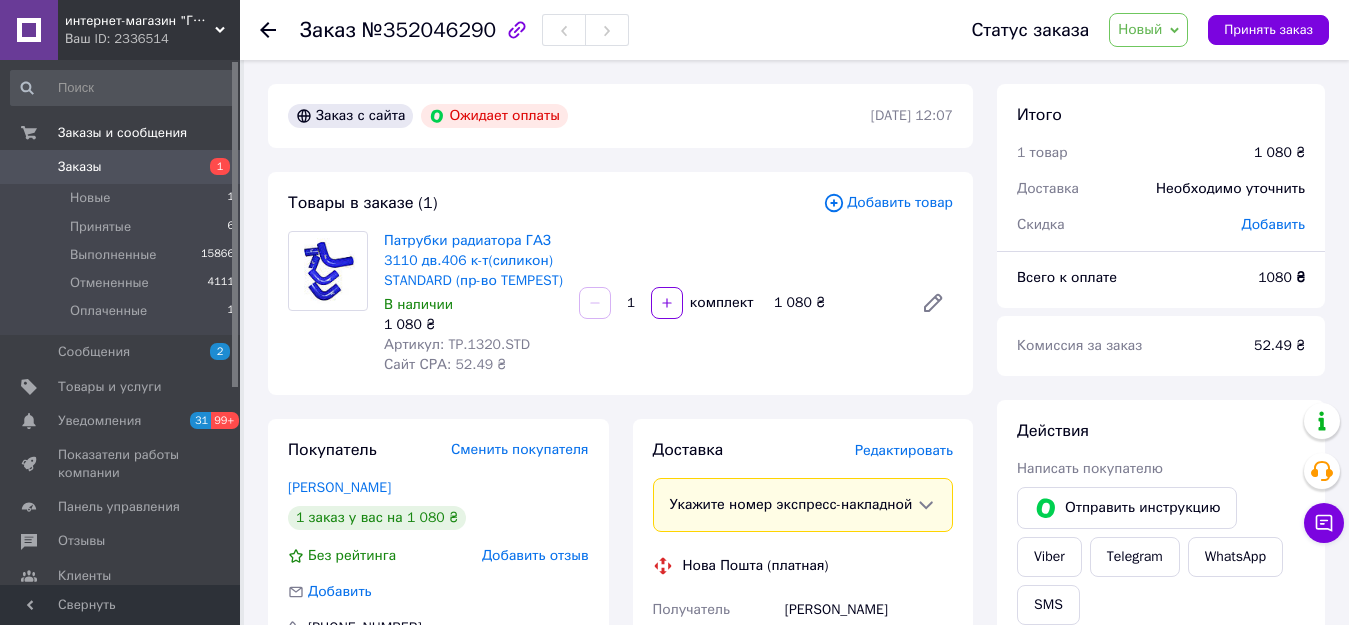click on "Новый" at bounding box center [1148, 30] 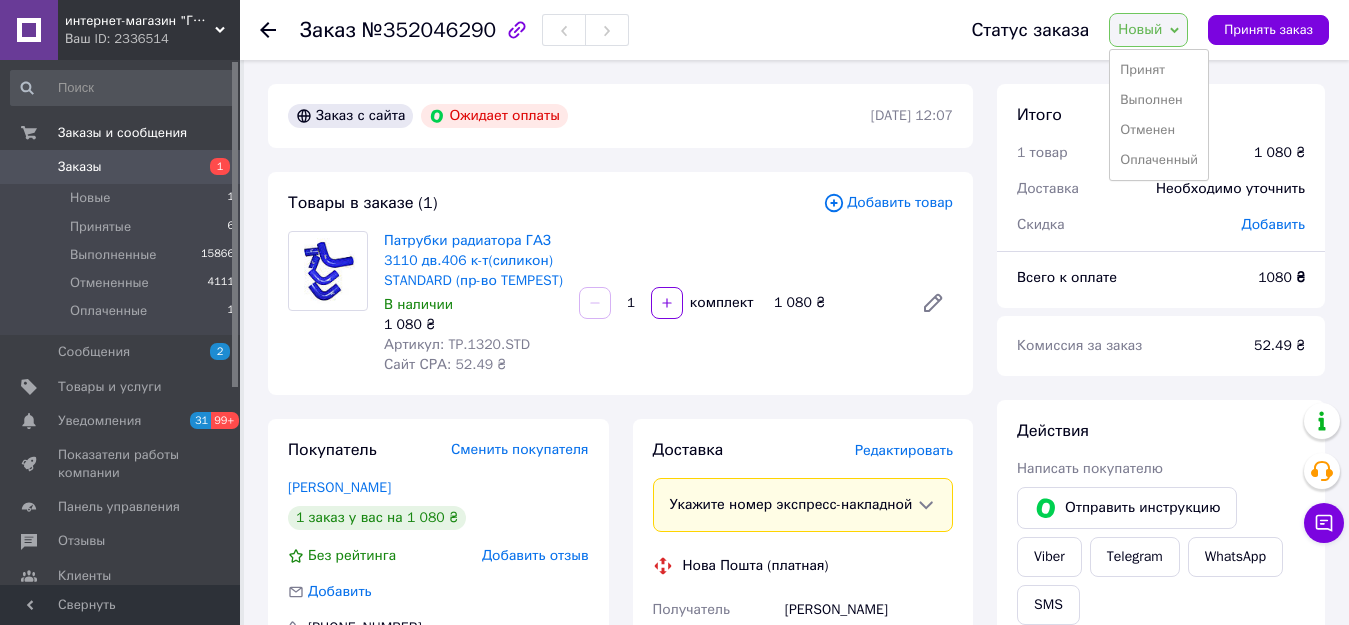 click on "Отменен" at bounding box center [1159, 130] 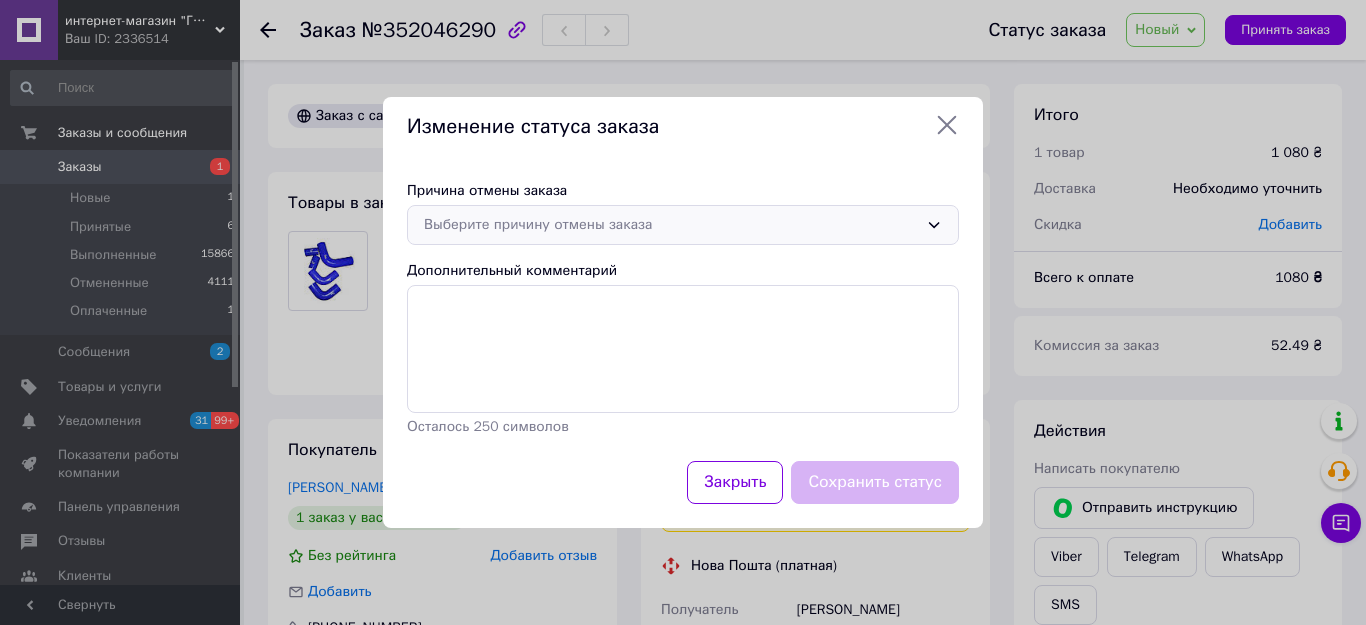 click on "Выберите причину отмены заказа" at bounding box center [671, 225] 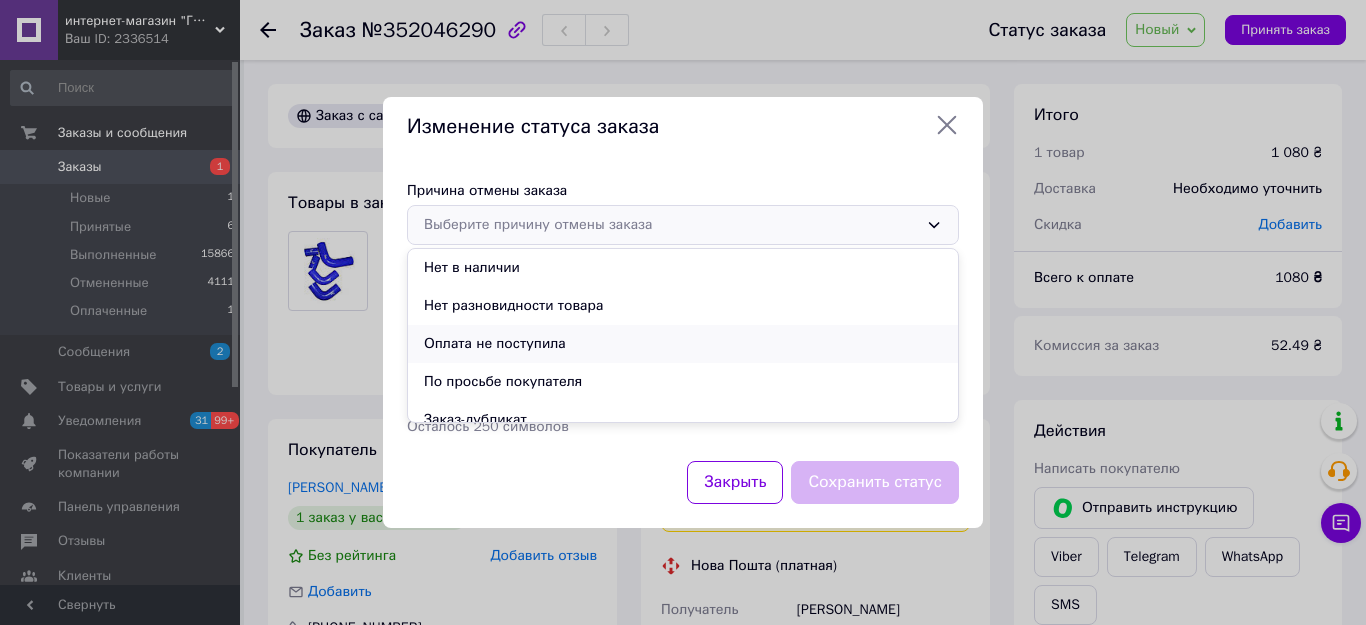 click on "Оплата не поступила" at bounding box center (683, 344) 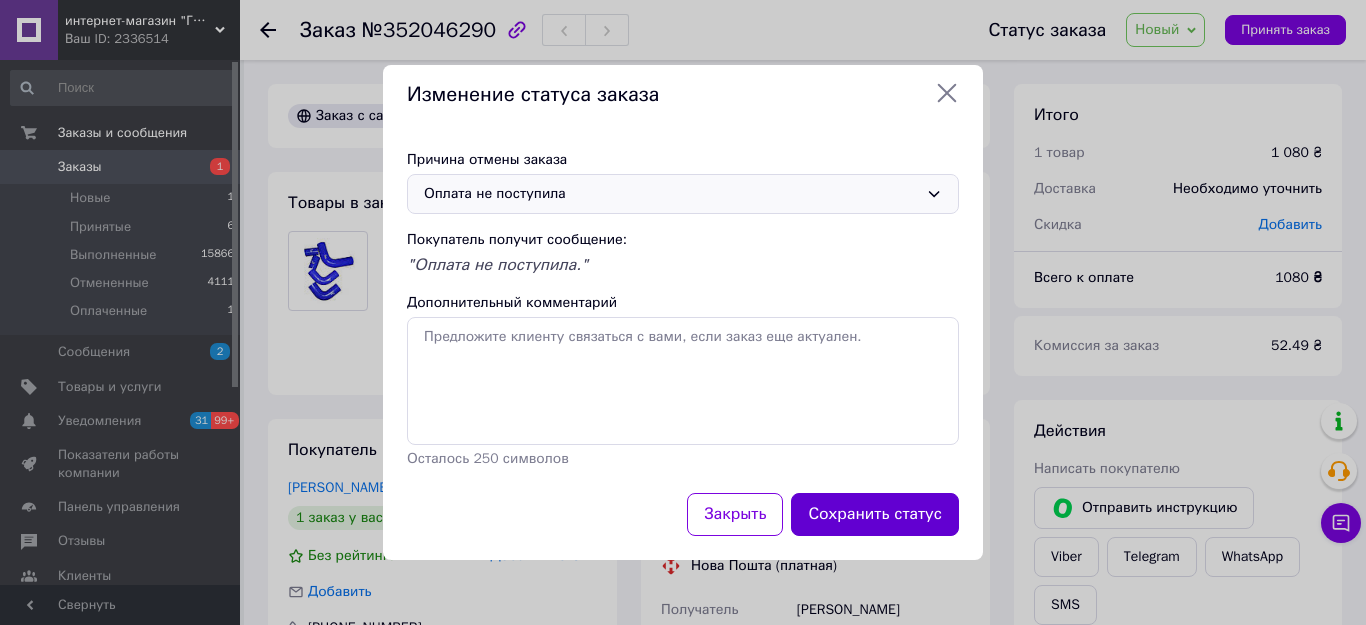 click on "Сохранить статус" at bounding box center (875, 514) 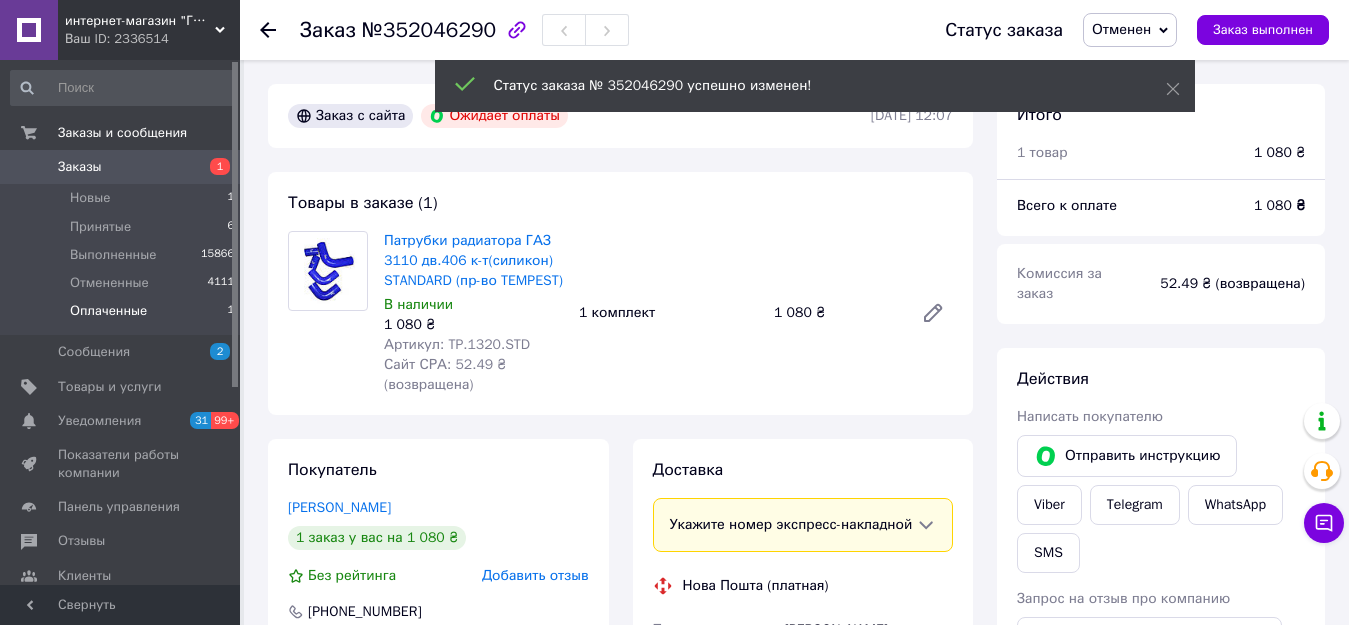 click on "Оплаченные" at bounding box center [108, 311] 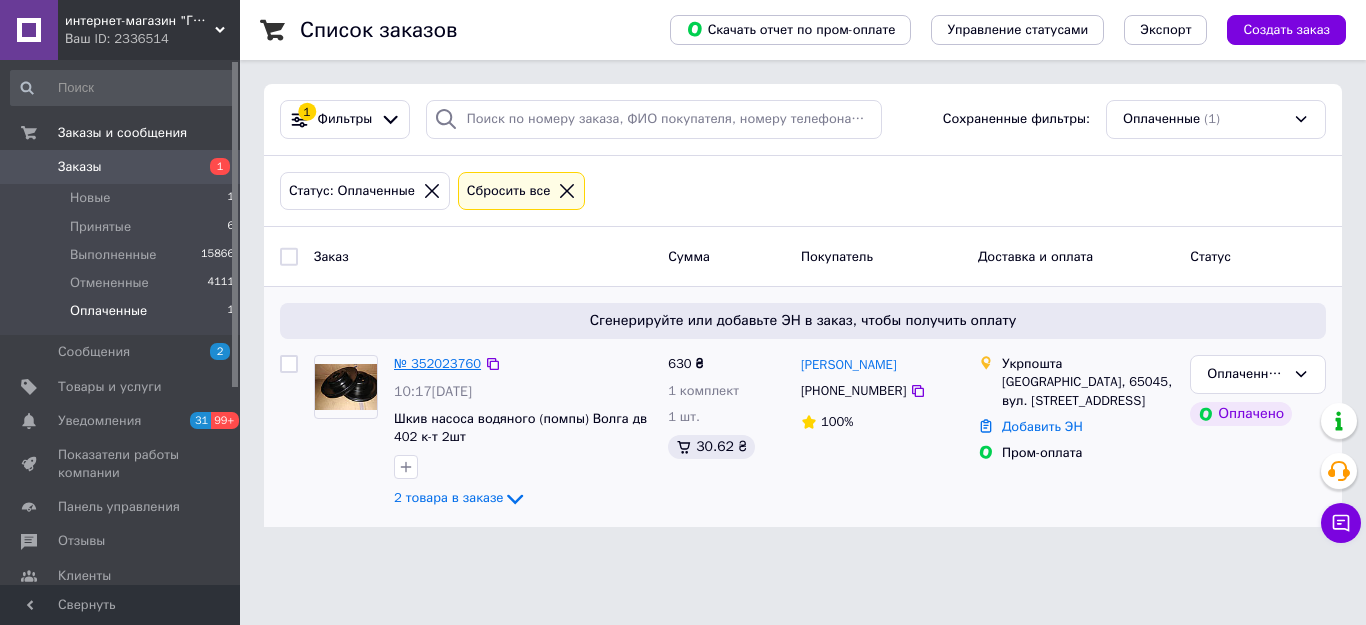 click on "№ 352023760" at bounding box center (437, 363) 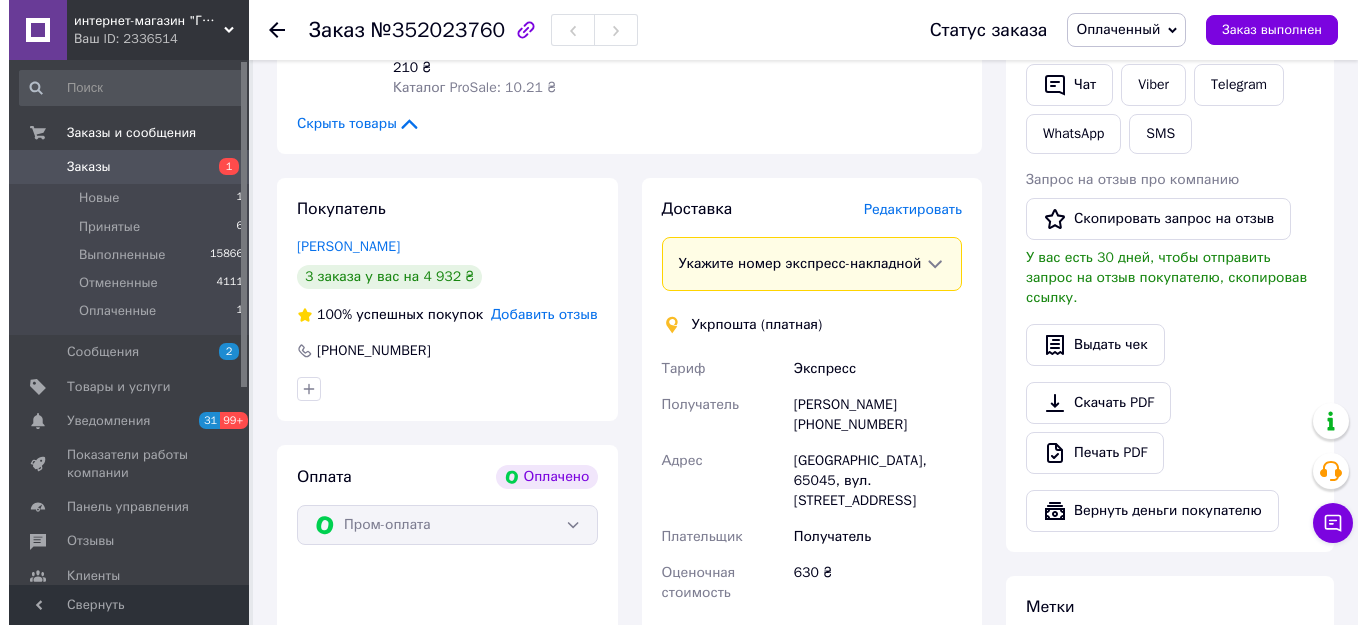 scroll, scrollTop: 500, scrollLeft: 0, axis: vertical 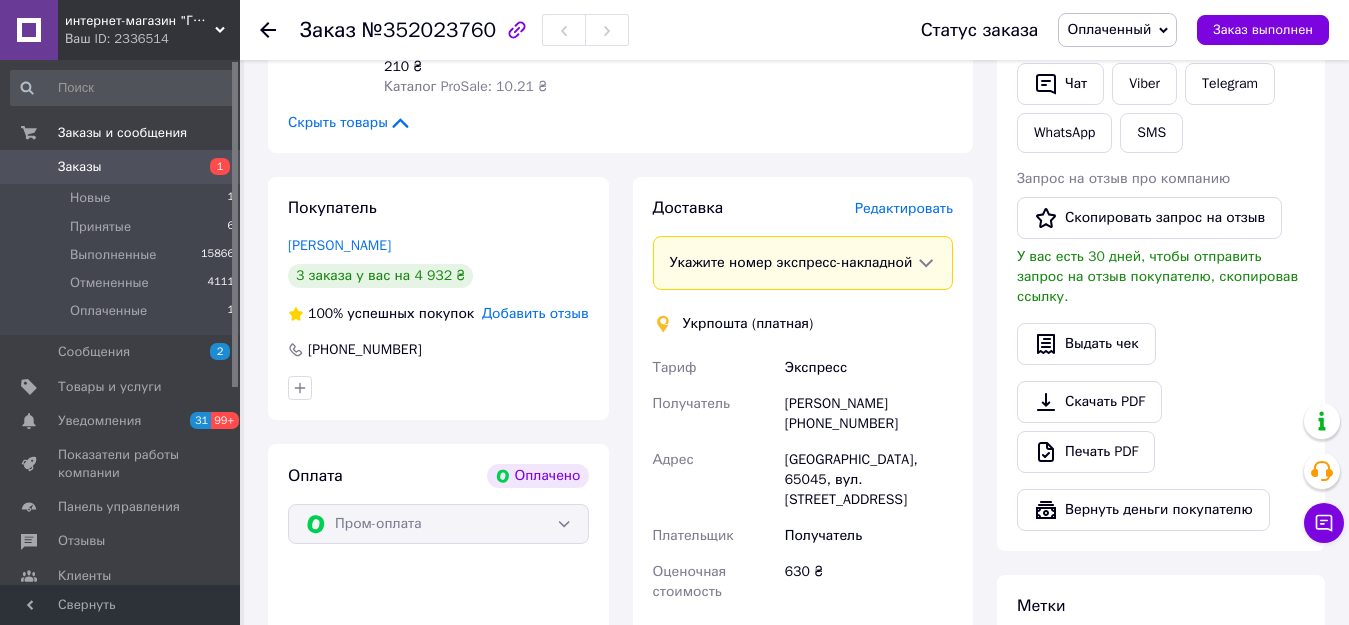 click on "Редактировать" at bounding box center [904, 208] 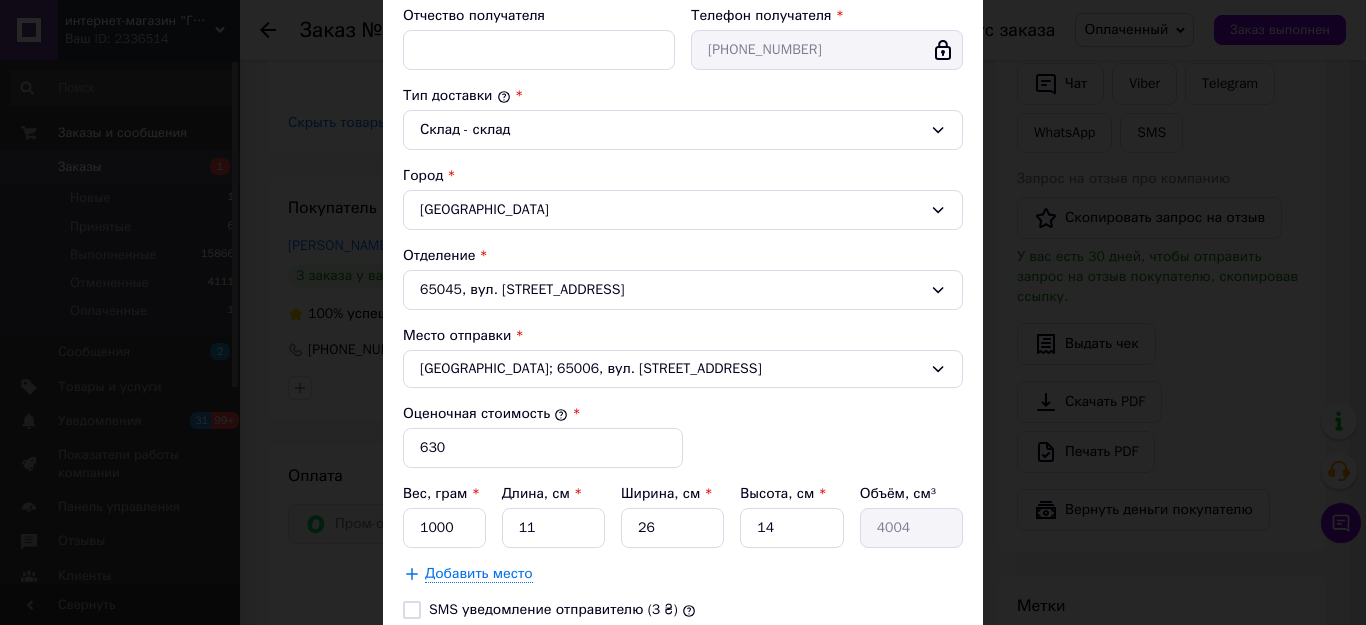 scroll, scrollTop: 500, scrollLeft: 0, axis: vertical 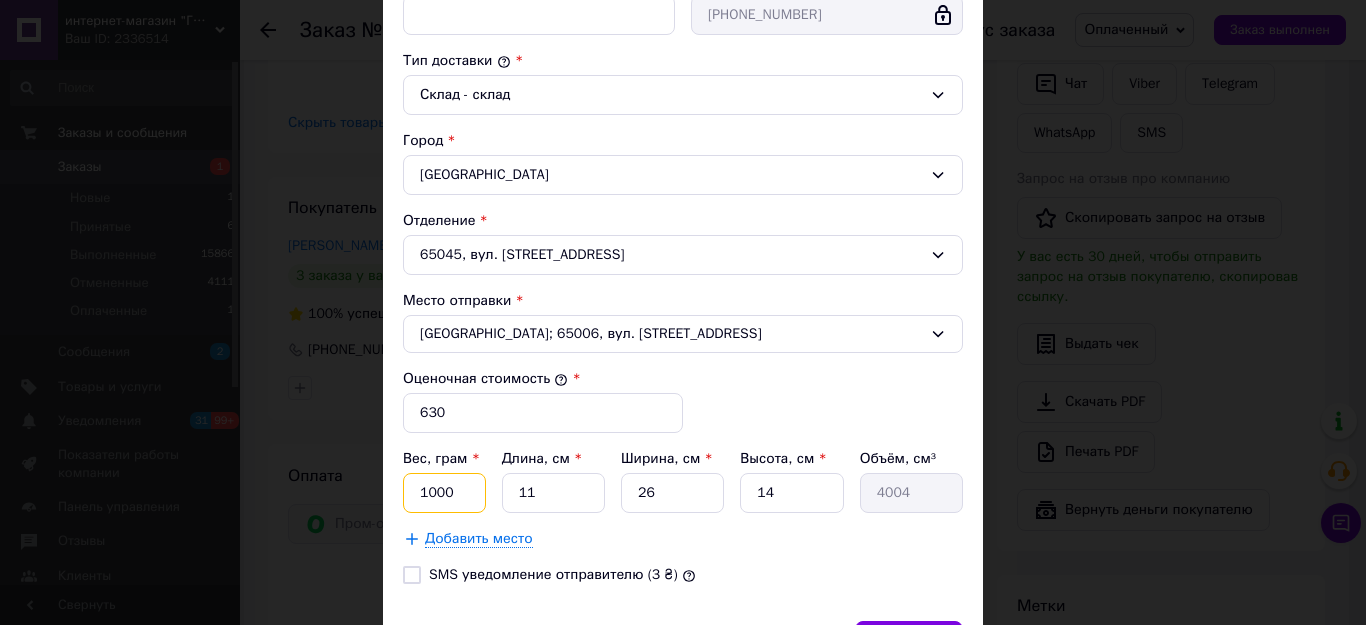 drag, startPoint x: 429, startPoint y: 495, endPoint x: 414, endPoint y: 497, distance: 15.132746 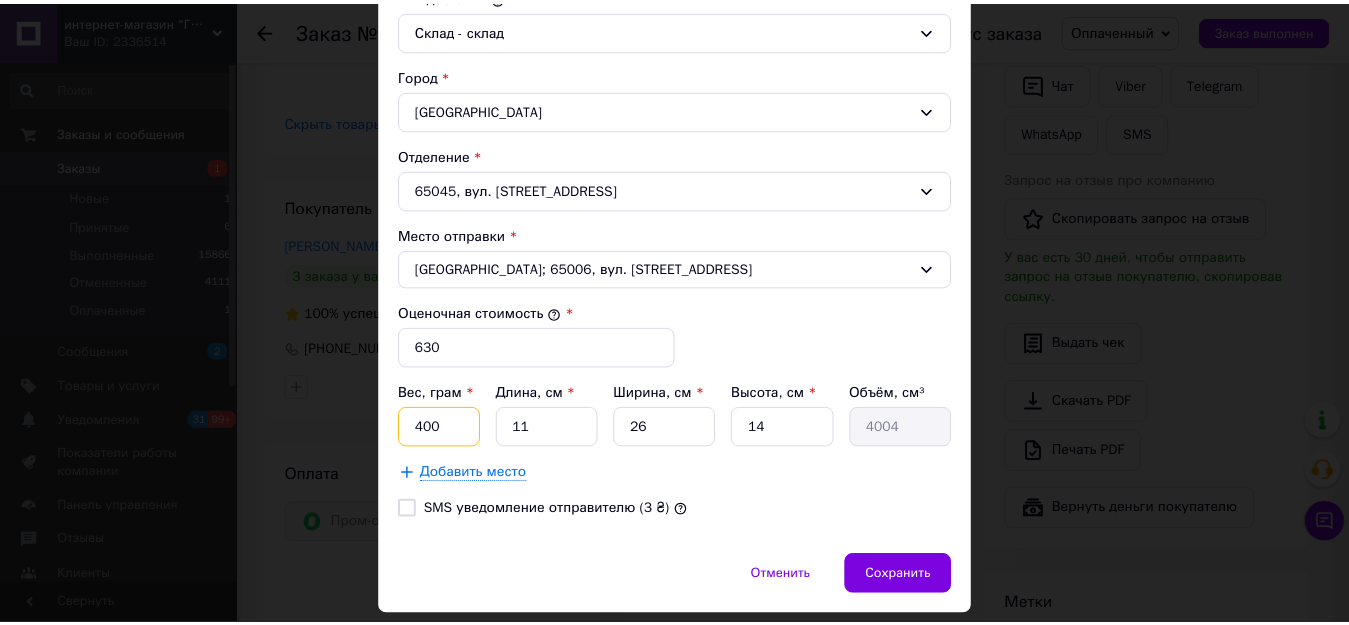 scroll, scrollTop: 600, scrollLeft: 0, axis: vertical 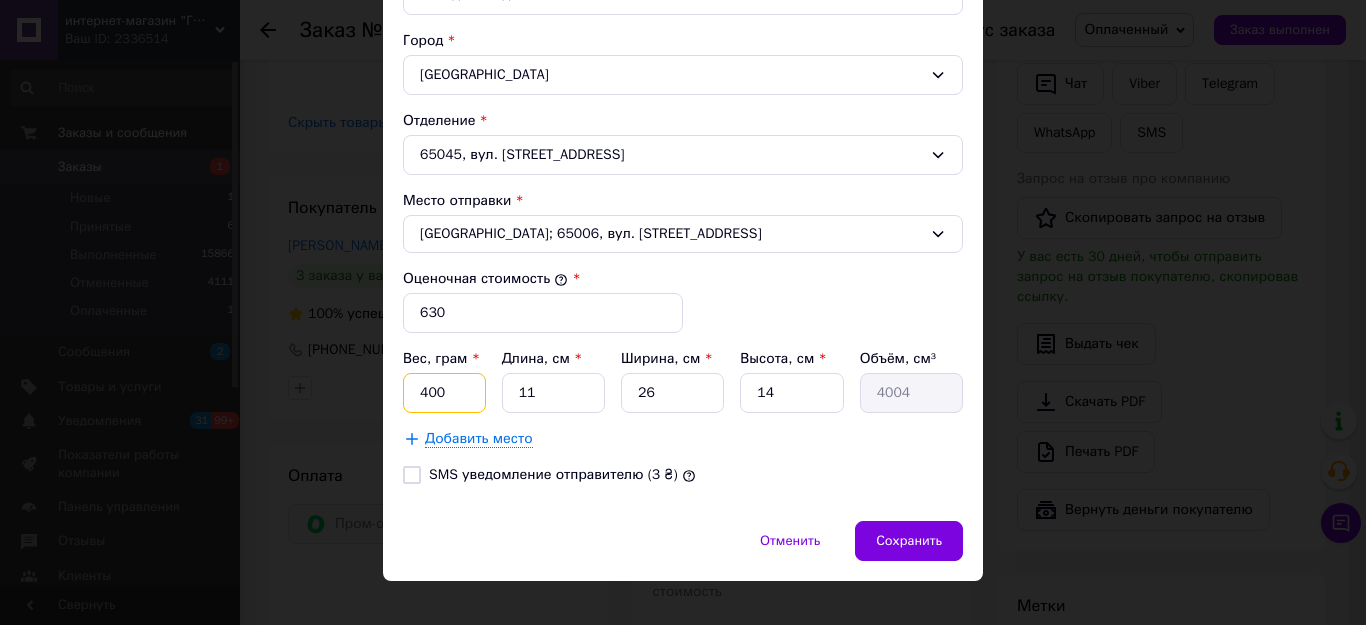 type on "400" 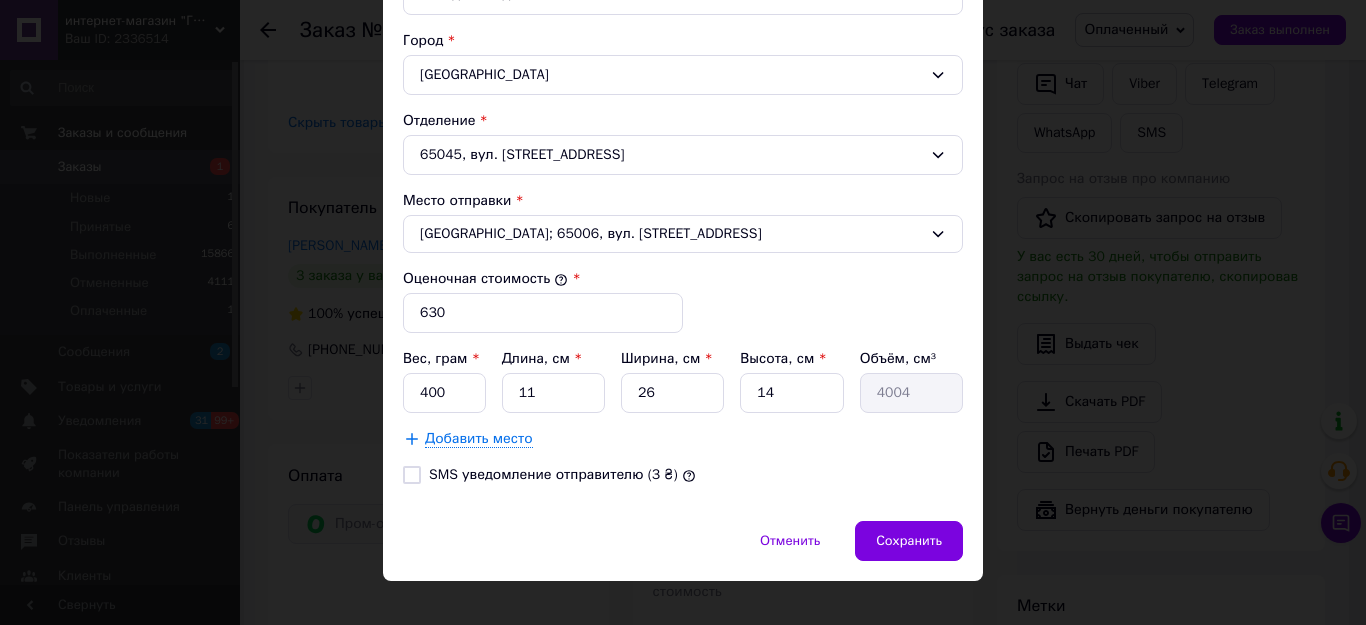 click on "Сохранить" at bounding box center [909, 541] 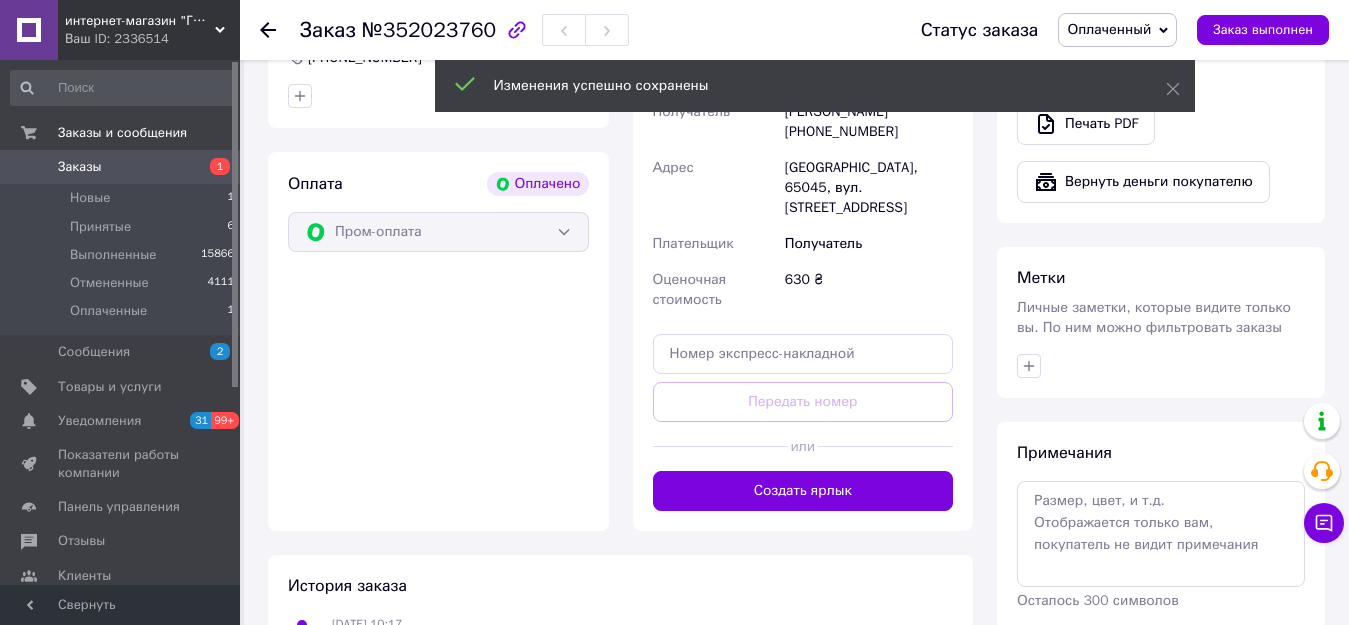 scroll, scrollTop: 800, scrollLeft: 0, axis: vertical 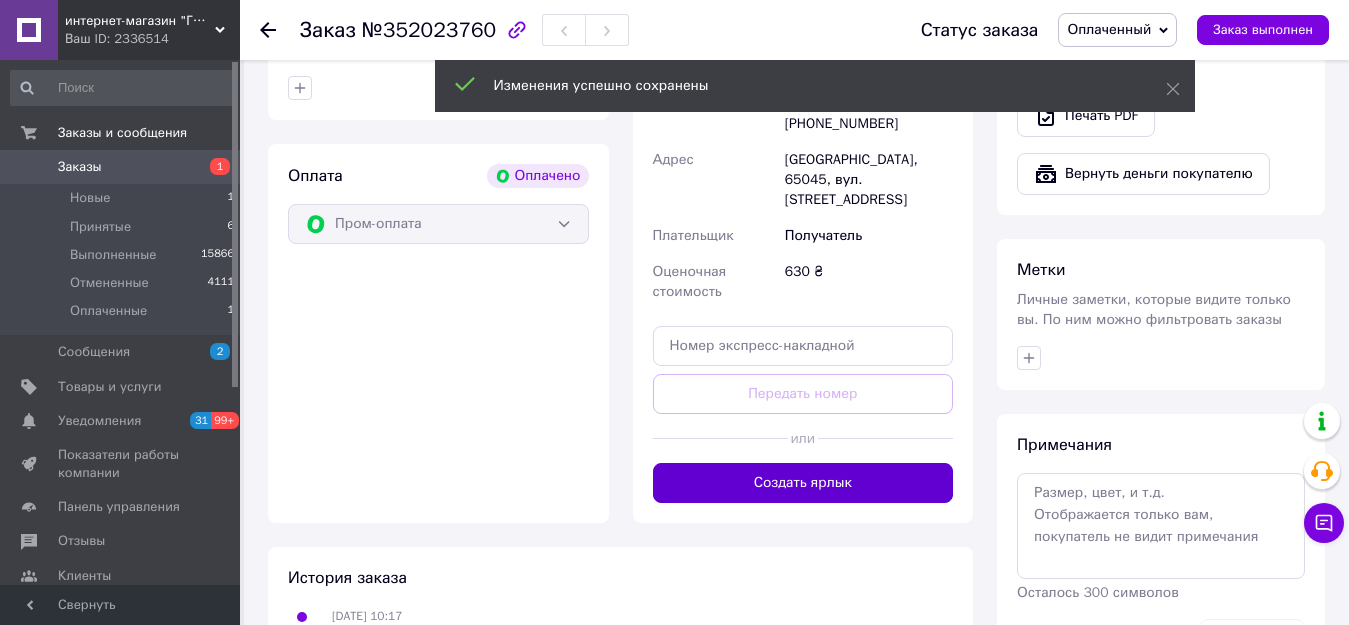 click on "Создать ярлык" at bounding box center [803, 483] 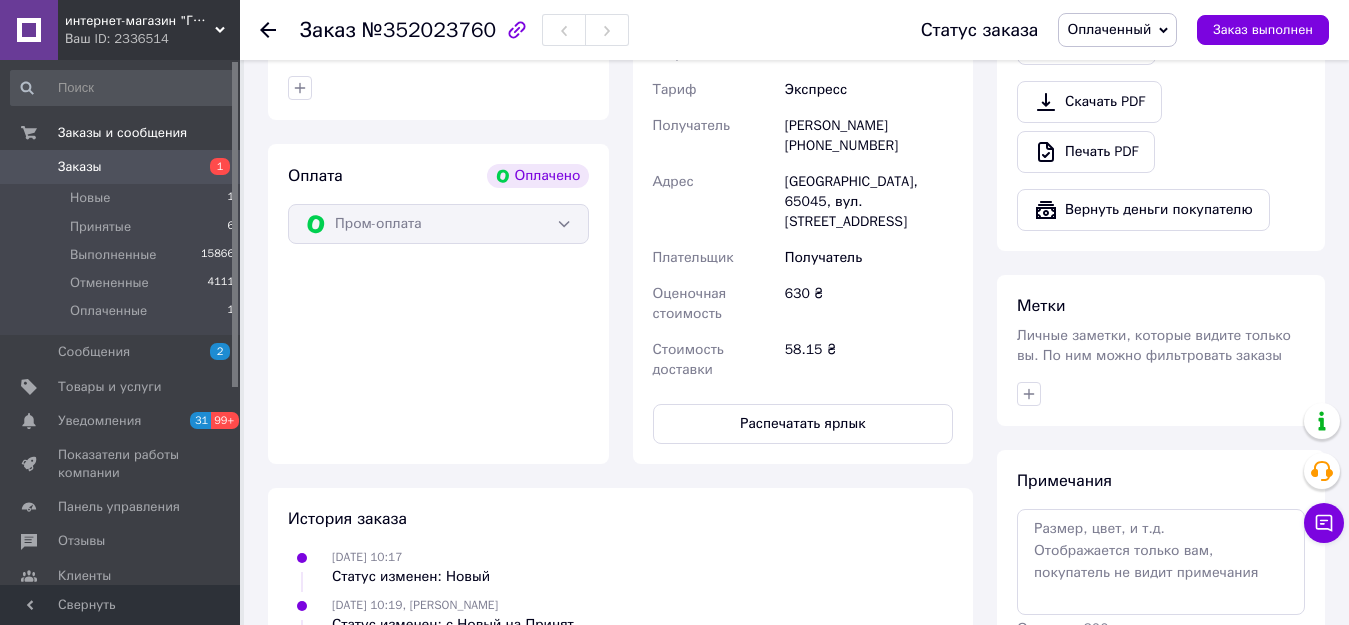 scroll, scrollTop: 500, scrollLeft: 0, axis: vertical 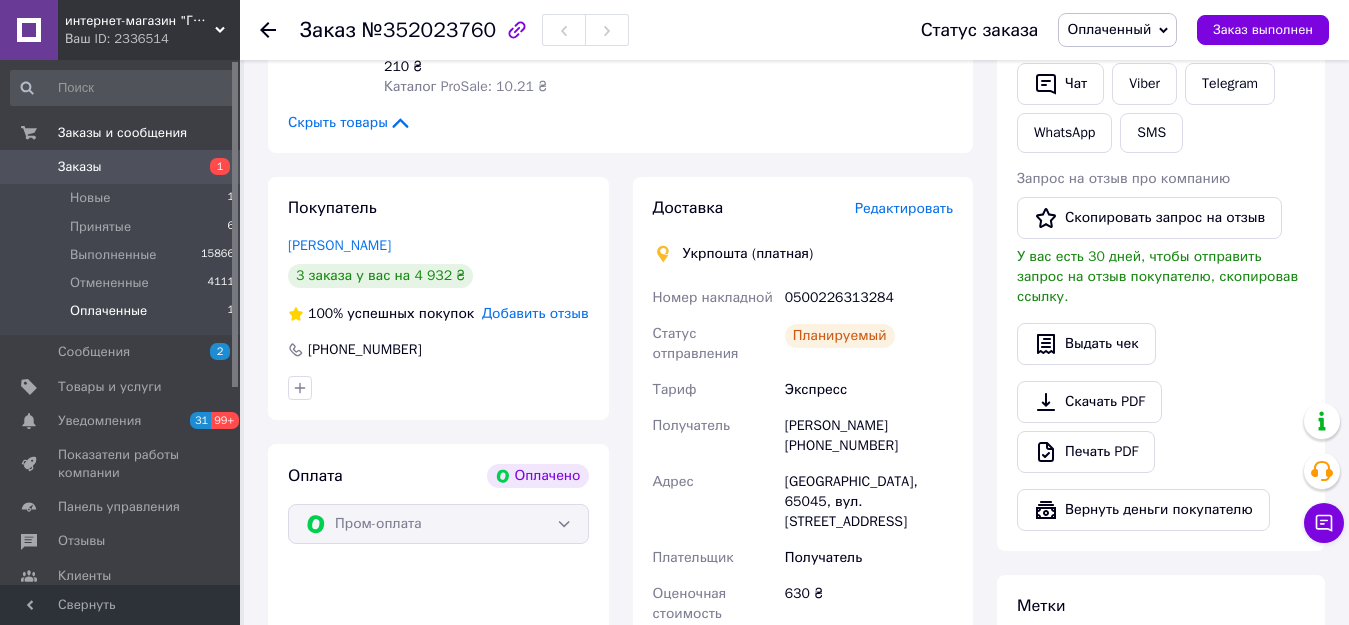 click on "Оплаченные 1" at bounding box center (123, 316) 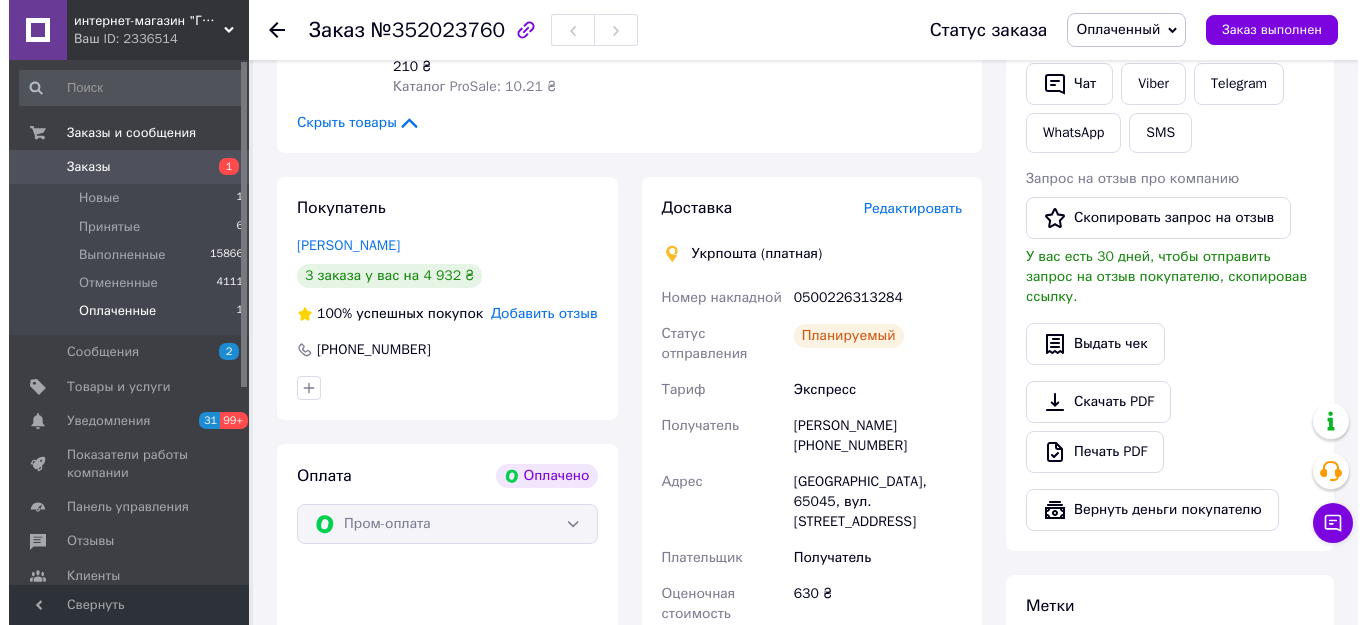scroll, scrollTop: 0, scrollLeft: 0, axis: both 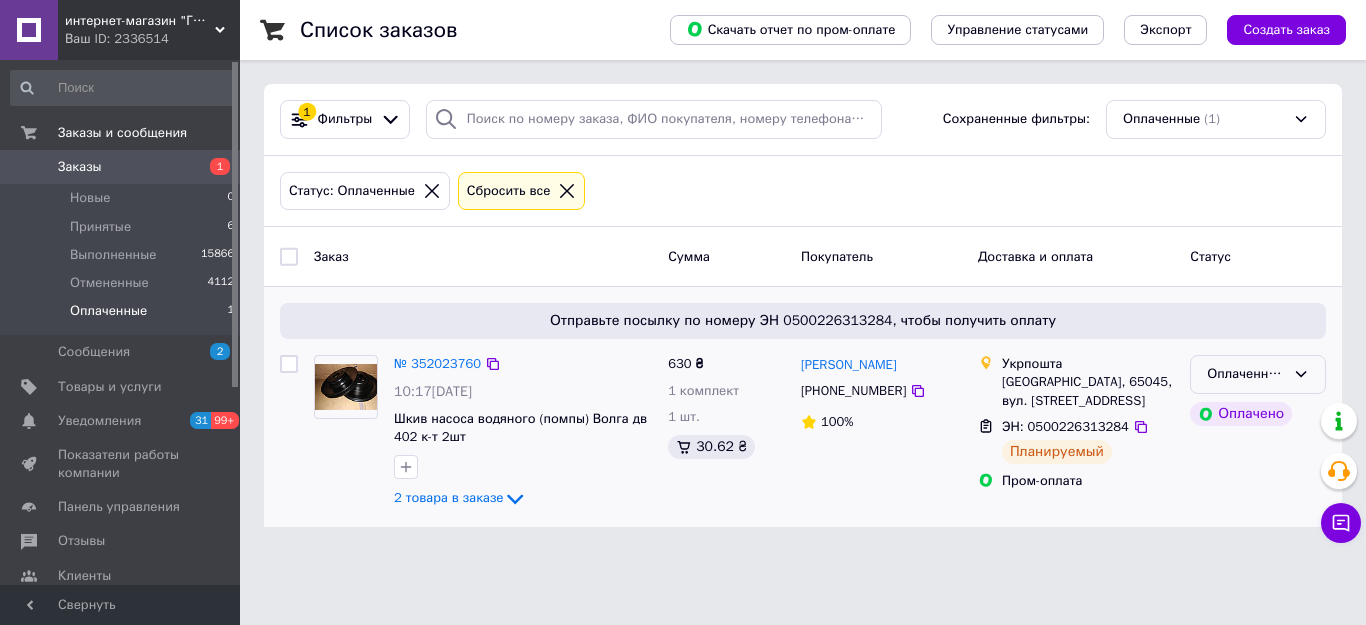 click 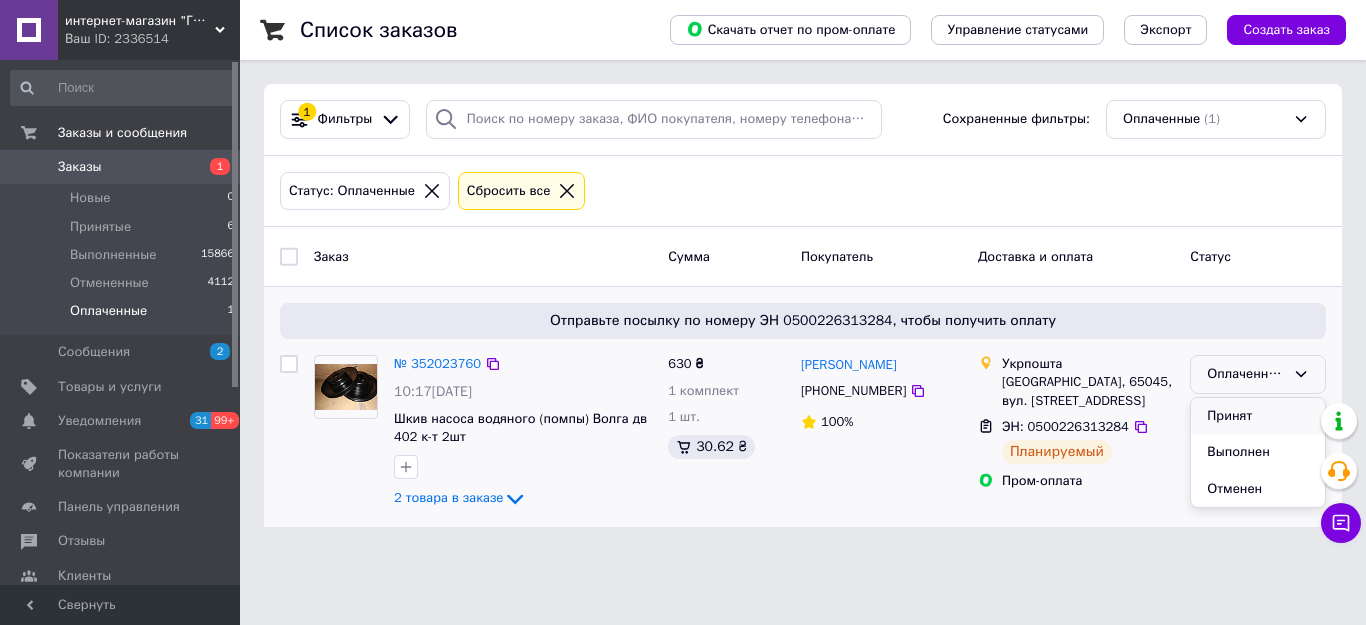 click on "Принят" at bounding box center (1258, 416) 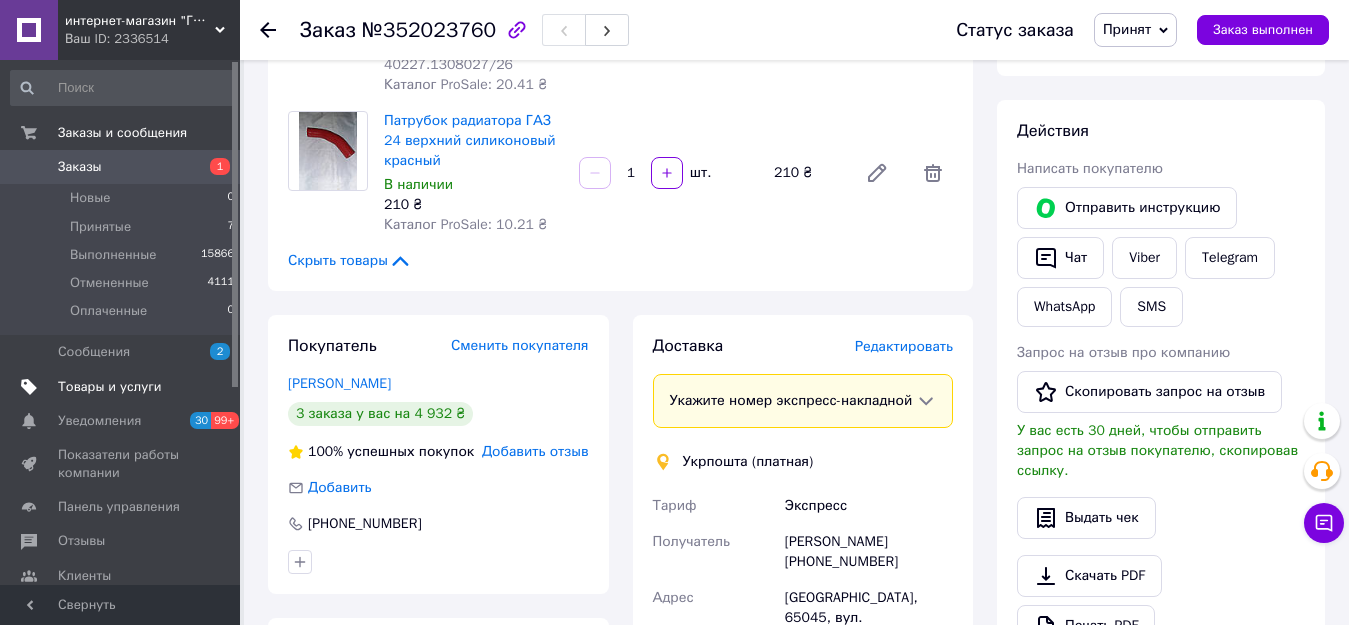 scroll, scrollTop: 300, scrollLeft: 0, axis: vertical 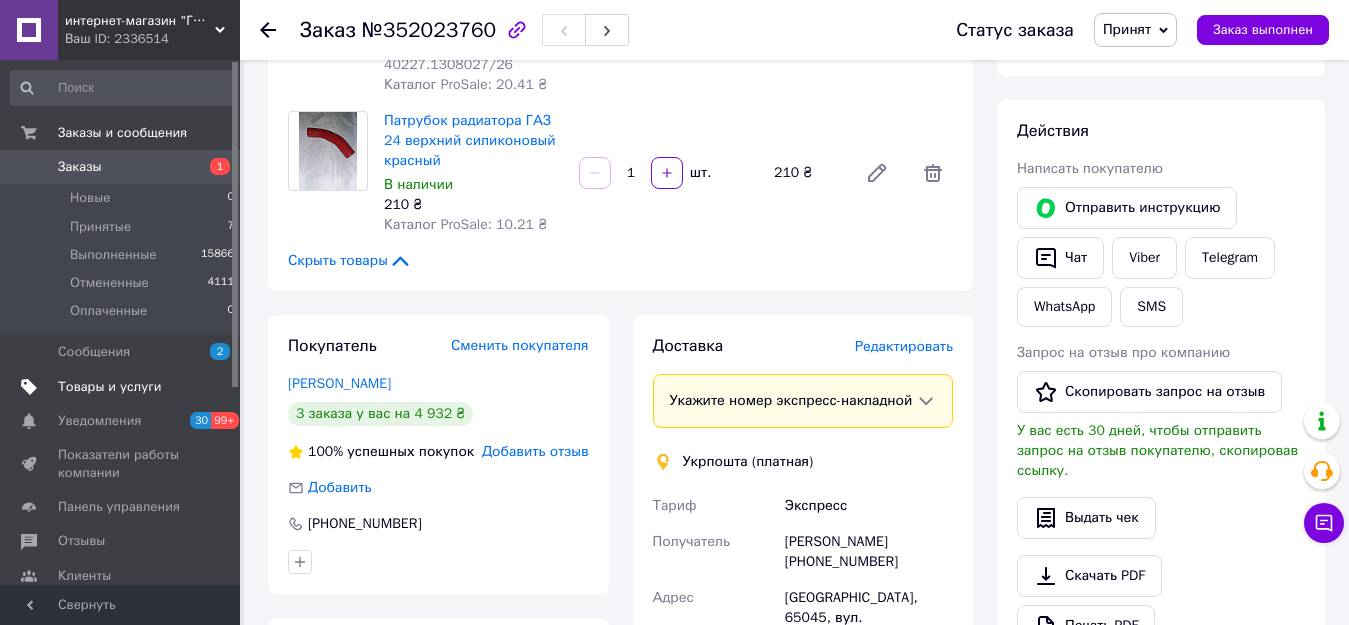 click on "Товары и услуги" at bounding box center (110, 387) 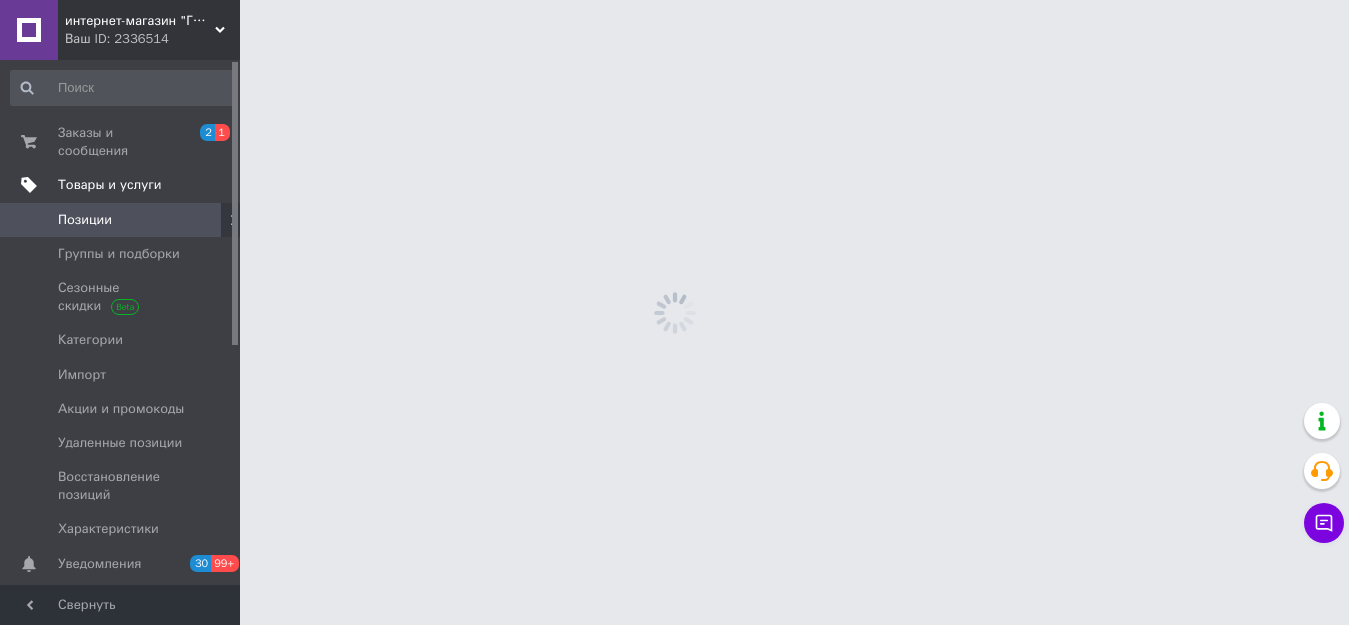 scroll, scrollTop: 0, scrollLeft: 0, axis: both 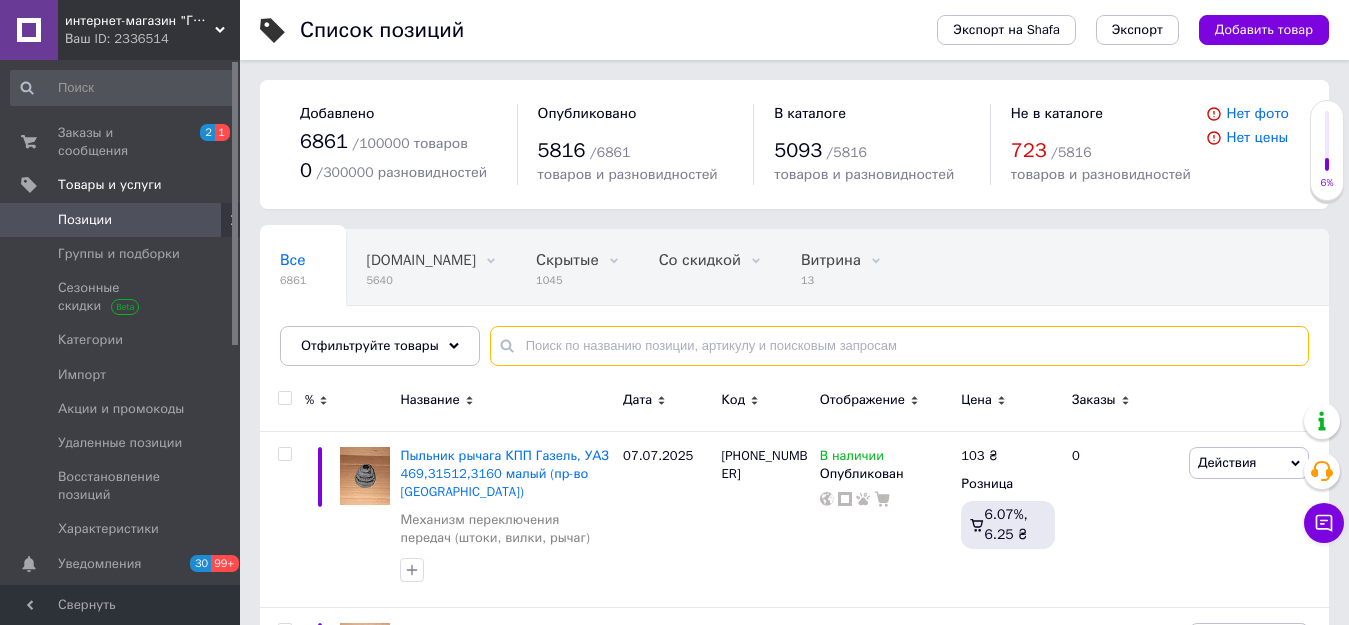 paste on "3302-3001016" 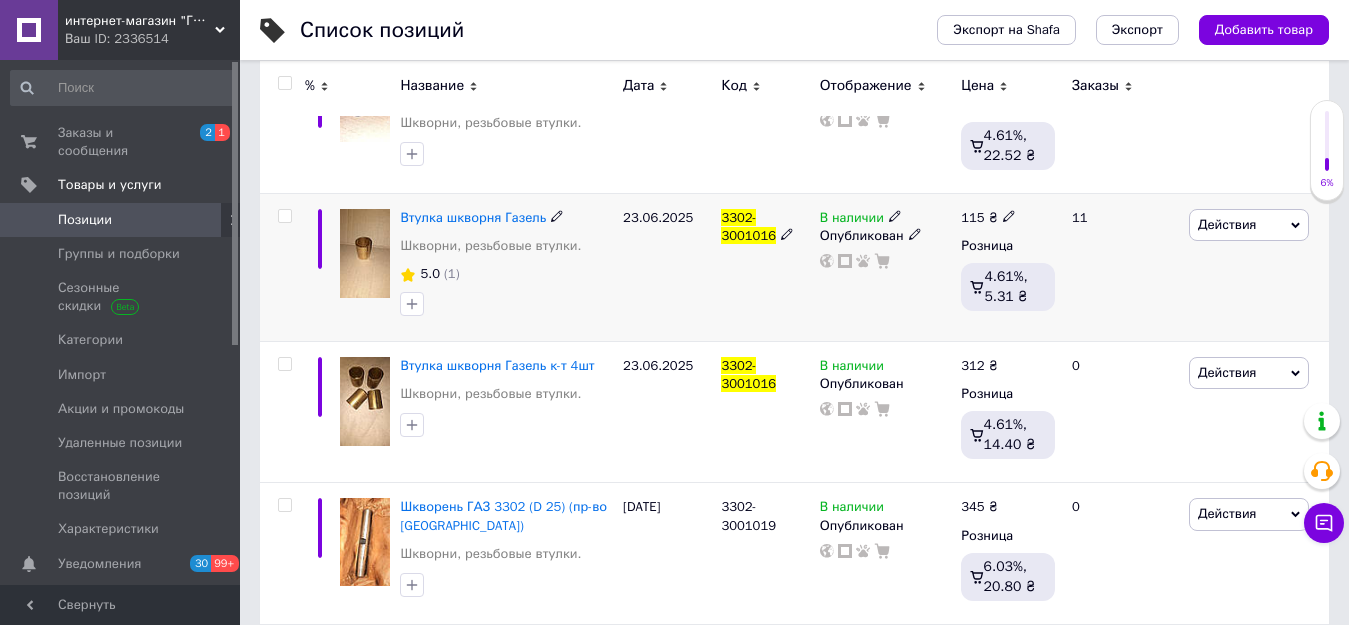 scroll, scrollTop: 400, scrollLeft: 0, axis: vertical 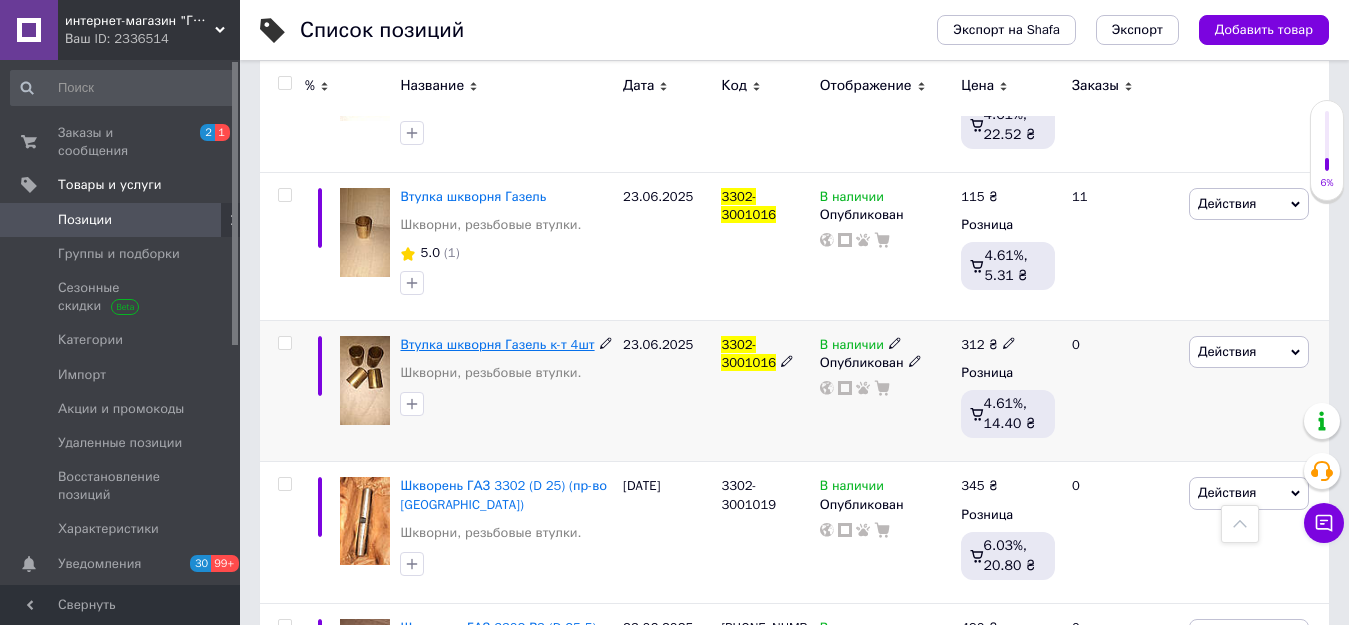 type on "3302-3001016" 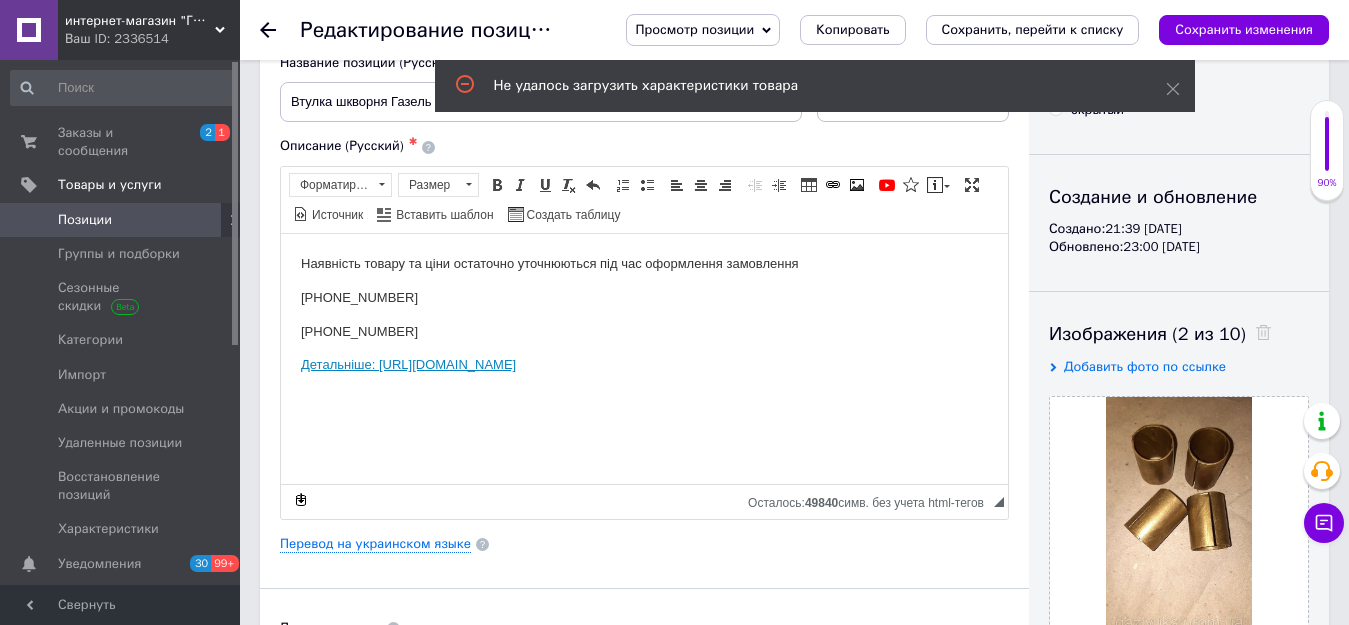 scroll, scrollTop: 400, scrollLeft: 0, axis: vertical 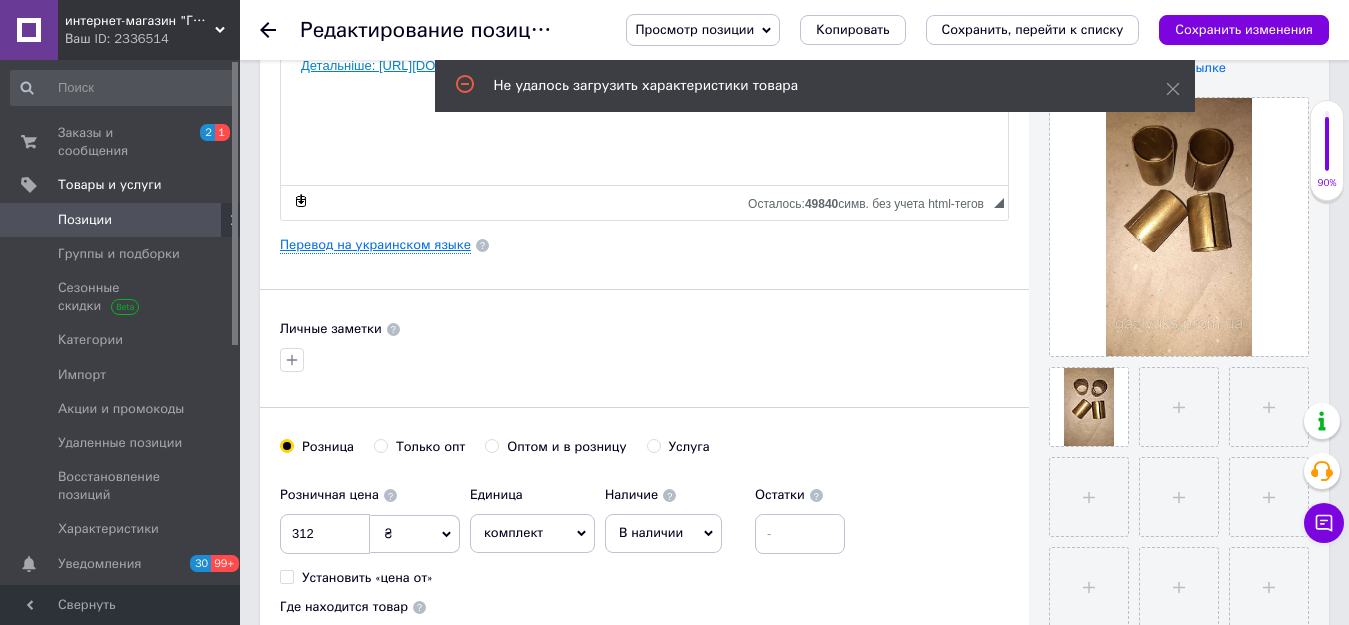 click on "Перевод на украинском языке" at bounding box center (375, 245) 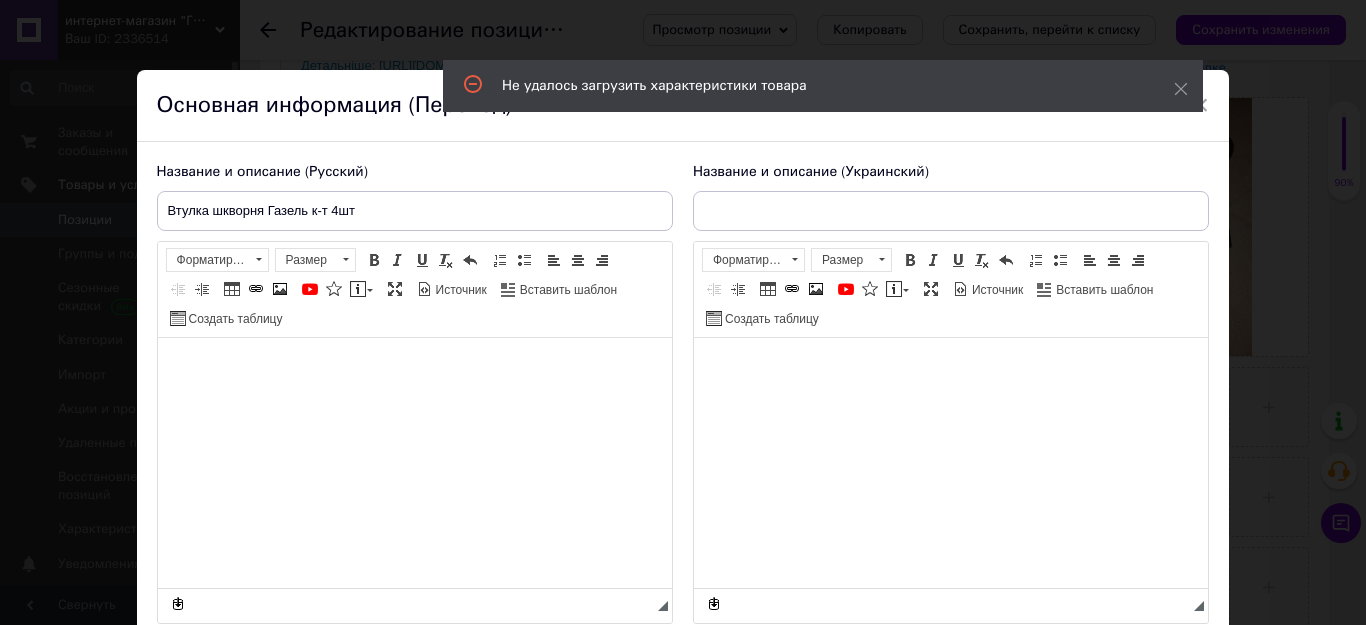 checkbox on "true" 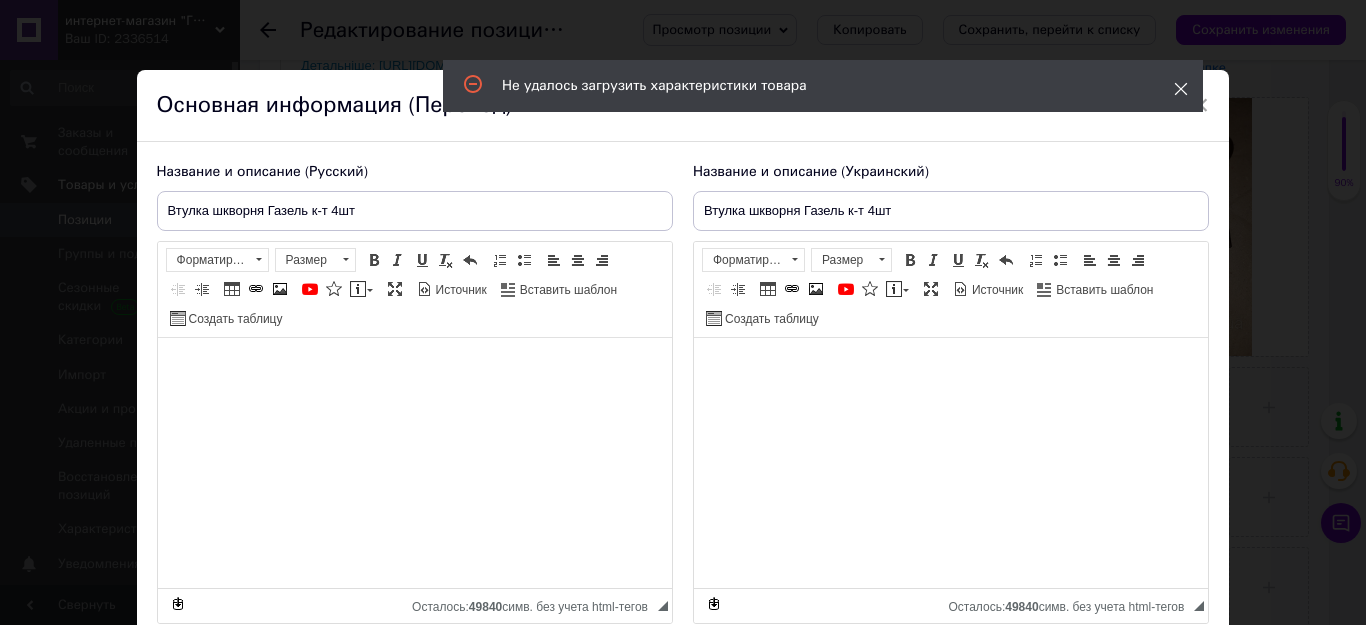 click 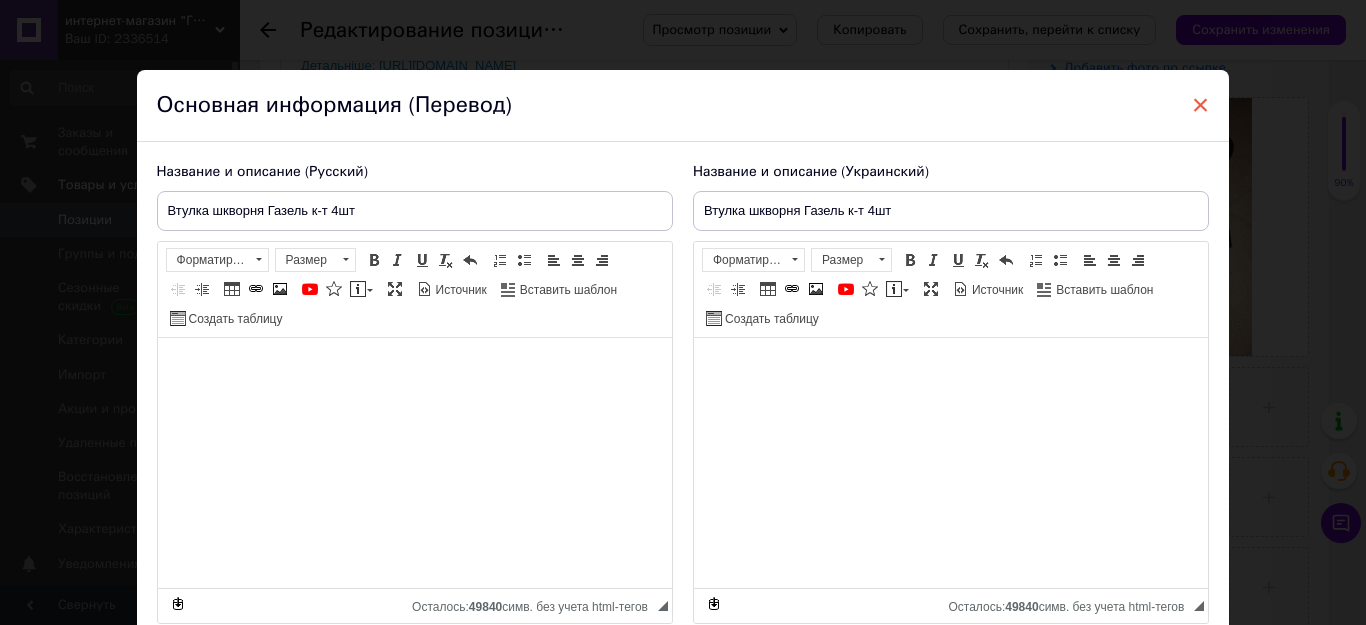 click on "×" at bounding box center (1201, 105) 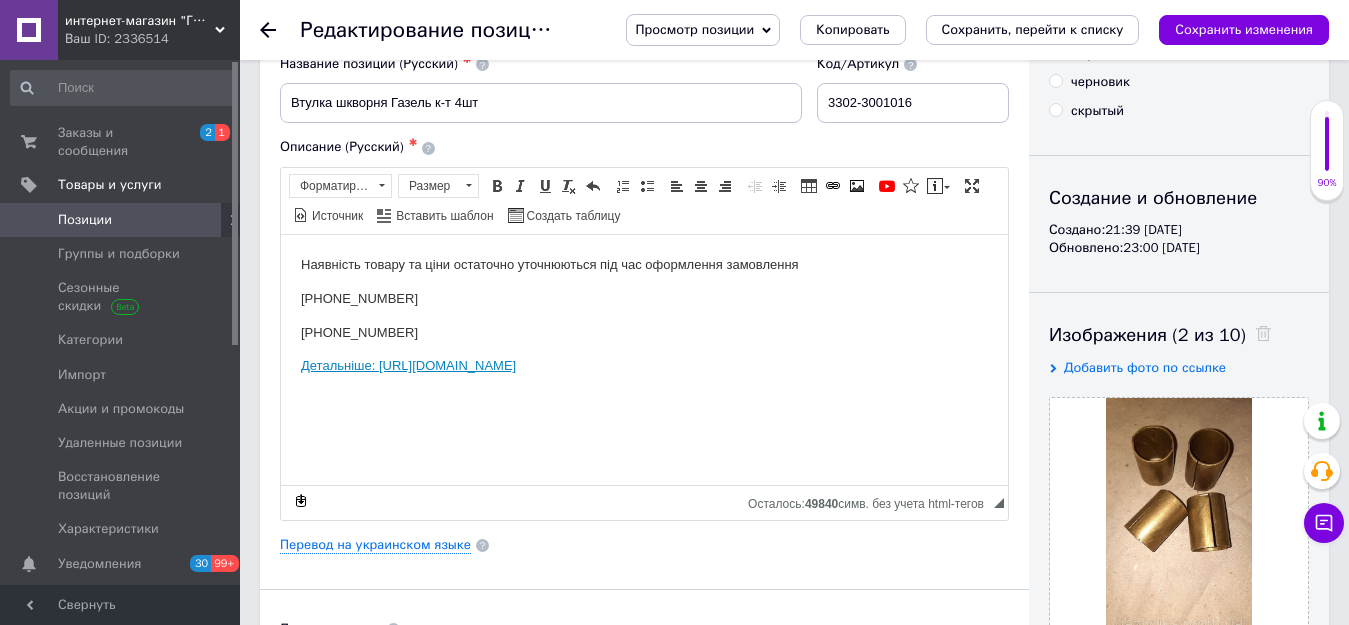 scroll, scrollTop: 0, scrollLeft: 0, axis: both 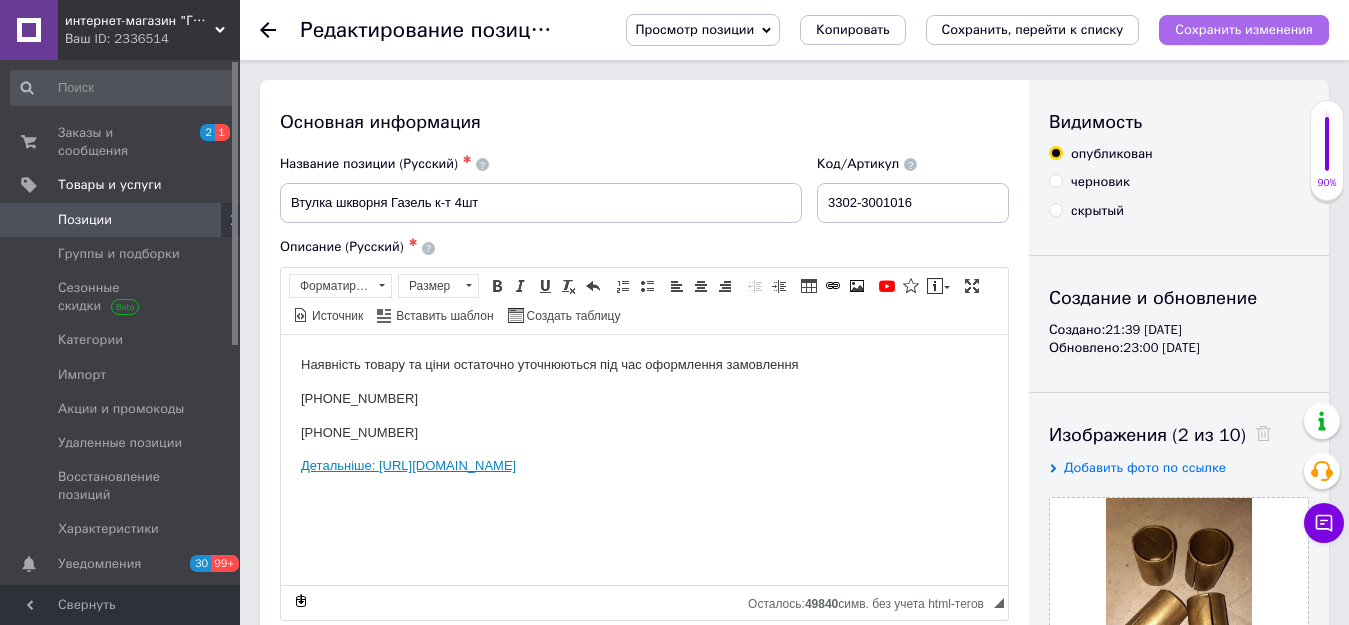 click on "Сохранить изменения" at bounding box center [1244, 29] 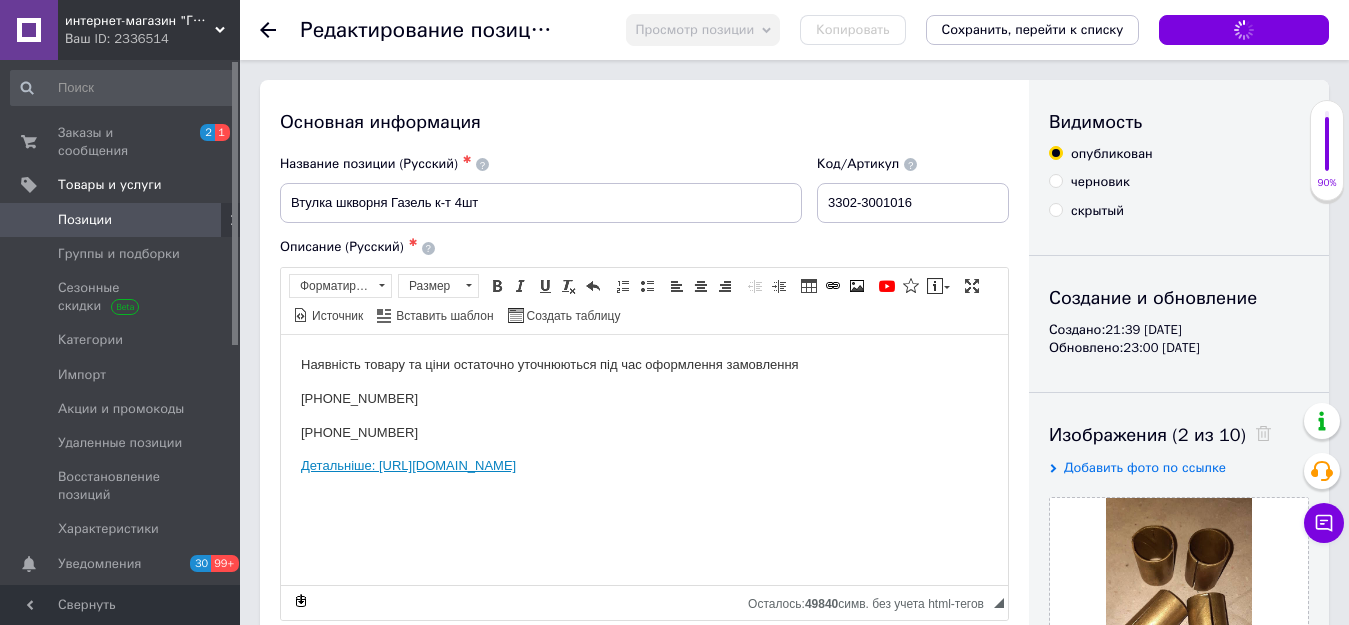 checkbox on "true" 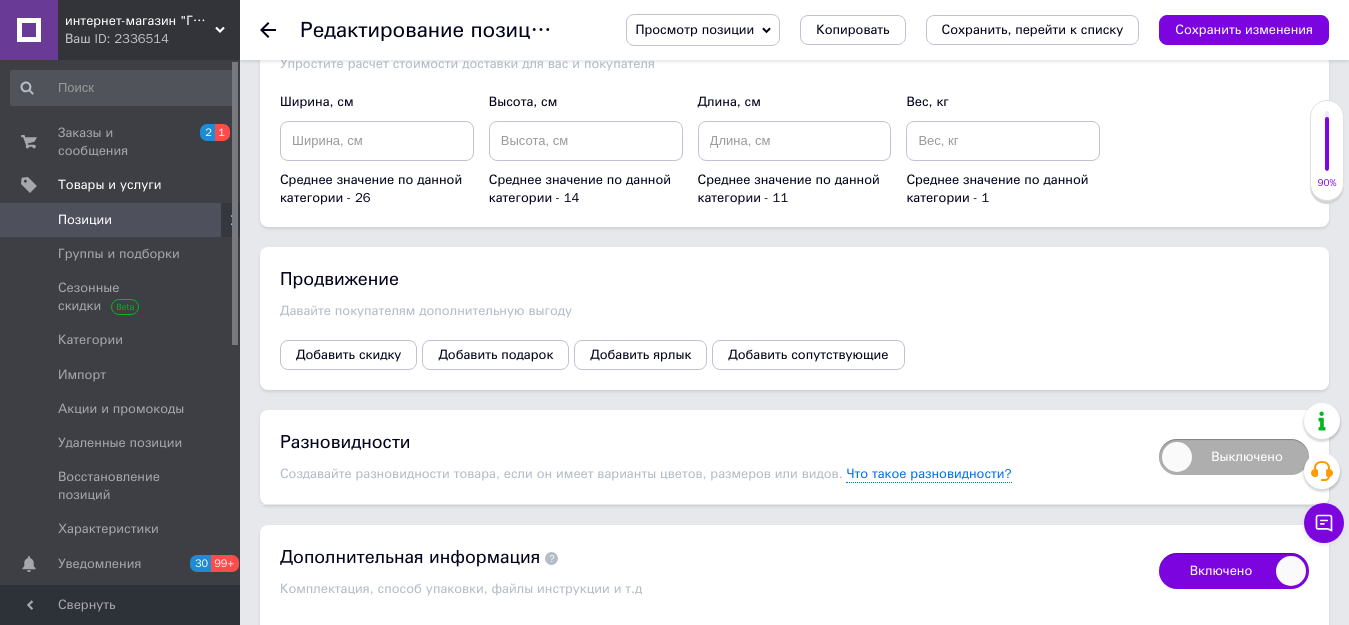 scroll, scrollTop: 1600, scrollLeft: 0, axis: vertical 